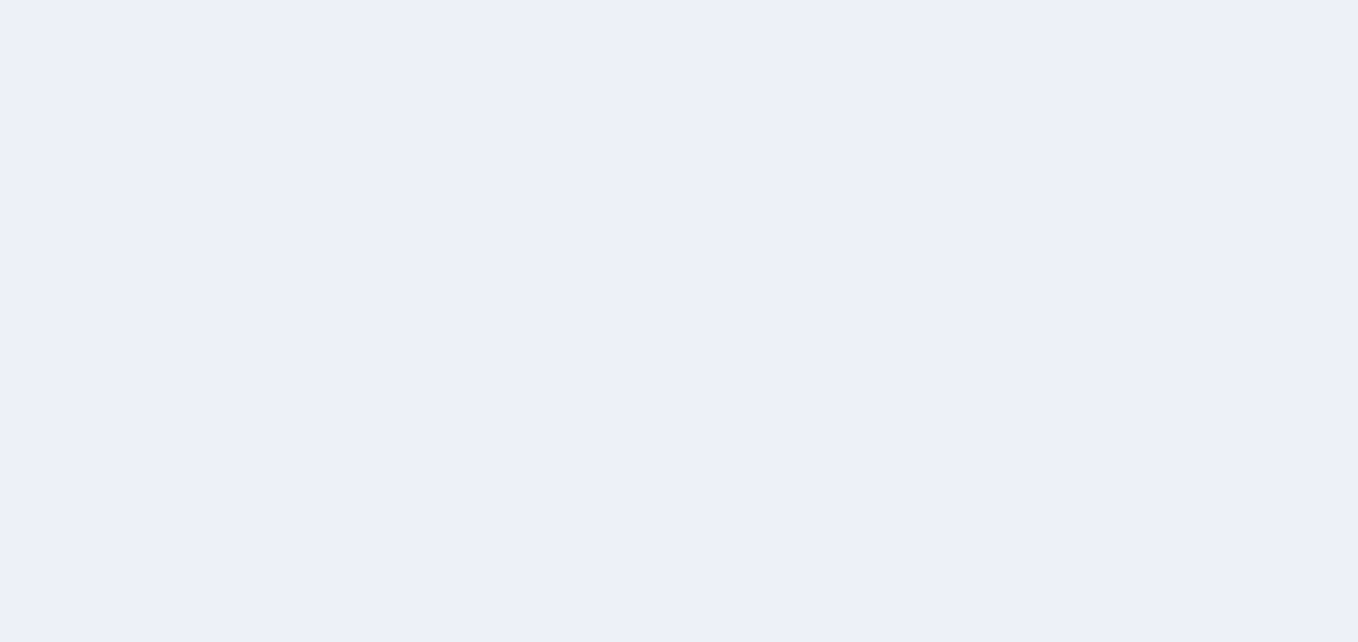 scroll, scrollTop: 0, scrollLeft: 0, axis: both 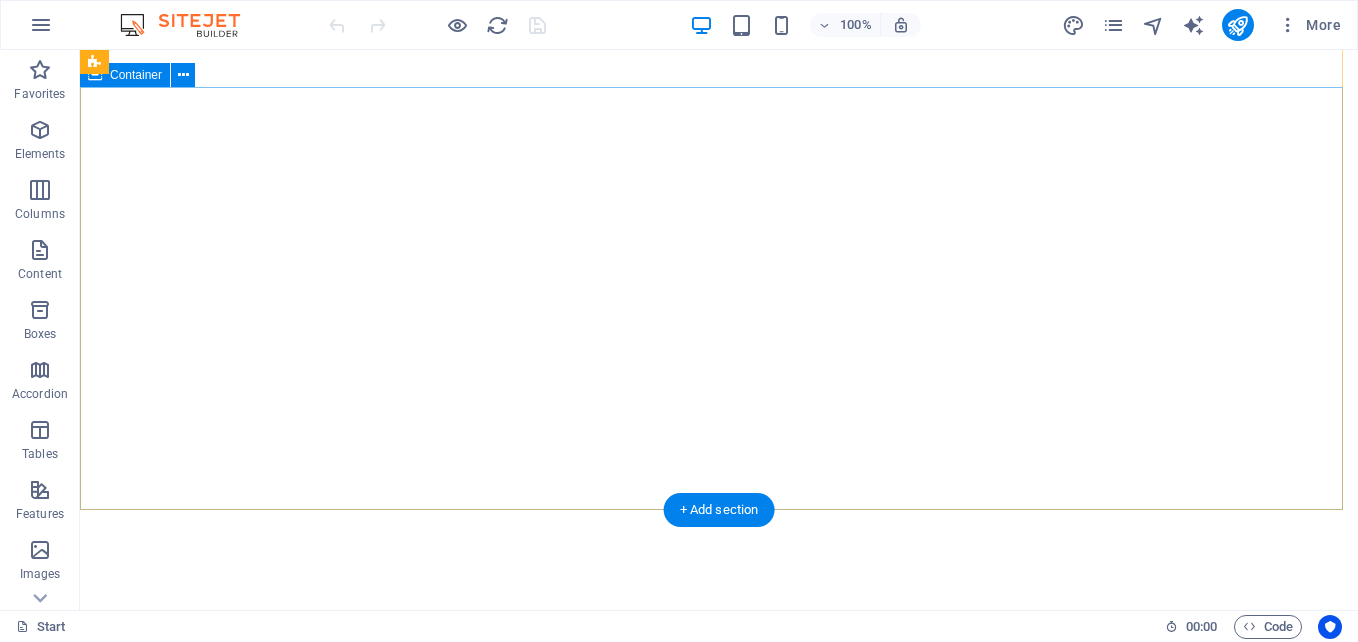 click at bounding box center [719, 985] 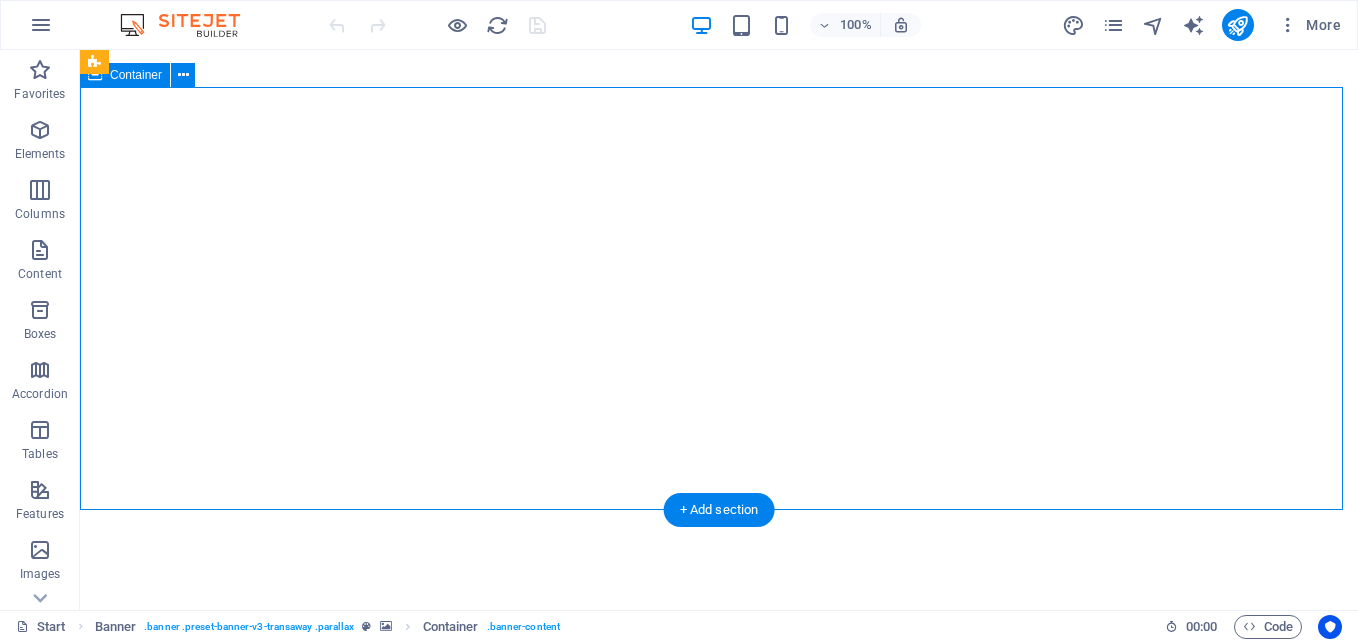 click at bounding box center (719, 985) 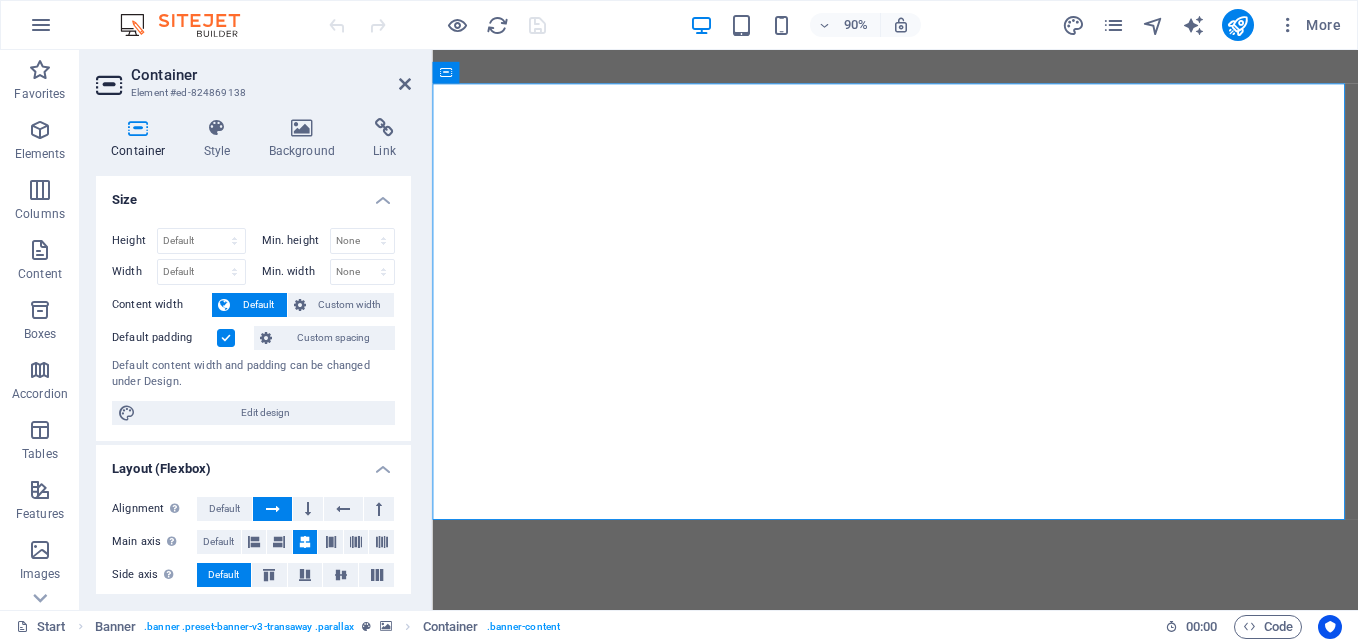 scroll, scrollTop: 100, scrollLeft: 0, axis: vertical 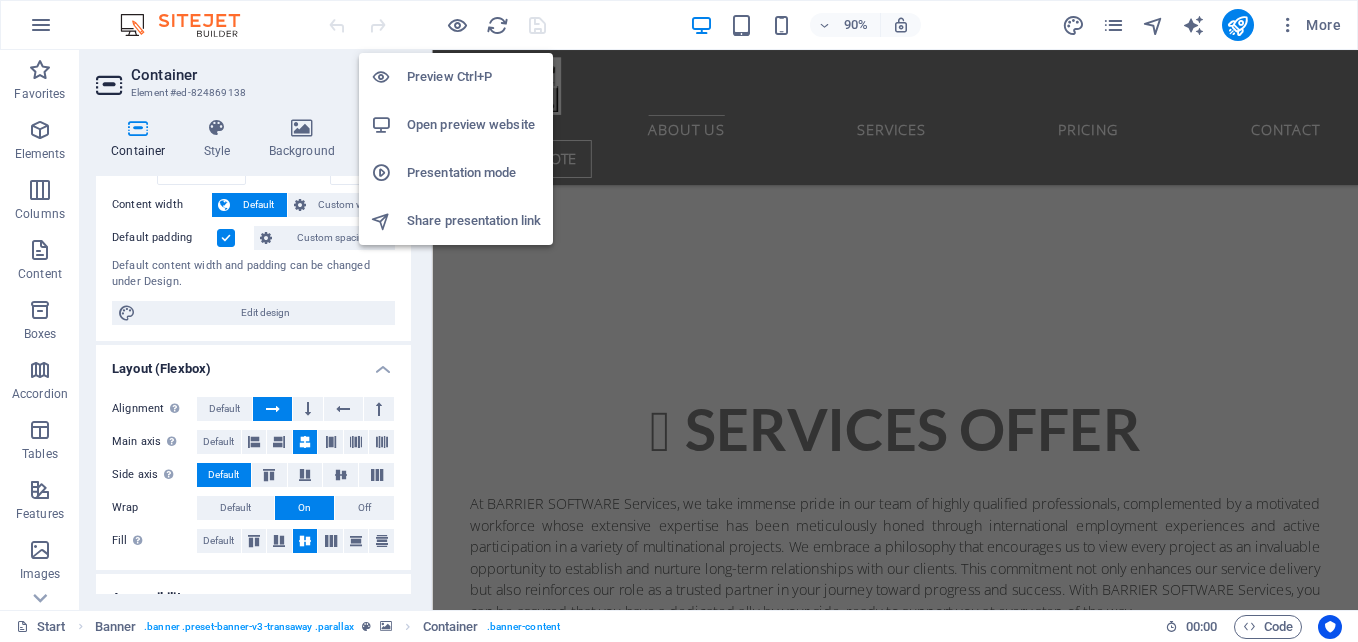 click on "Open preview website" at bounding box center [474, 125] 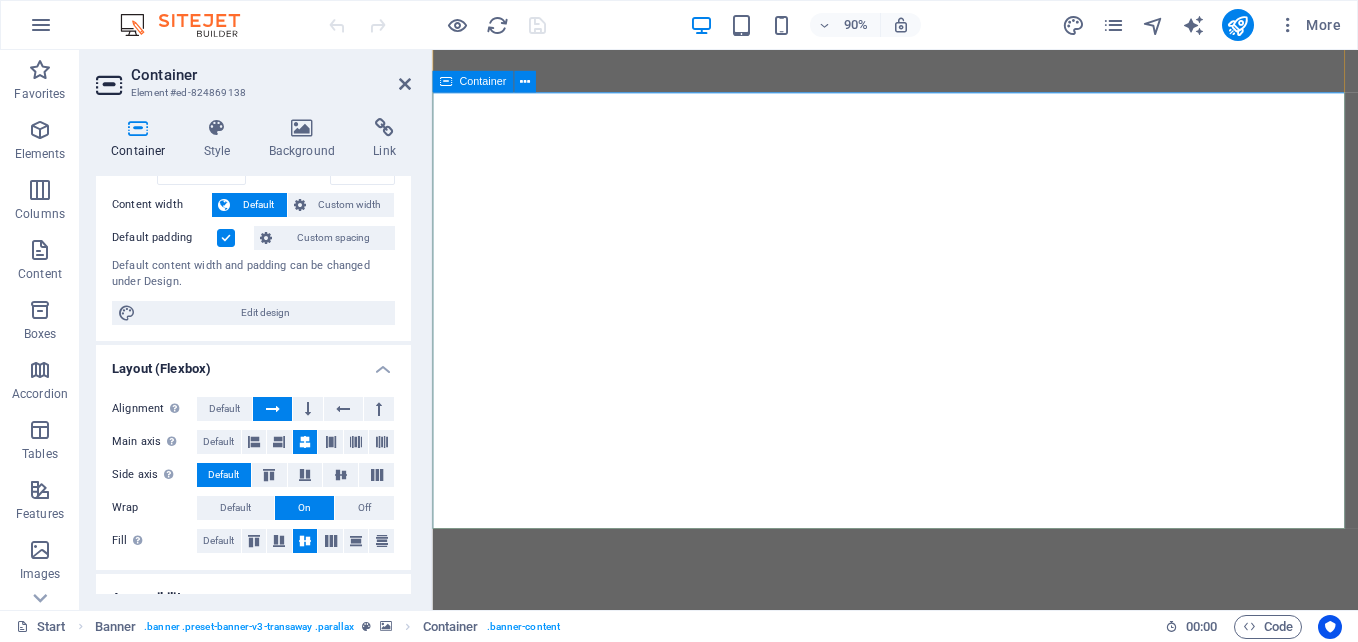 scroll, scrollTop: 200, scrollLeft: 0, axis: vertical 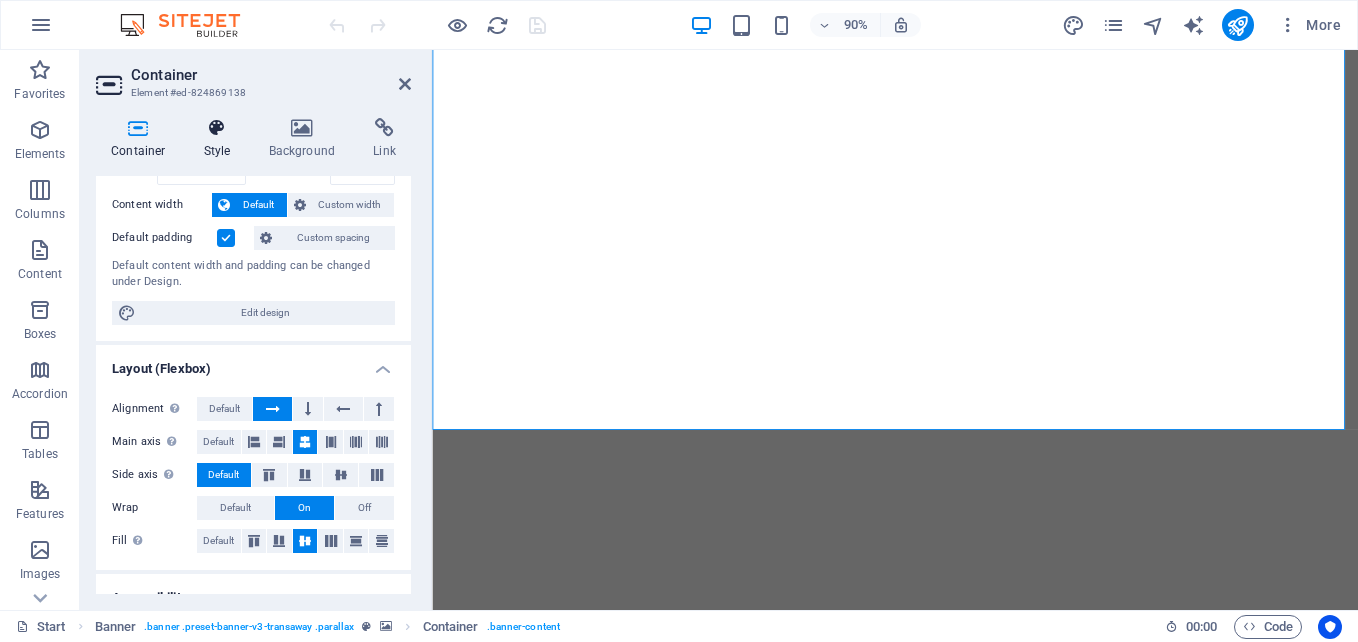 click on "Style" at bounding box center (221, 139) 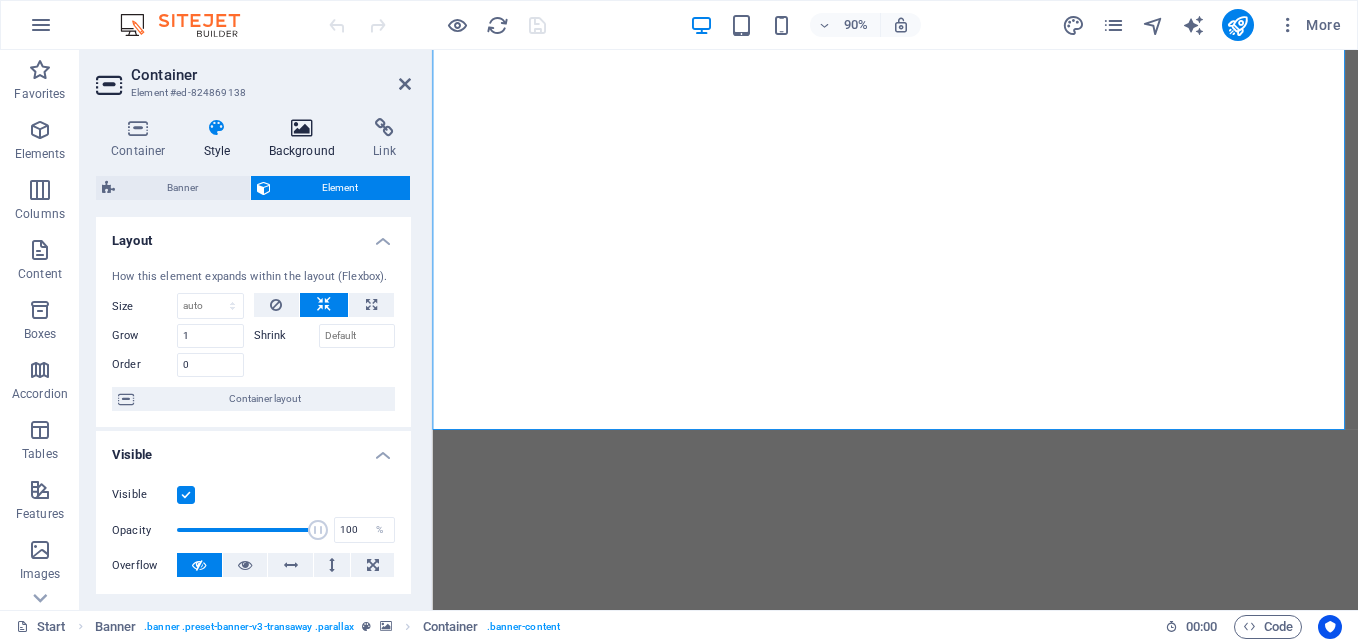 click at bounding box center (302, 128) 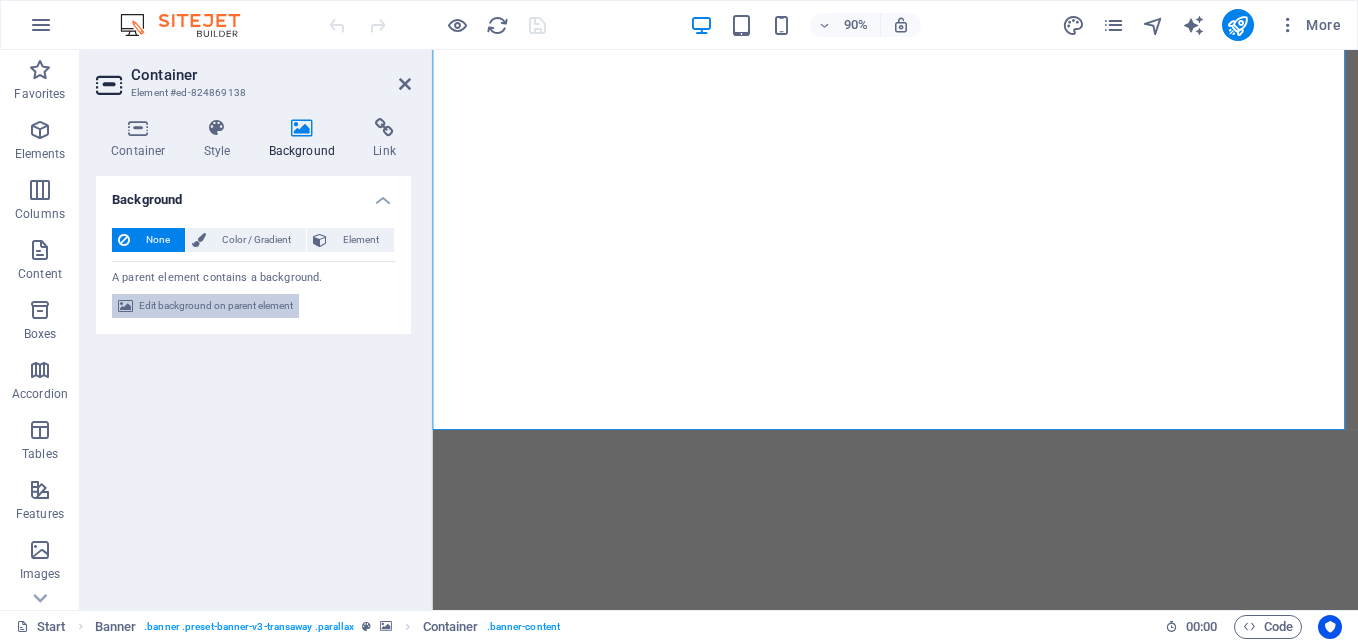 click on "Edit background on parent element" at bounding box center (216, 306) 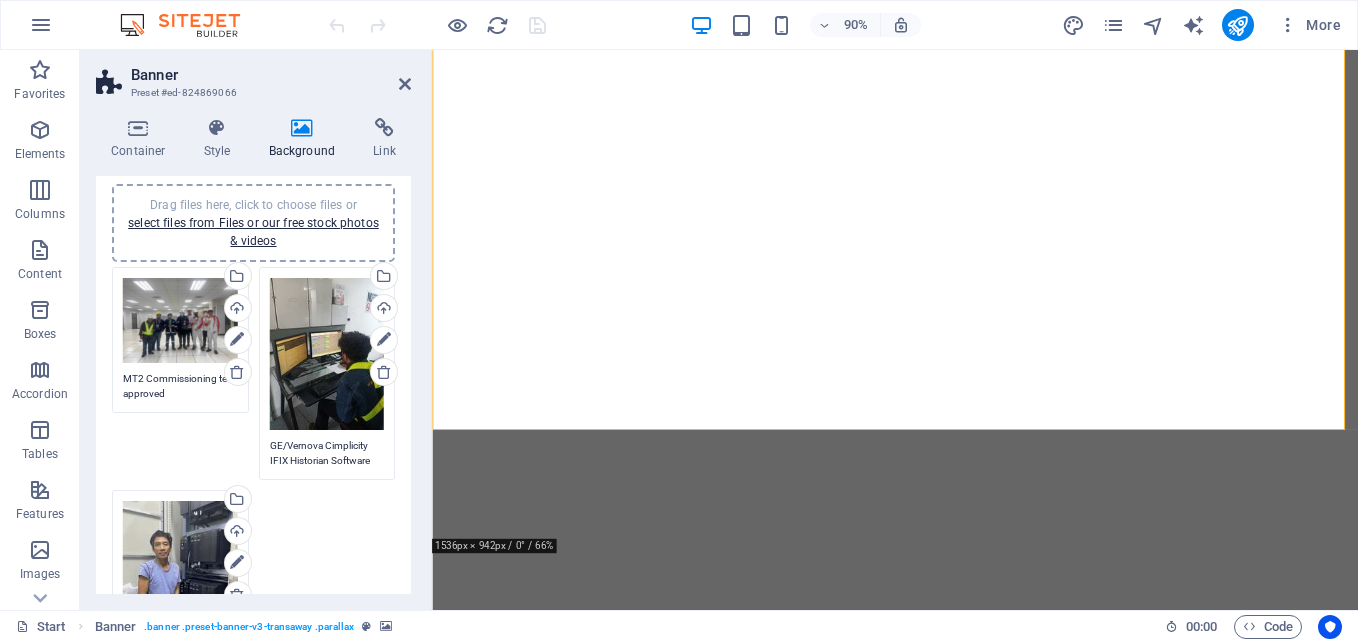 scroll, scrollTop: 200, scrollLeft: 0, axis: vertical 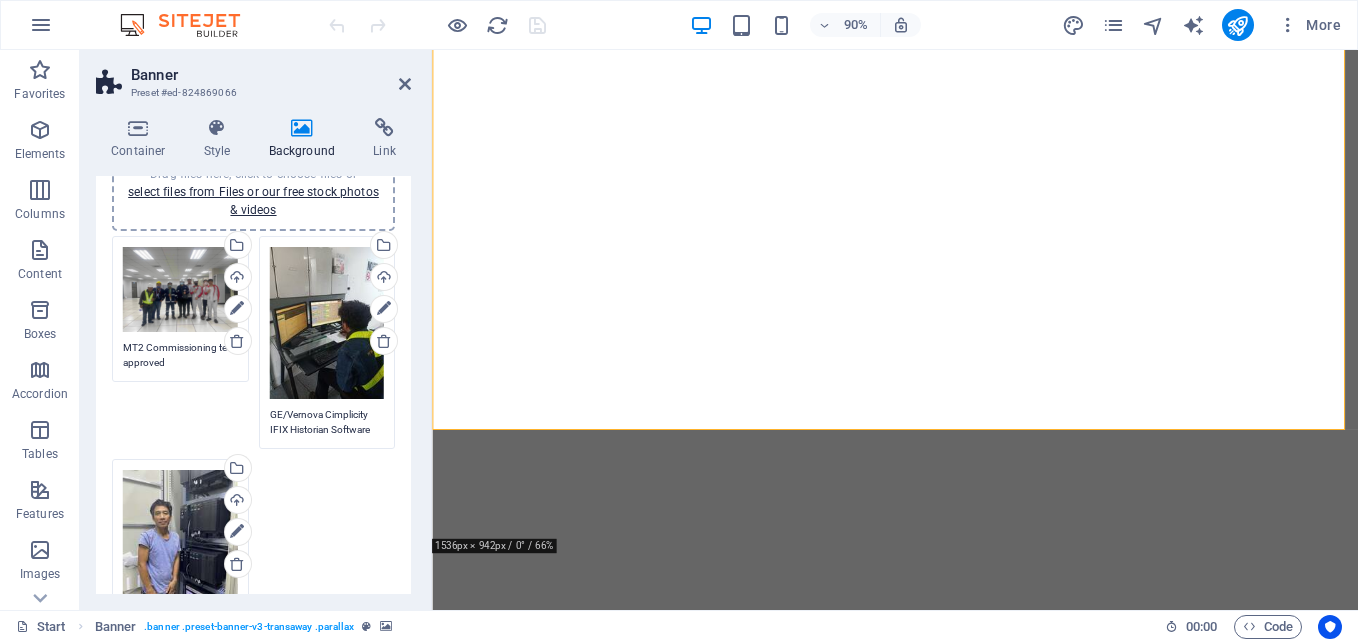 click on "Drag files here, click to choose files or select files from Files or our free stock photos & videos Select files from the file manager, stock photos, or upload file(s) Upload MT2 Commissioning test approved Drag files here, click to choose files or select files from Files or our free stock photos & videos Select files from the file manager, stock photos, or upload file(s) Upload GE/Vernova Cimplicity IFIX Historian Software Intergration Drag files here, click to choose files or select files from Files or our free stock photos & videos Select files from the file manager, stock photos, or upload file(s) Upload SIL3 Terbine Protection Program Restoration Series 90-70 Fanuc lm90/Machine Edition" at bounding box center [253, 454] 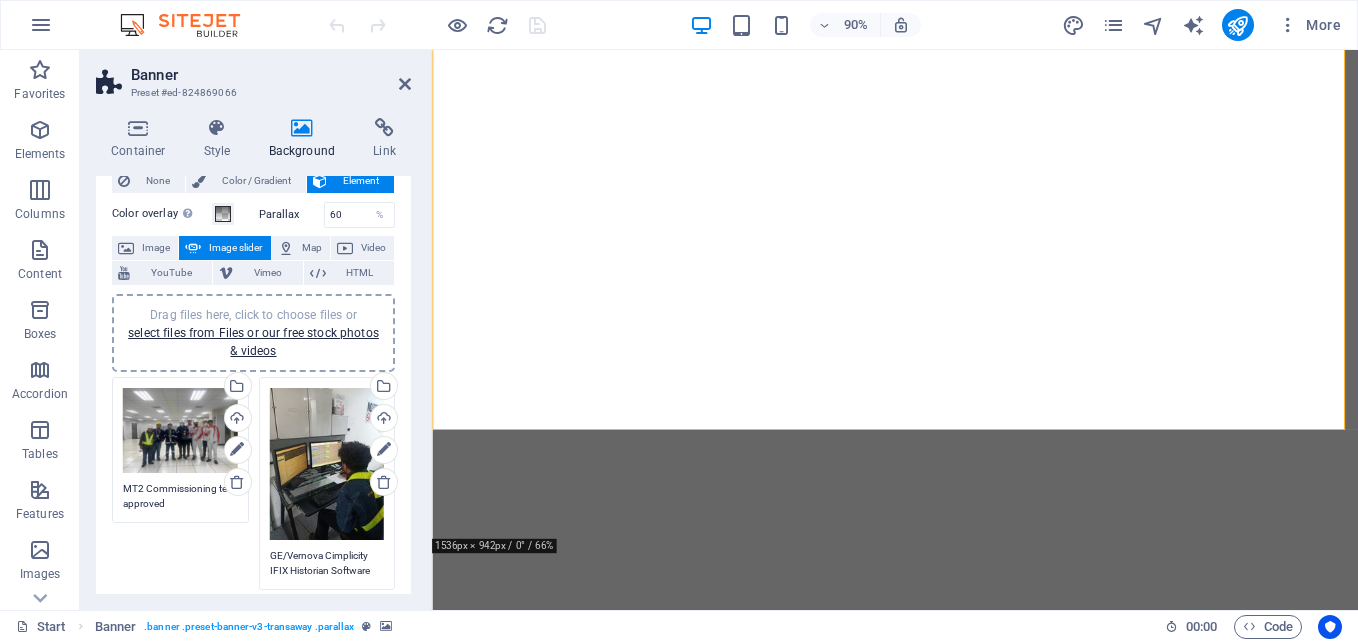 scroll, scrollTop: 0, scrollLeft: 0, axis: both 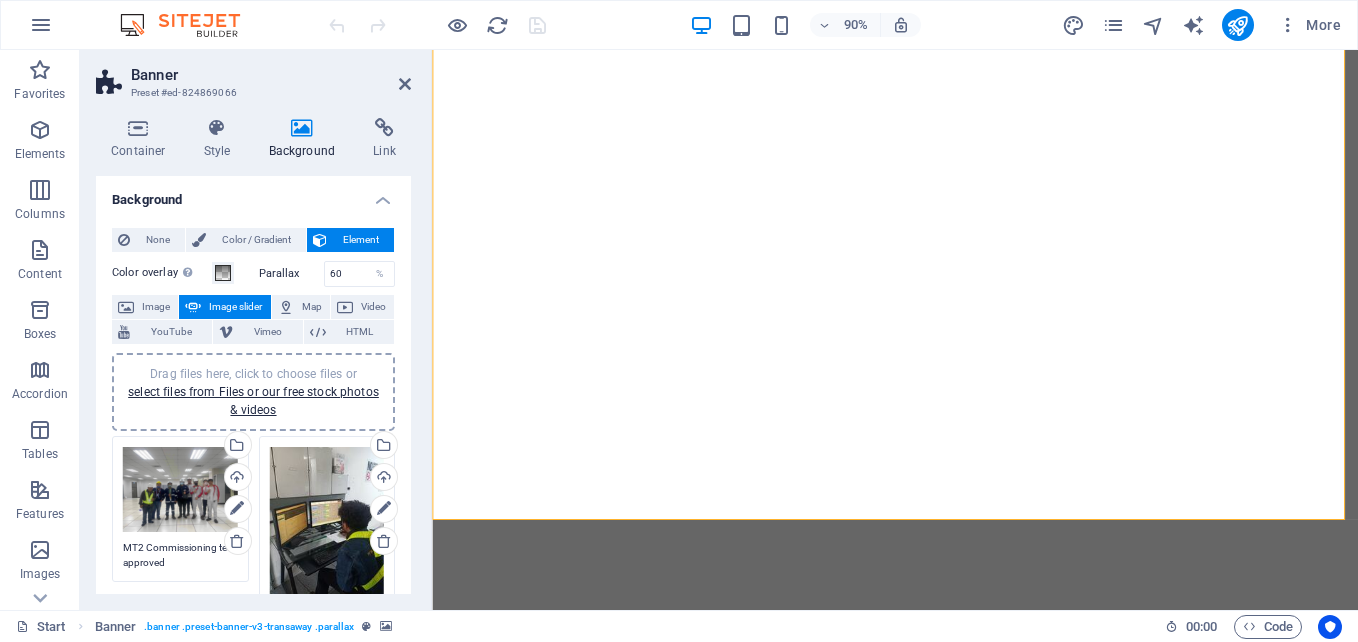 click on "Drag files here, click to choose files or select files from Files or our free stock photos & videos" at bounding box center (180, 490) 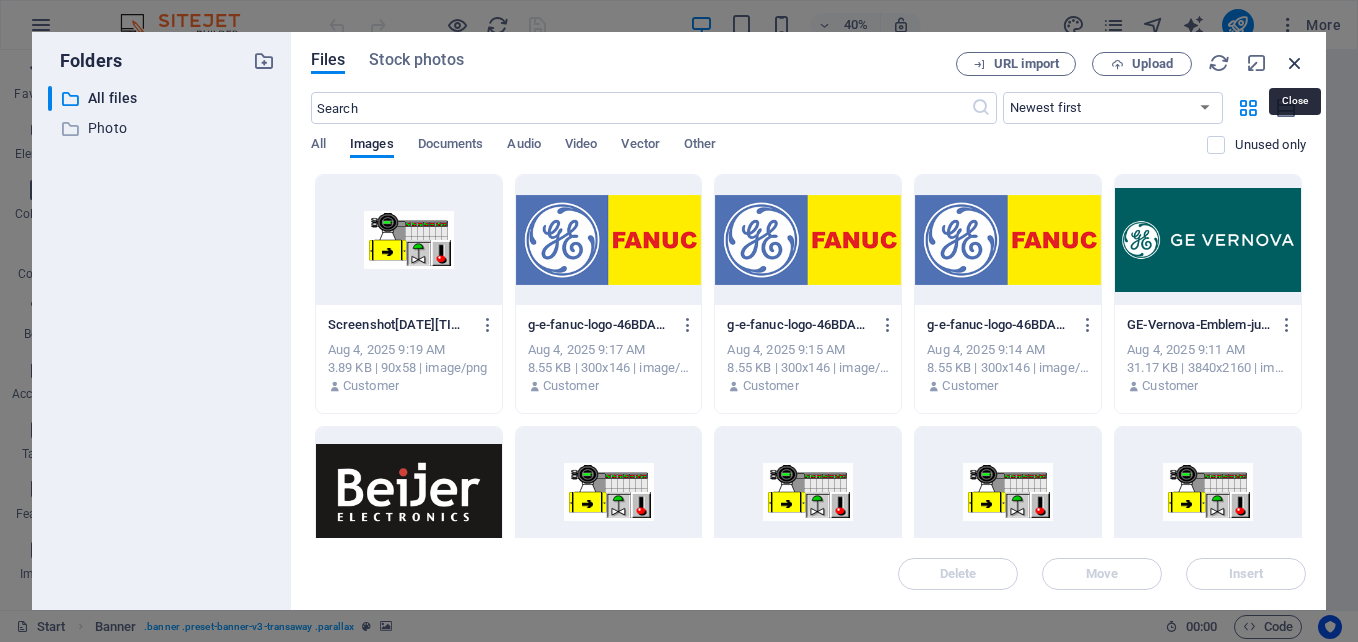 drag, startPoint x: 1301, startPoint y: 61, endPoint x: 961, endPoint y: 12, distance: 343.51273 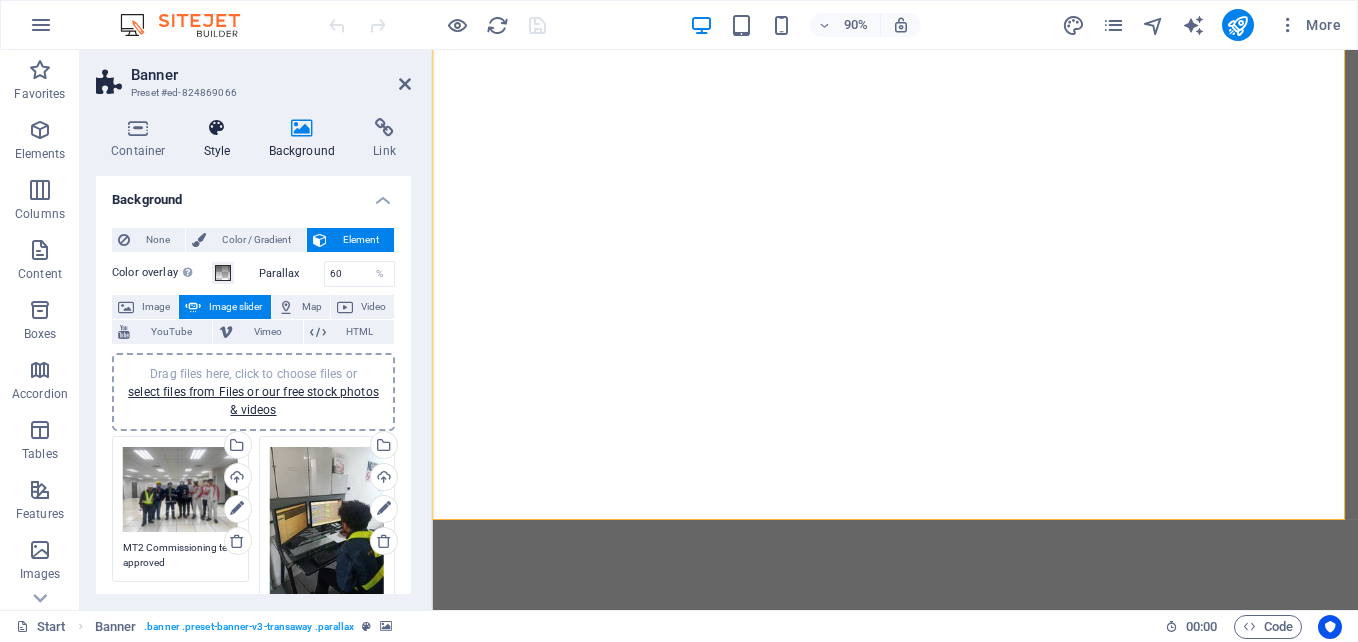 click on "Style" at bounding box center (221, 139) 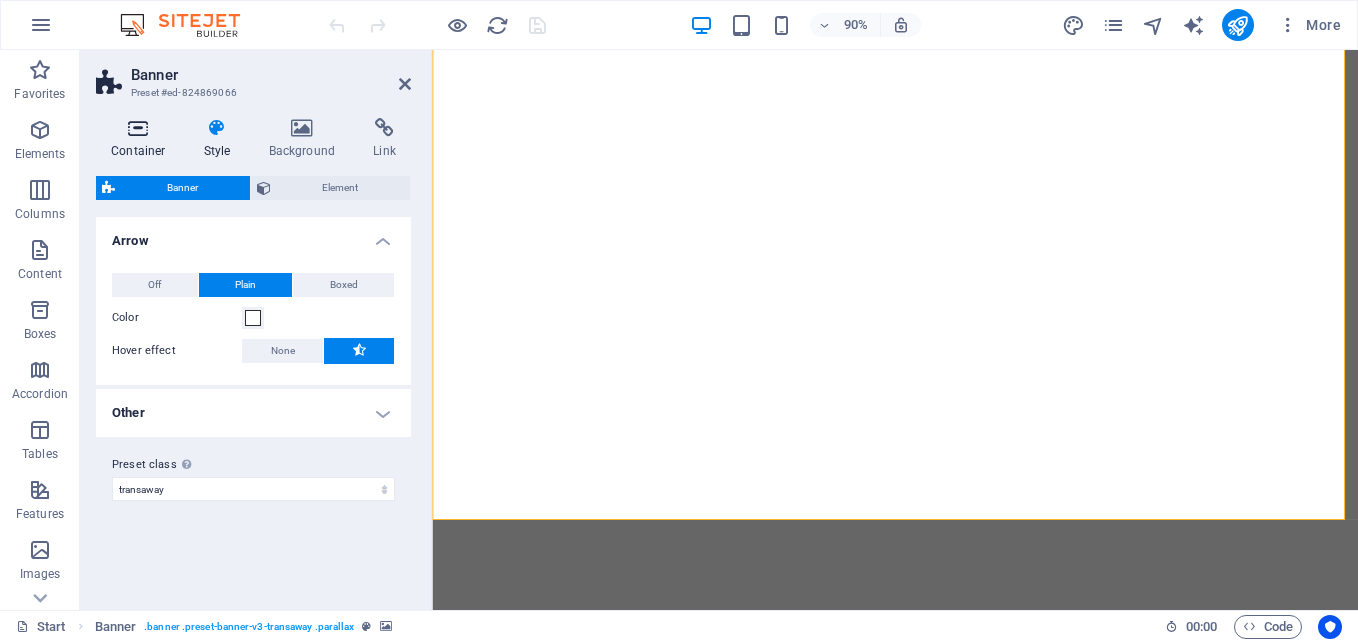 click on "Container" at bounding box center (142, 139) 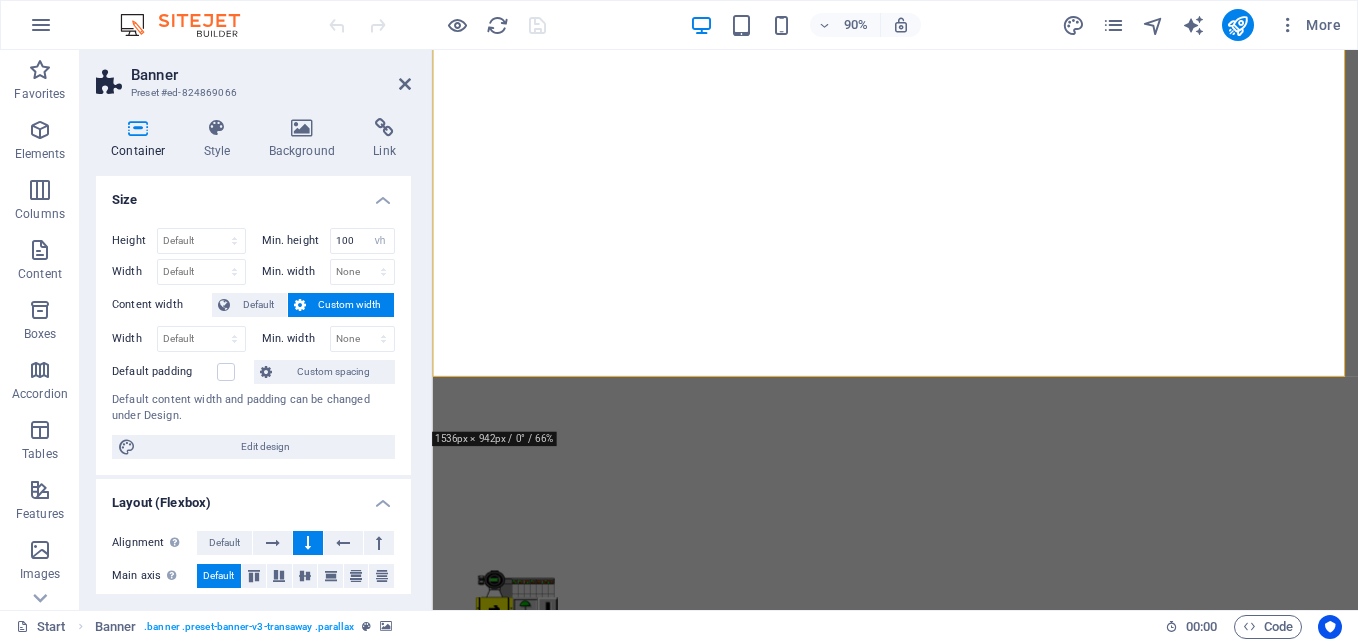 scroll, scrollTop: 300, scrollLeft: 0, axis: vertical 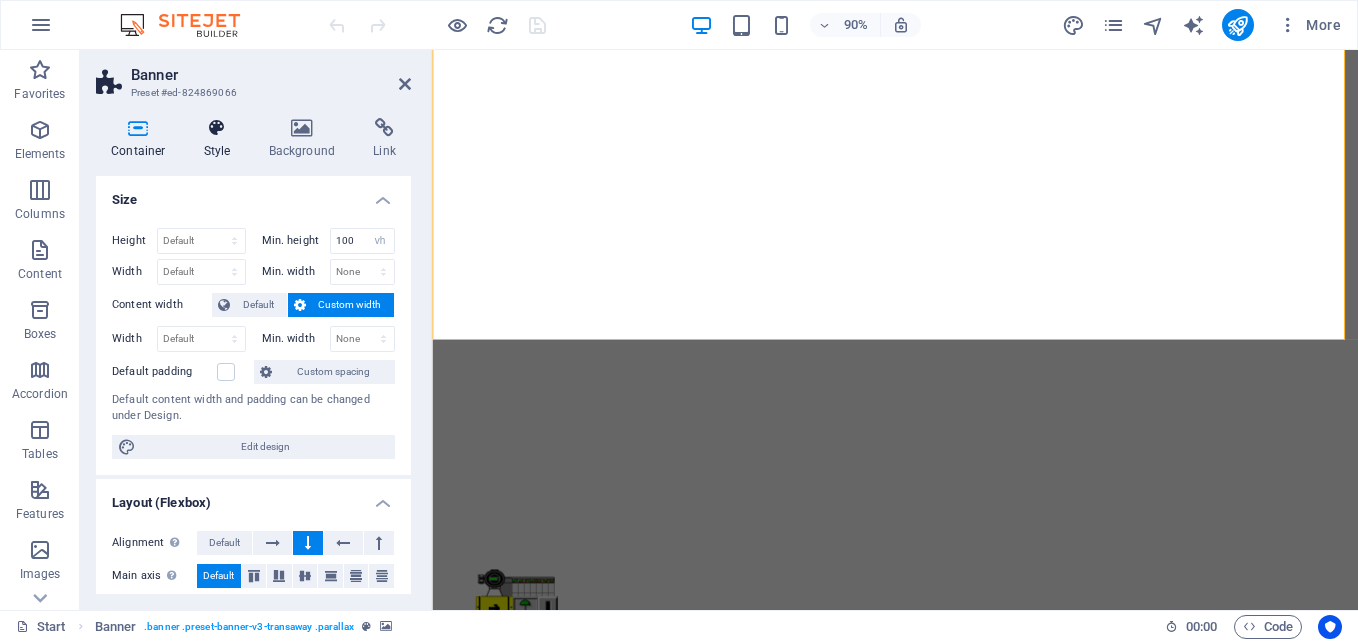 click on "Style" at bounding box center (221, 139) 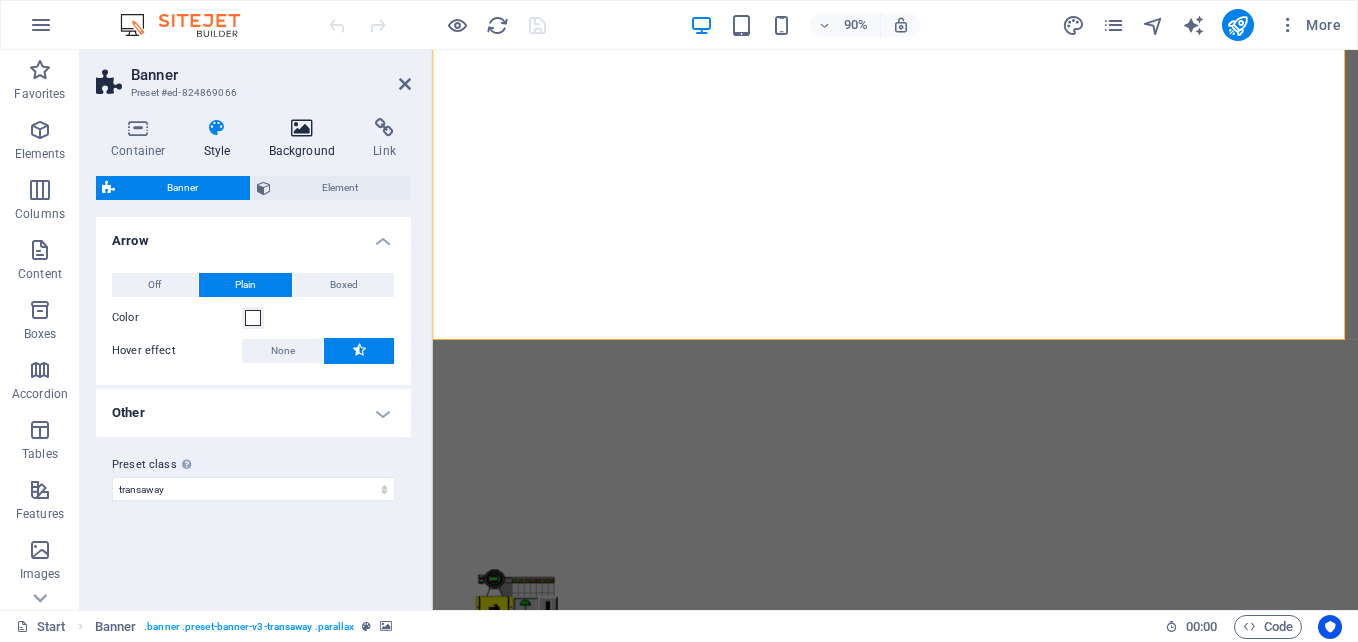 click on "Background" at bounding box center [306, 139] 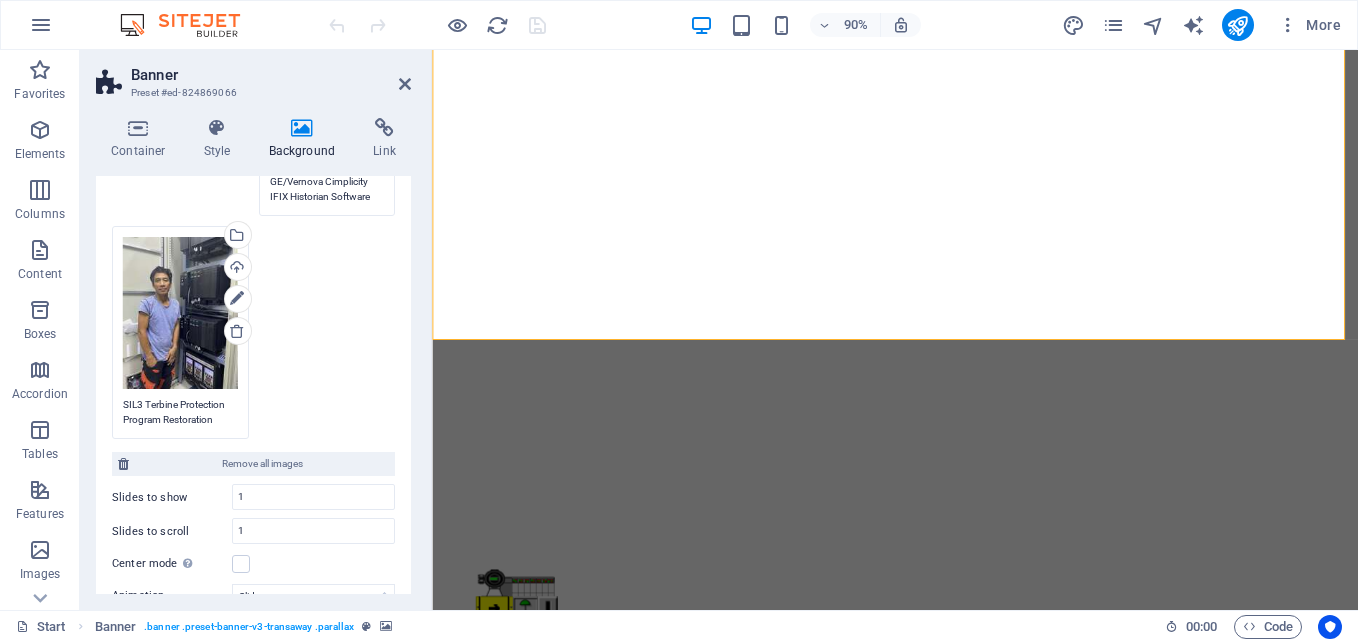 scroll, scrollTop: 400, scrollLeft: 0, axis: vertical 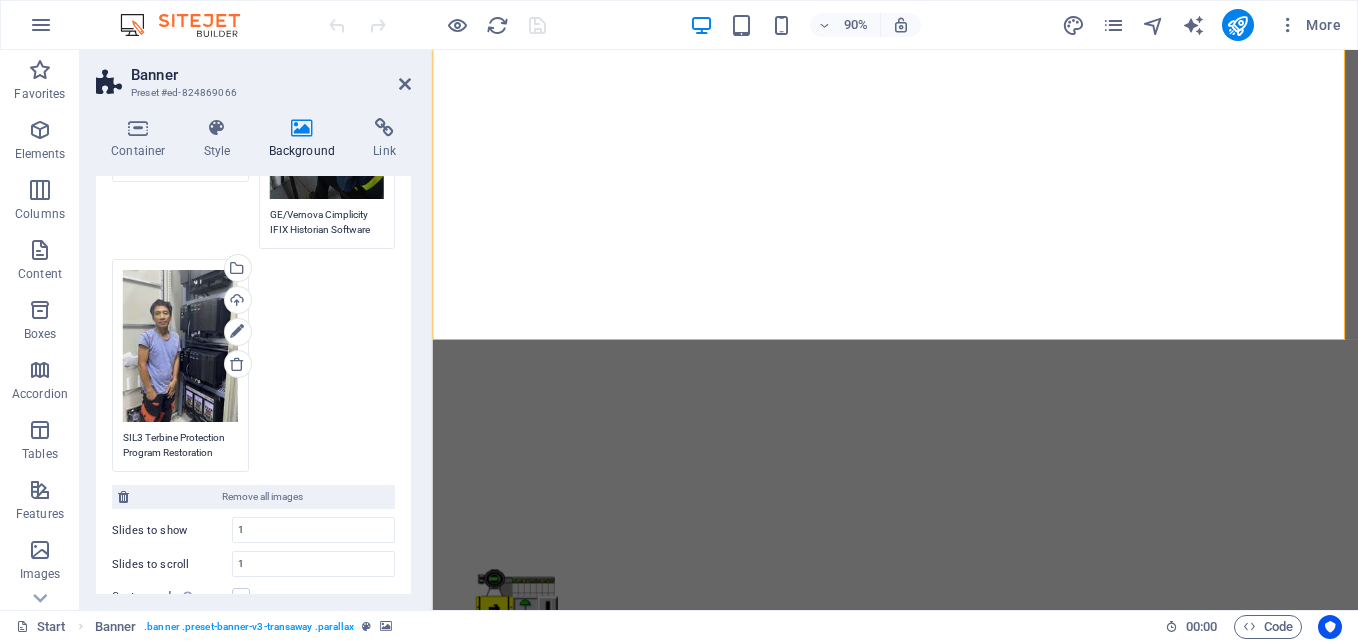 click on "Drag files here, click to choose files or select files from Files or our free stock photos & videos Select files from the file manager, stock photos, or upload file(s) Upload MT2 Commissioning test approved Drag files here, click to choose files or select files from Files or our free stock photos & videos Select files from the file manager, stock photos, or upload file(s) Upload GE/Vernova Cimplicity IFIX Historian Software Intergration Drag files here, click to choose files or select files from Files or our free stock photos & videos Select files from the file manager, stock photos, or upload file(s) Upload SIL3 Terbine Protection Program Restoration Series 90-70 Fanuc lm90/Machine Edition" at bounding box center [253, 254] 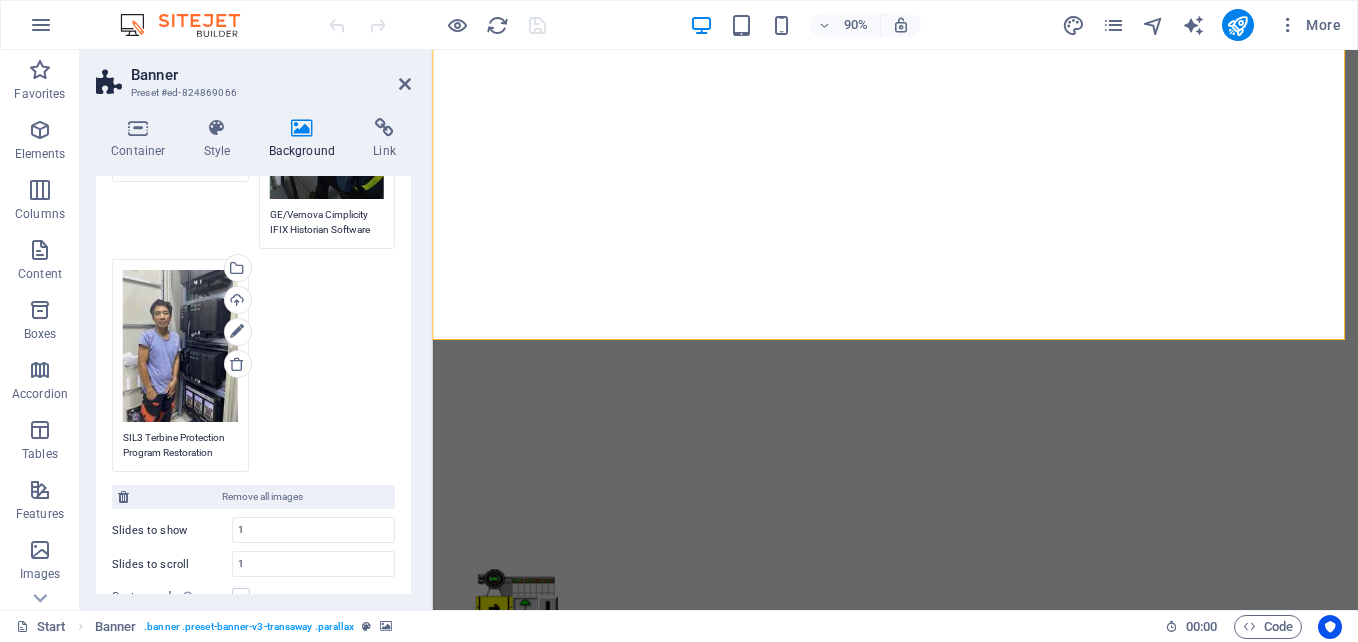 drag, startPoint x: 284, startPoint y: 331, endPoint x: 270, endPoint y: 336, distance: 14.866069 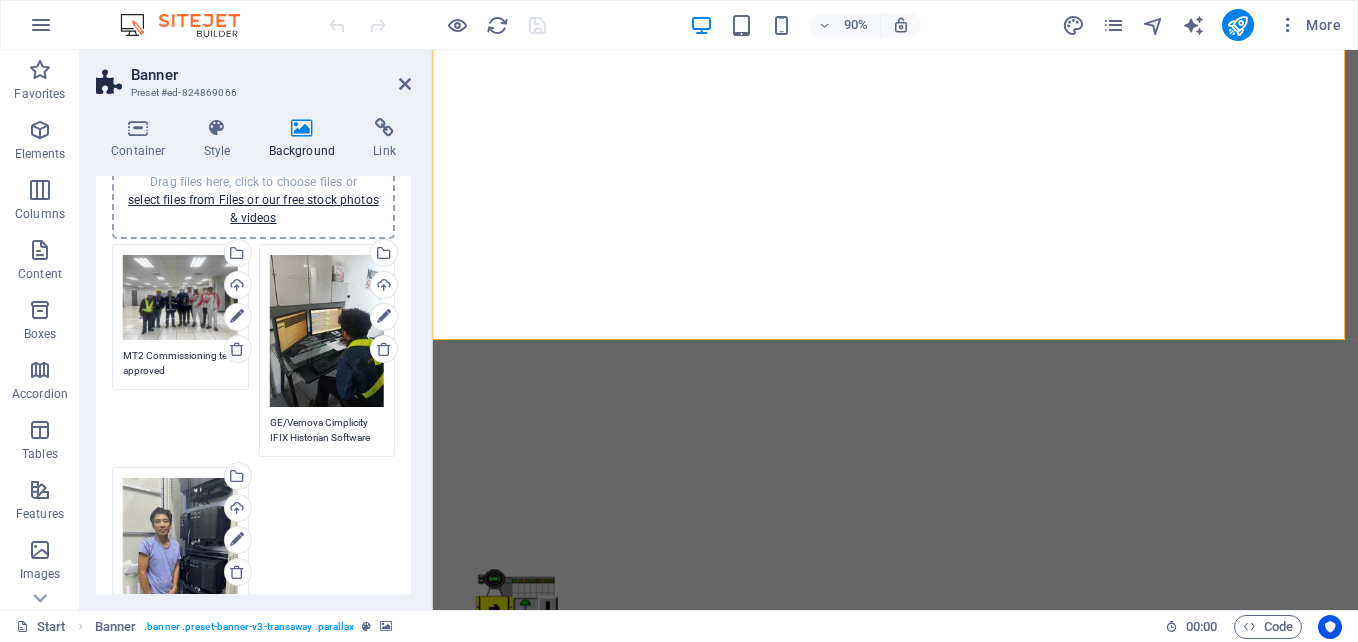 scroll, scrollTop: 200, scrollLeft: 0, axis: vertical 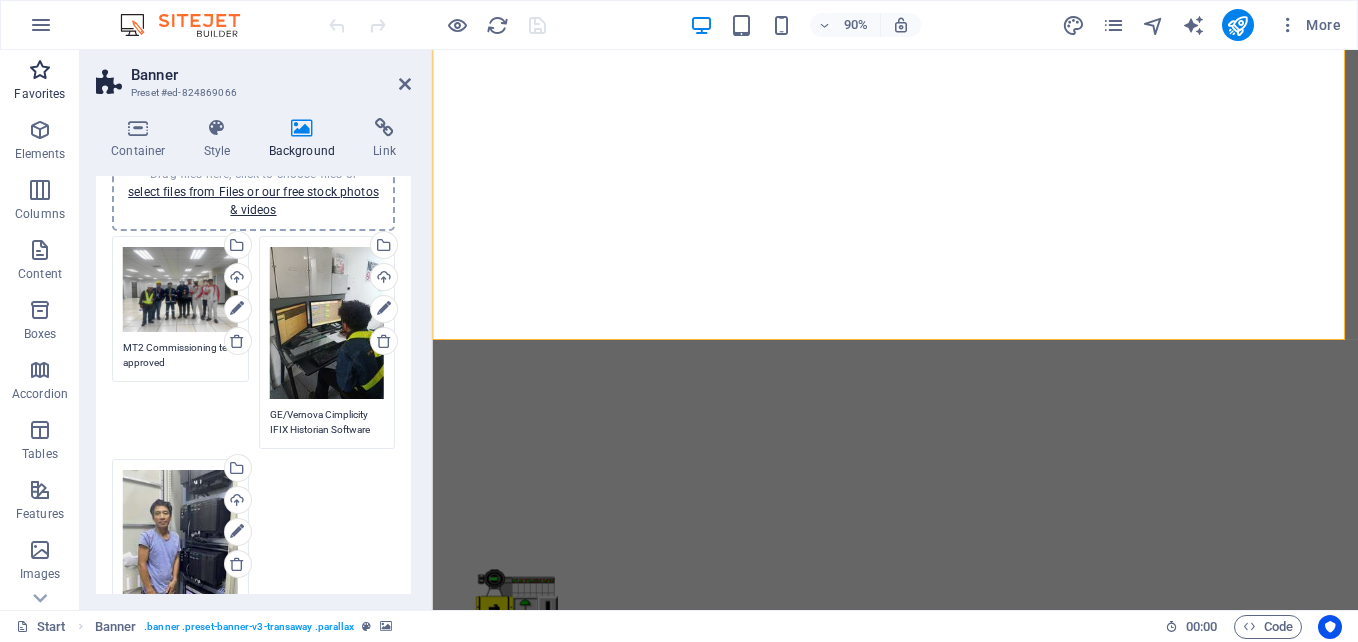 click at bounding box center [40, 70] 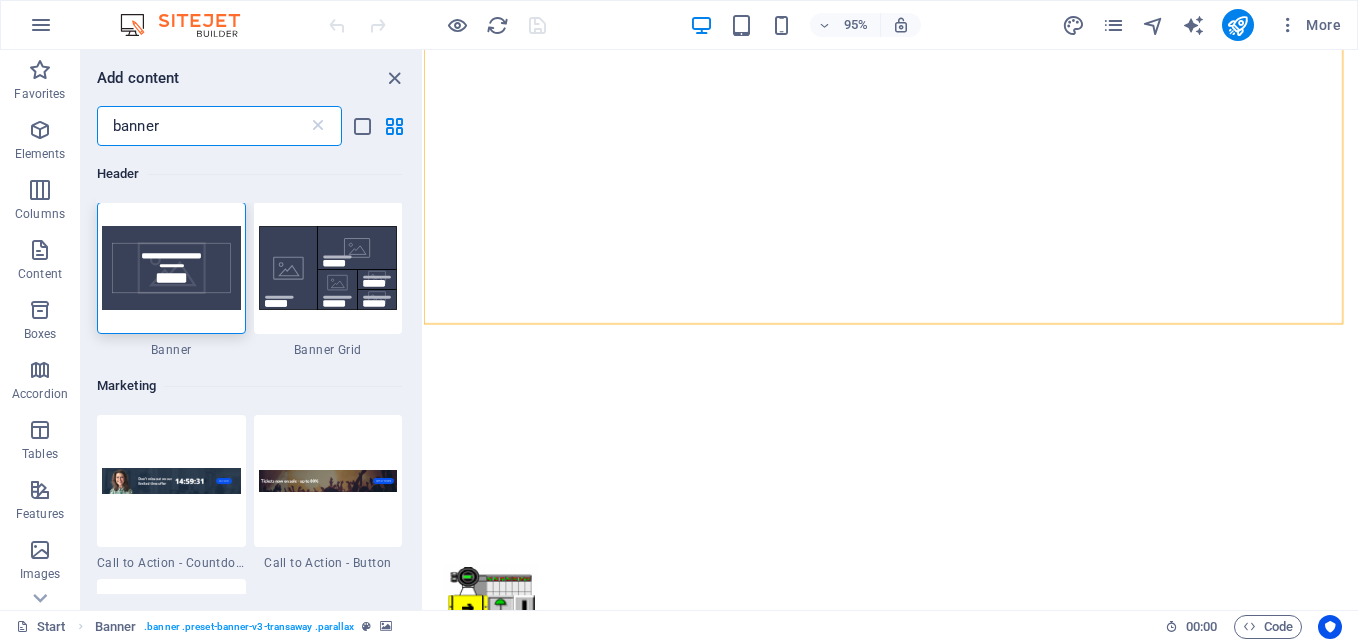 scroll, scrollTop: 0, scrollLeft: 0, axis: both 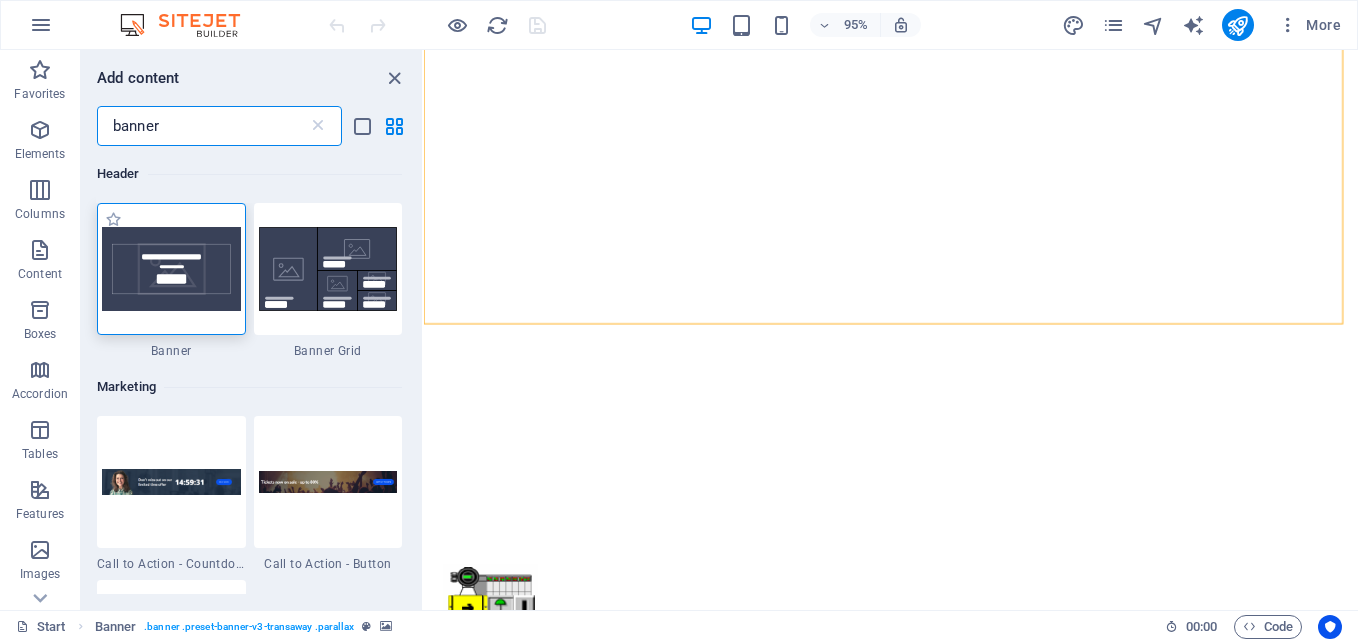 type on "banner" 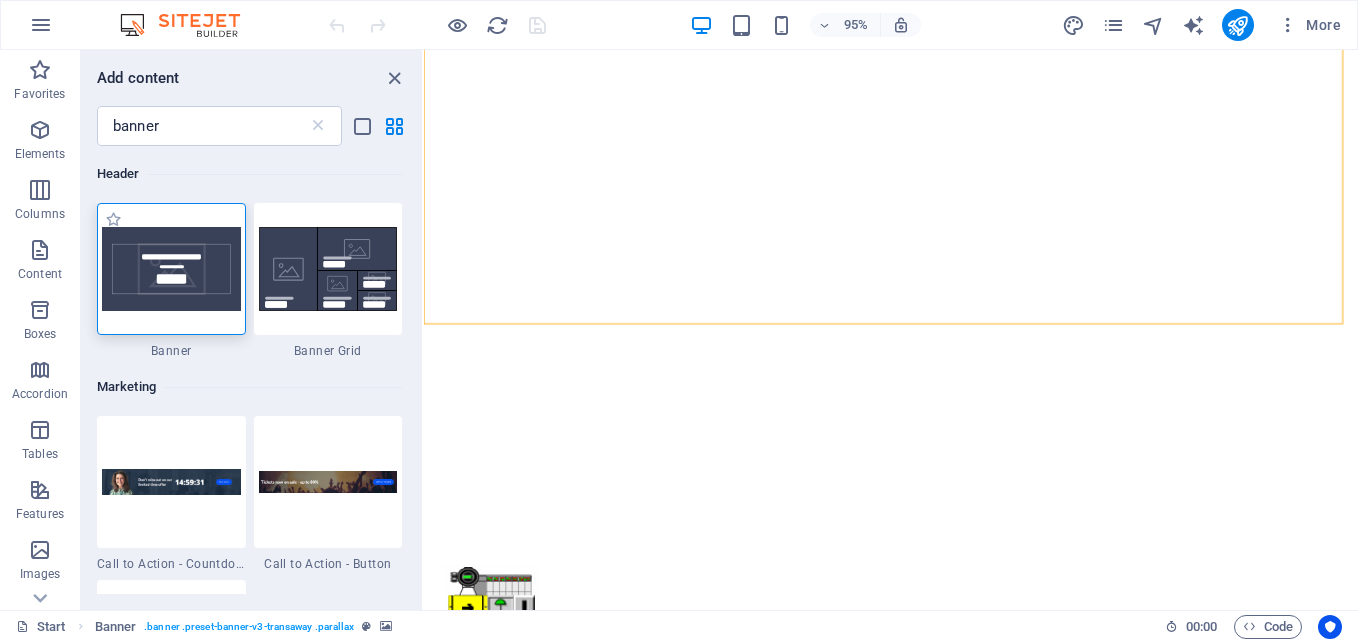 click at bounding box center (171, 269) 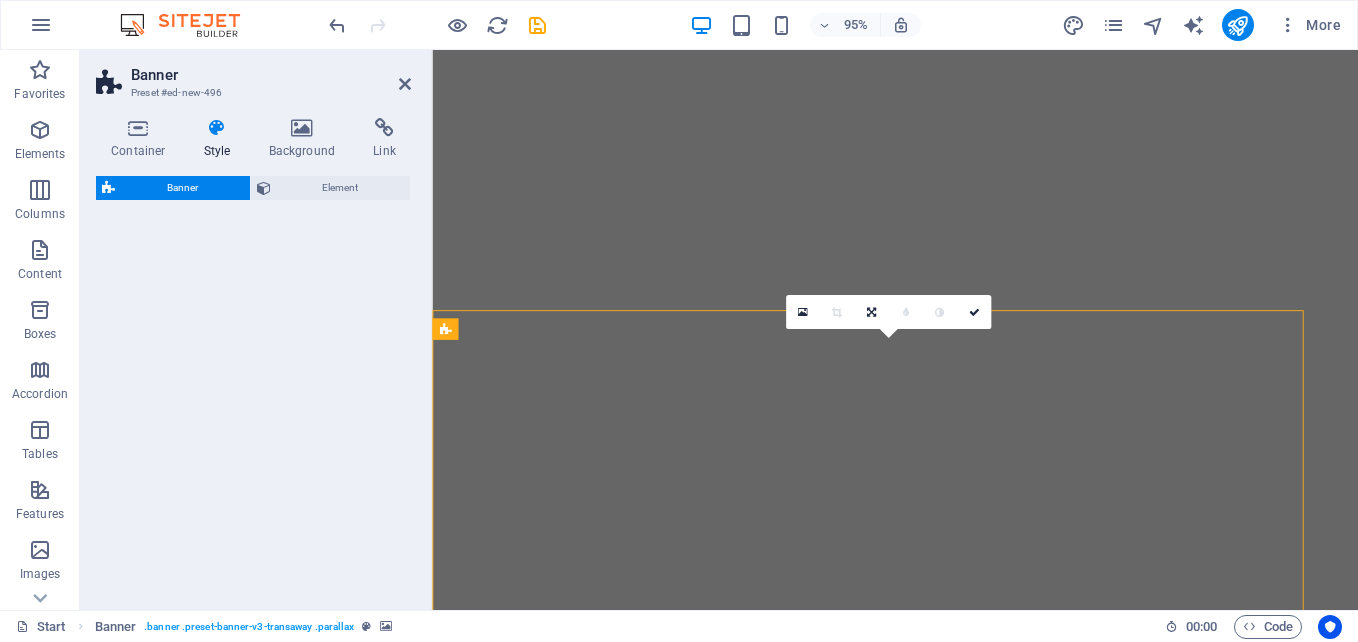 select on "preset-banner-v3-default" 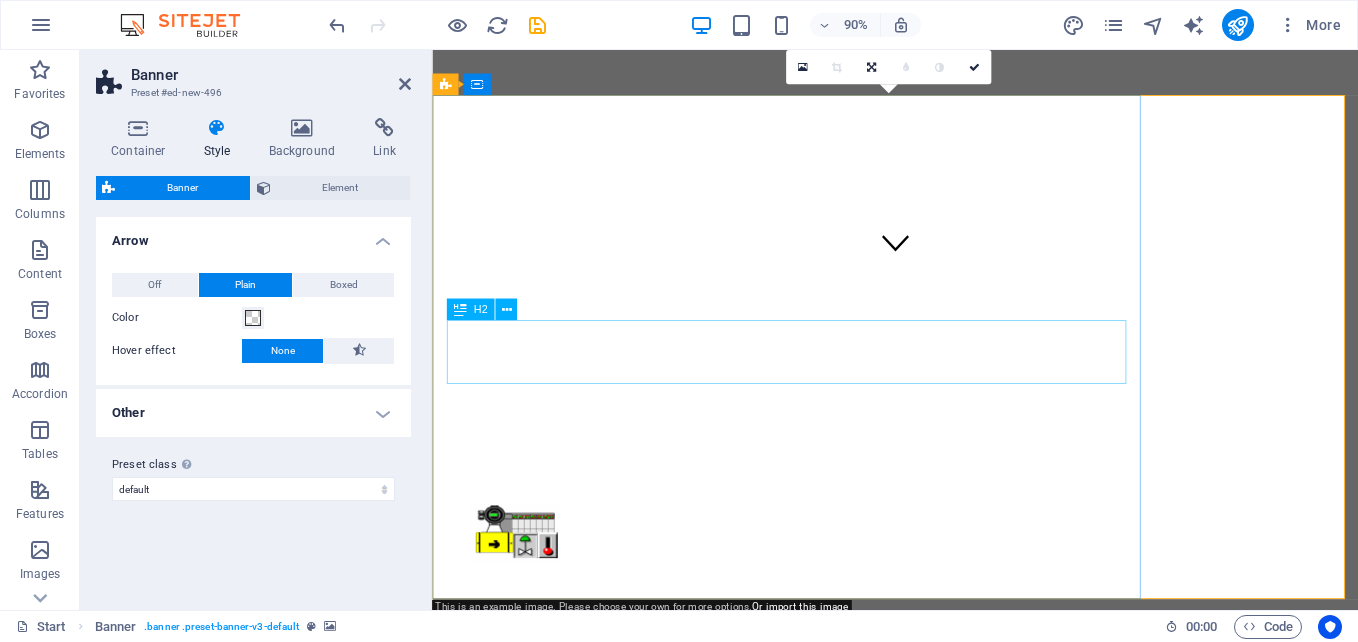 scroll, scrollTop: 600, scrollLeft: 0, axis: vertical 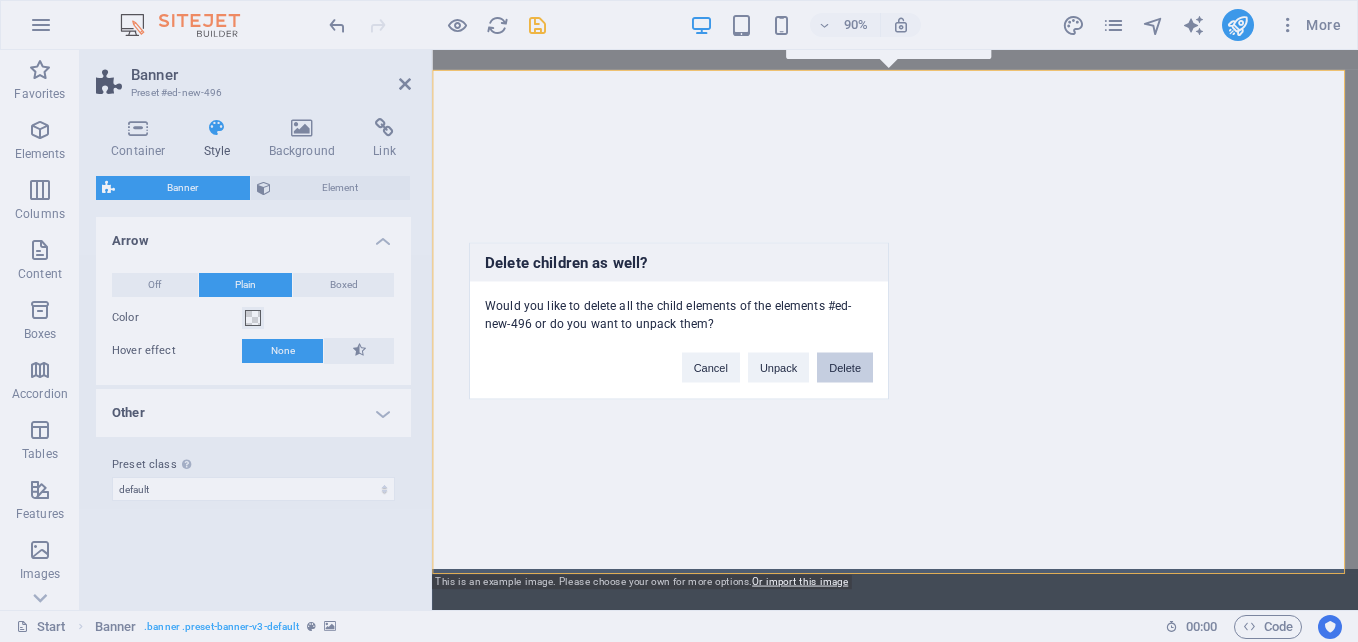 click on "Delete" at bounding box center (845, 368) 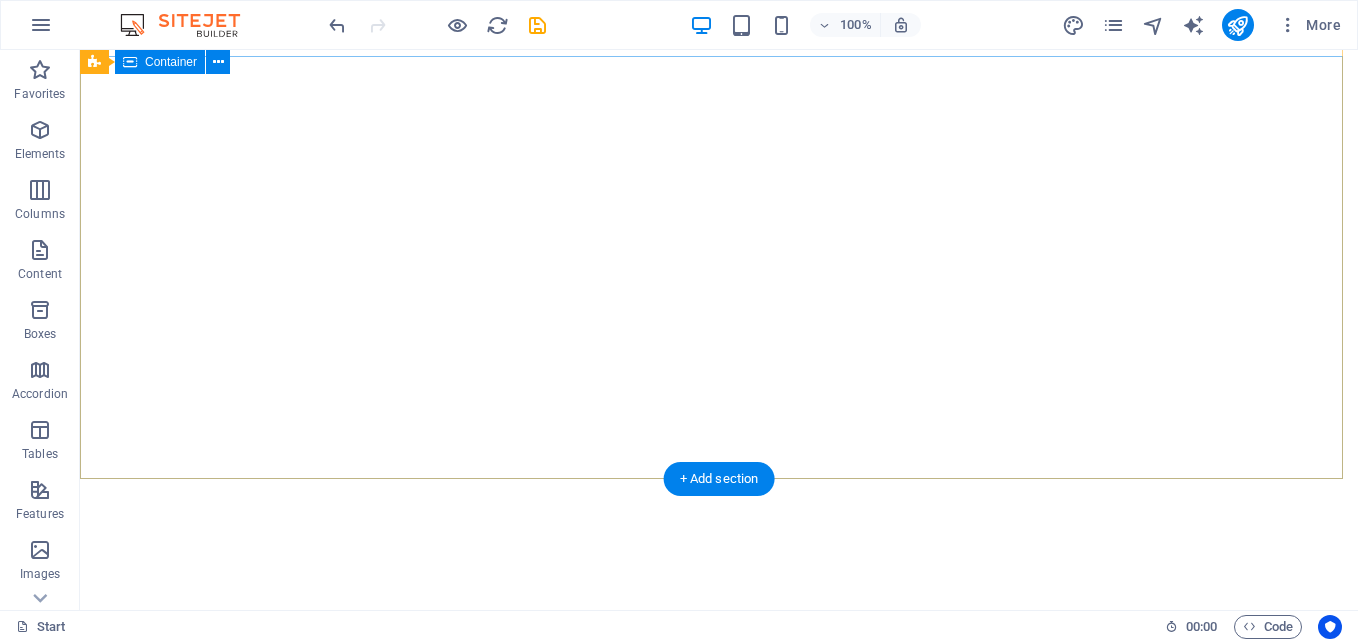scroll, scrollTop: 100, scrollLeft: 0, axis: vertical 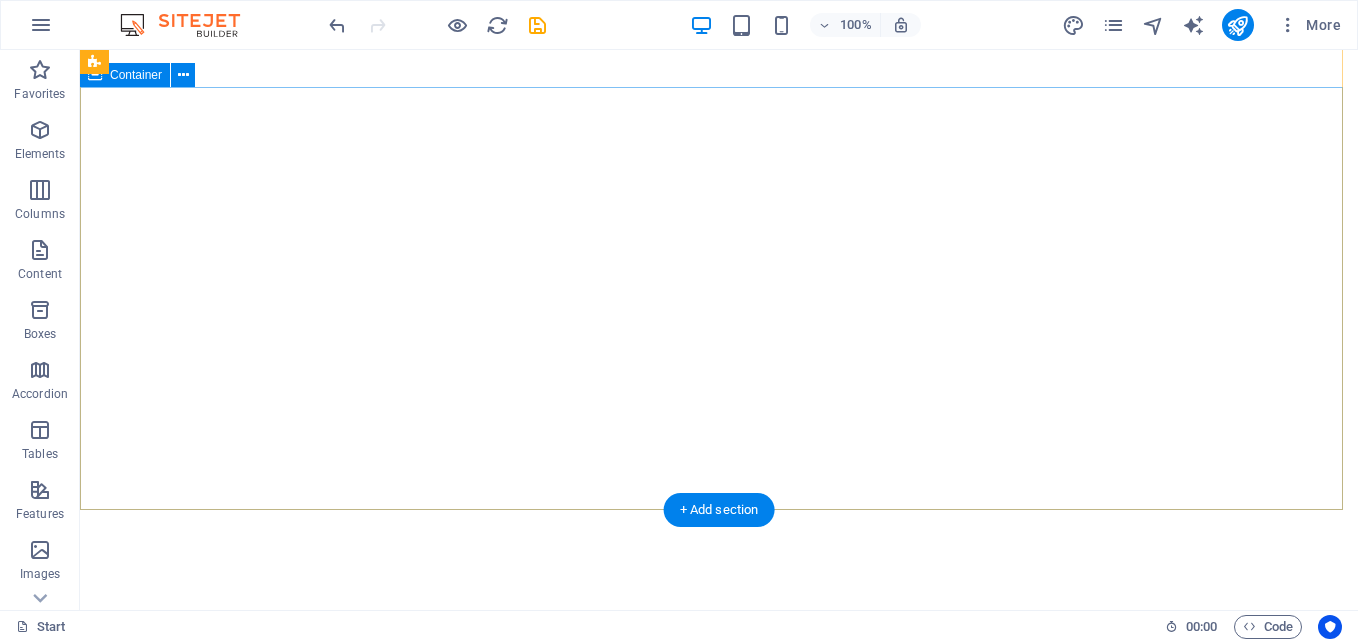 click at bounding box center [719, 985] 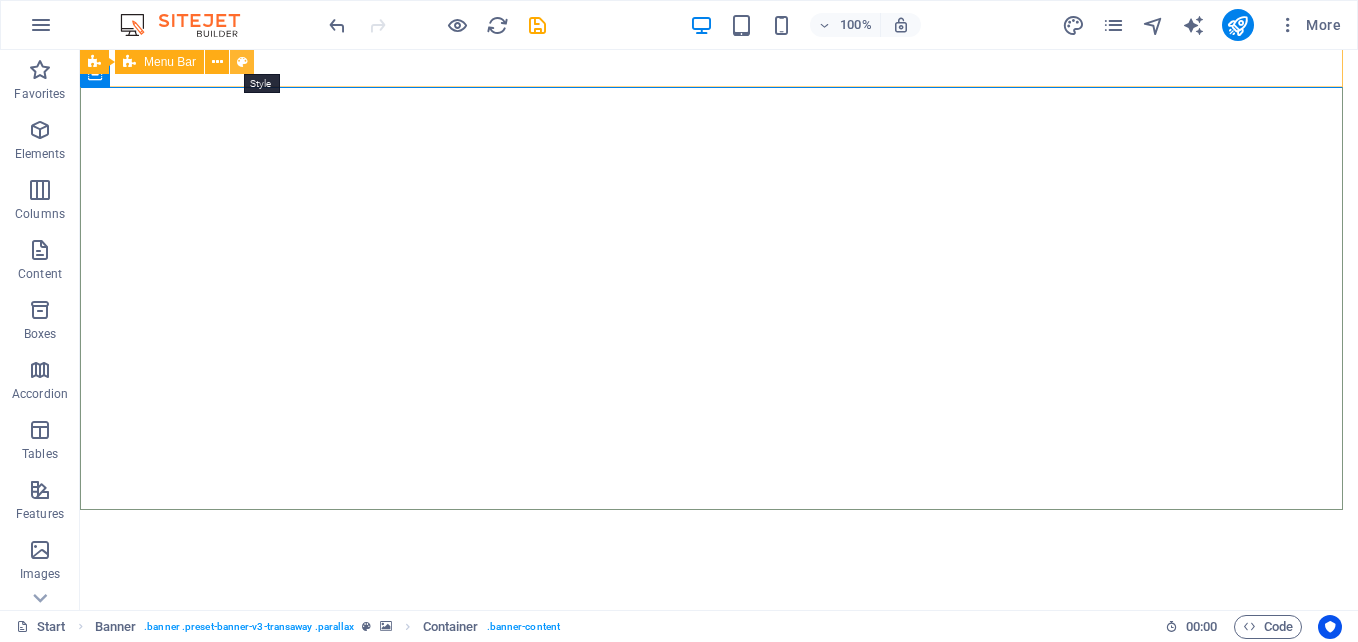 click at bounding box center [242, 62] 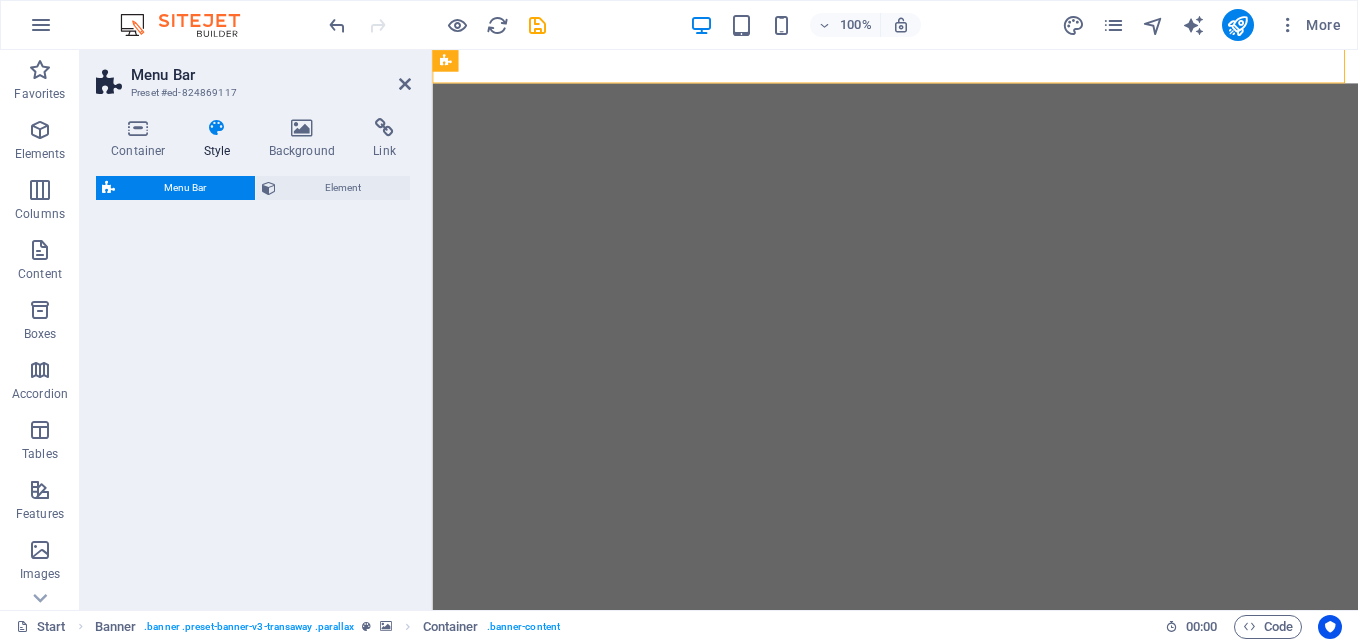 select on "rem" 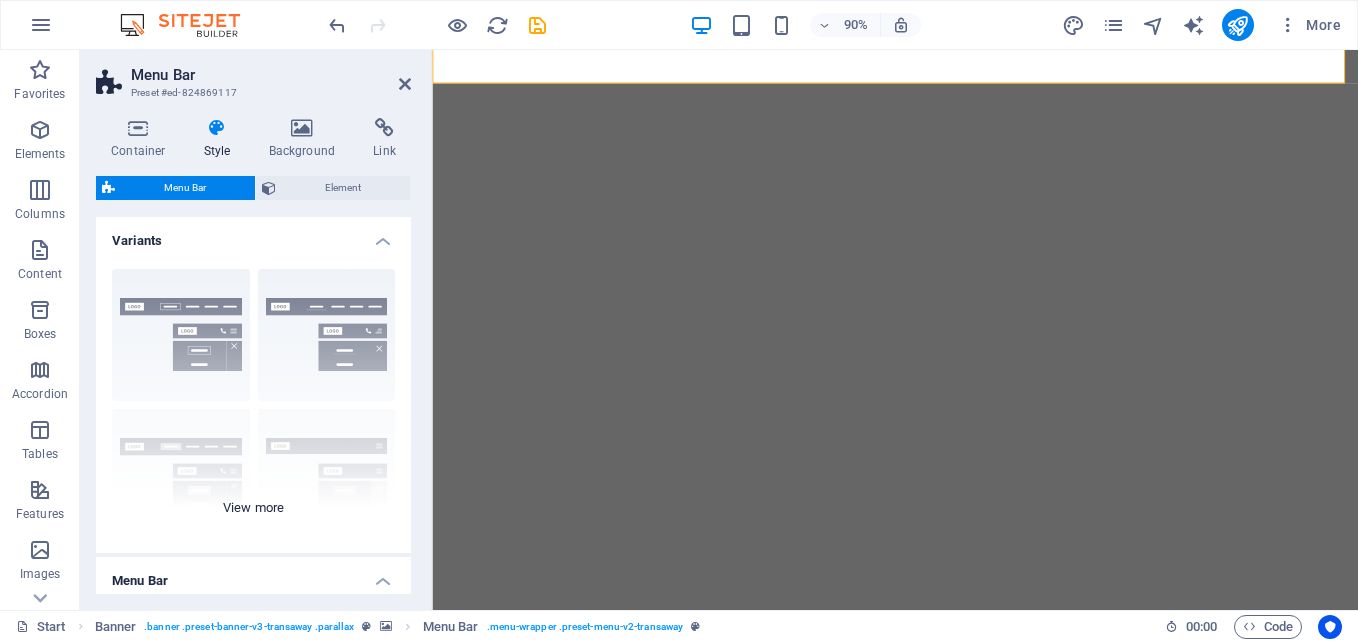 click on "Border Centered Default Fixed Loki Trigger Wide XXL" at bounding box center (253, 403) 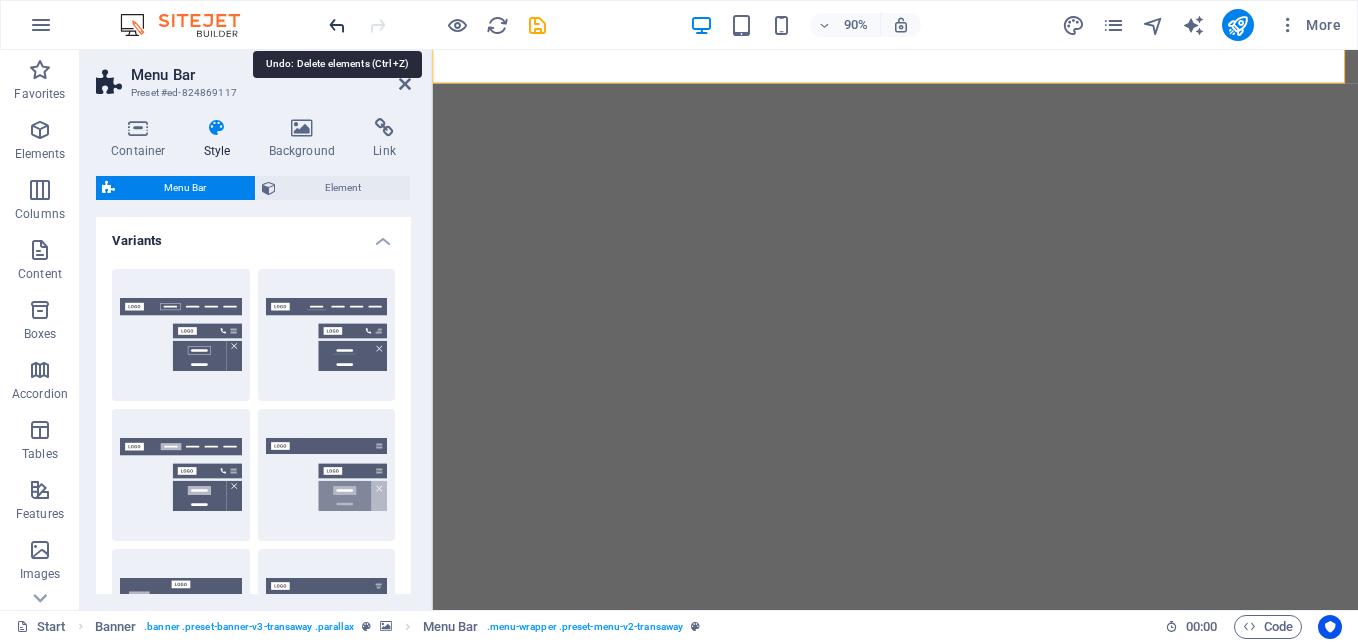click at bounding box center [337, 25] 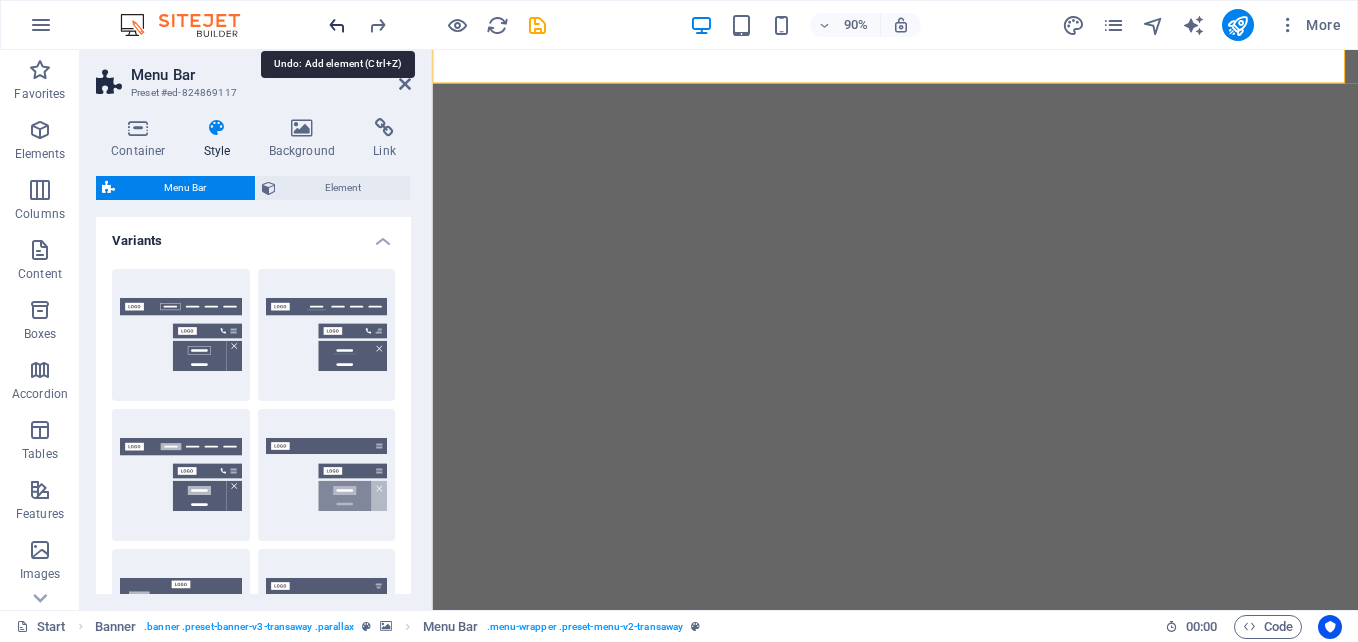 click at bounding box center (337, 25) 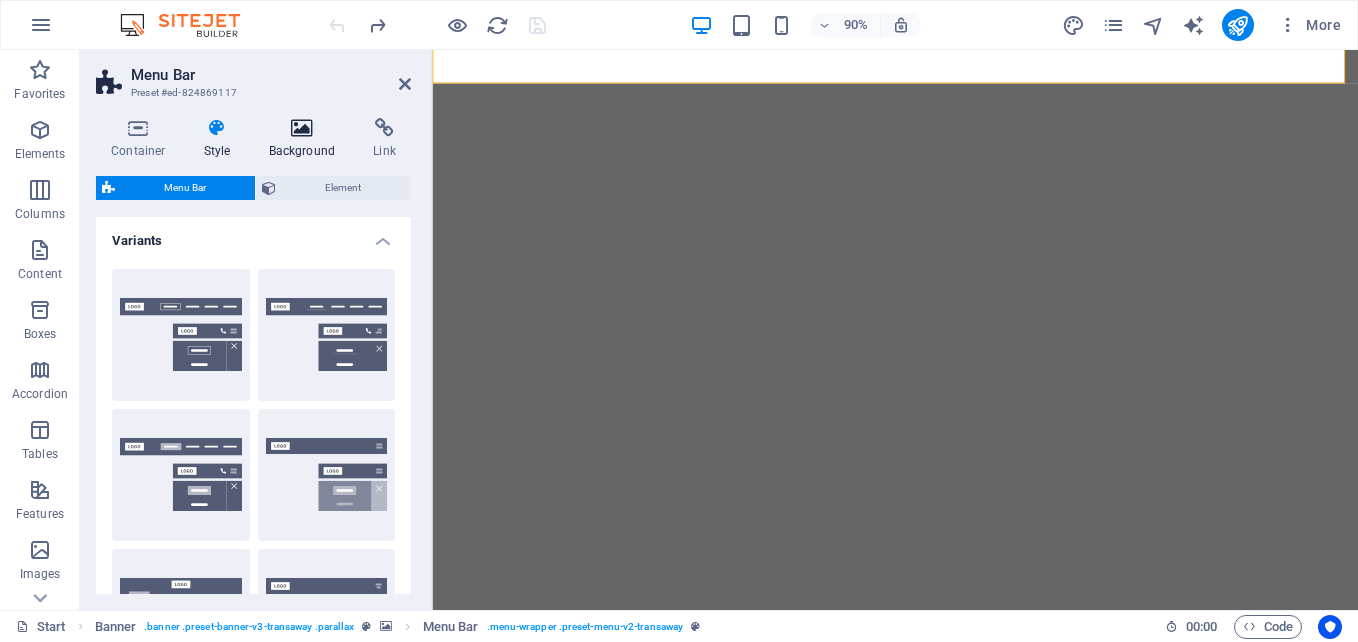 click at bounding box center [302, 128] 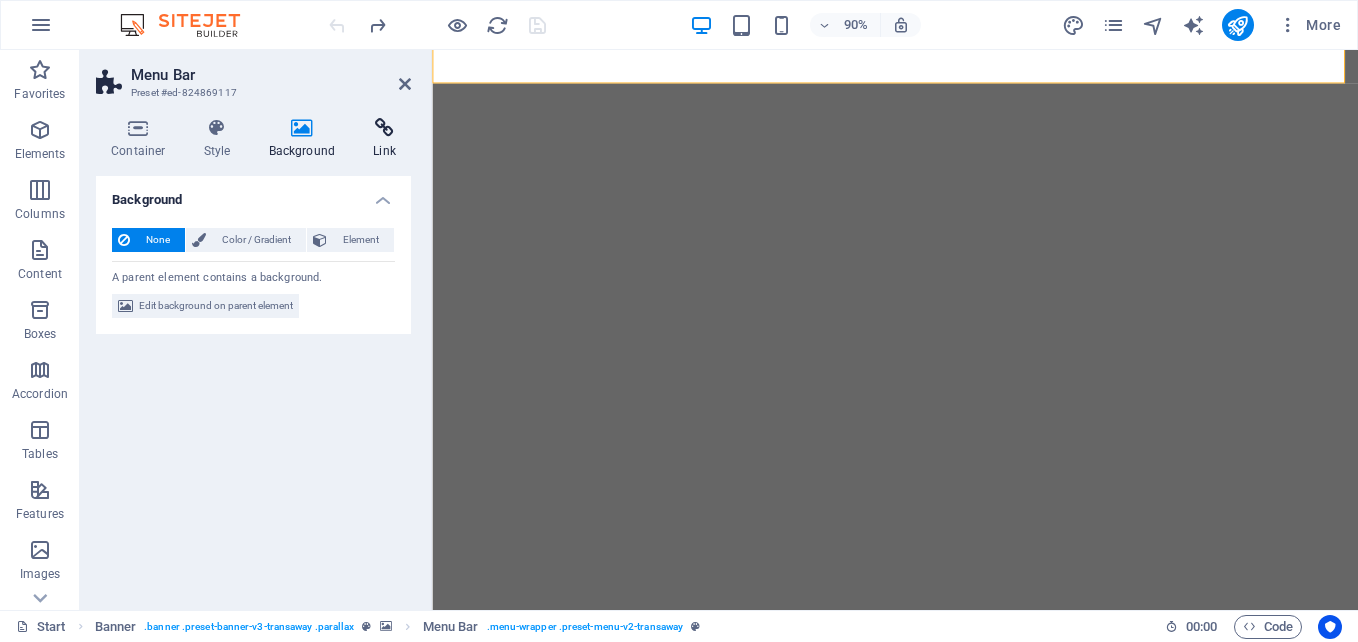 click on "Link" at bounding box center [384, 139] 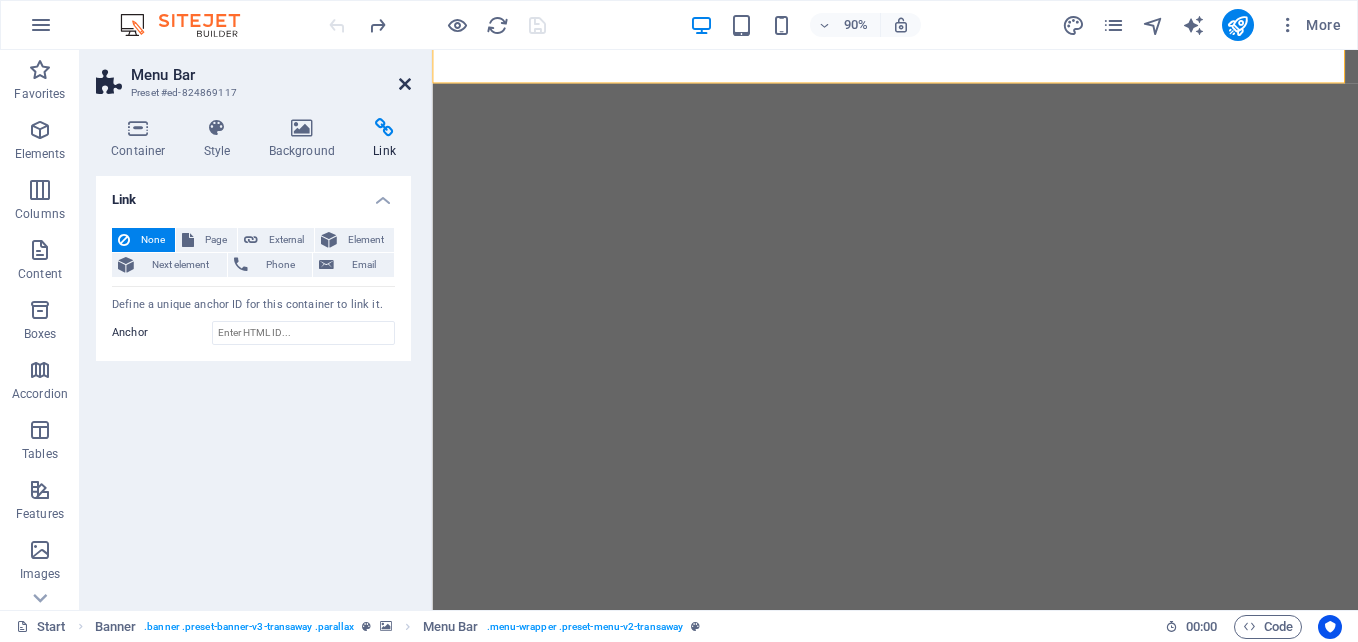 click at bounding box center [405, 84] 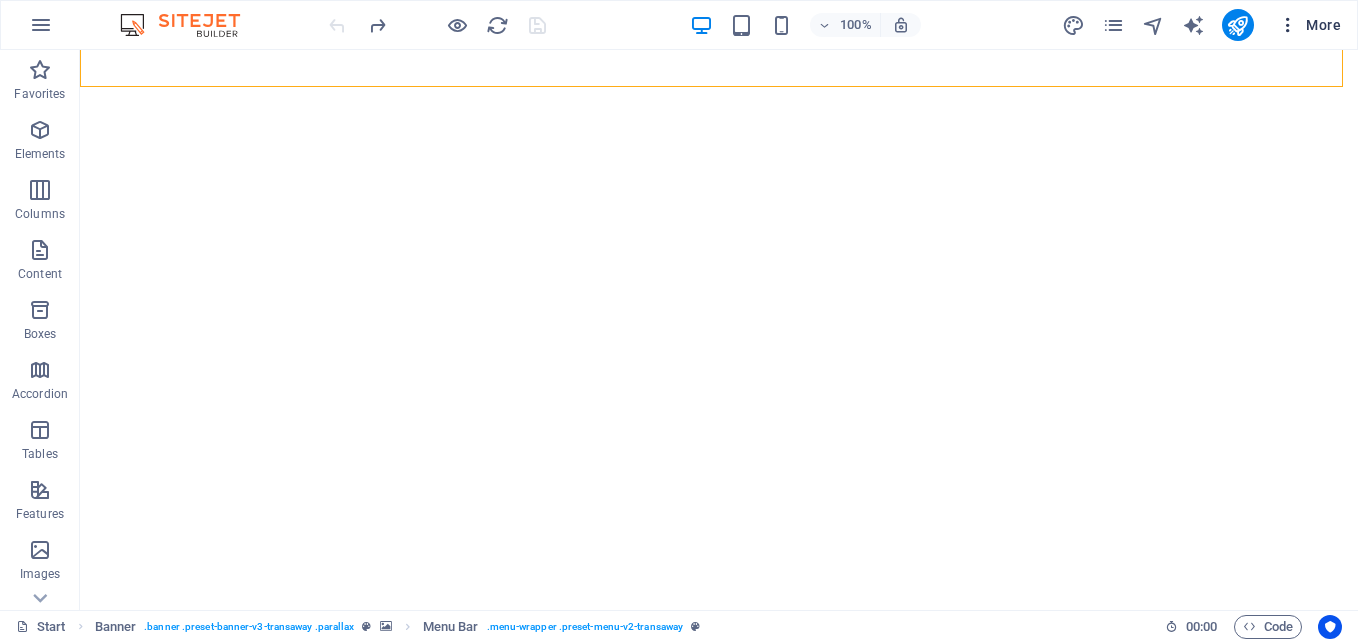 click on "More" at bounding box center [1309, 25] 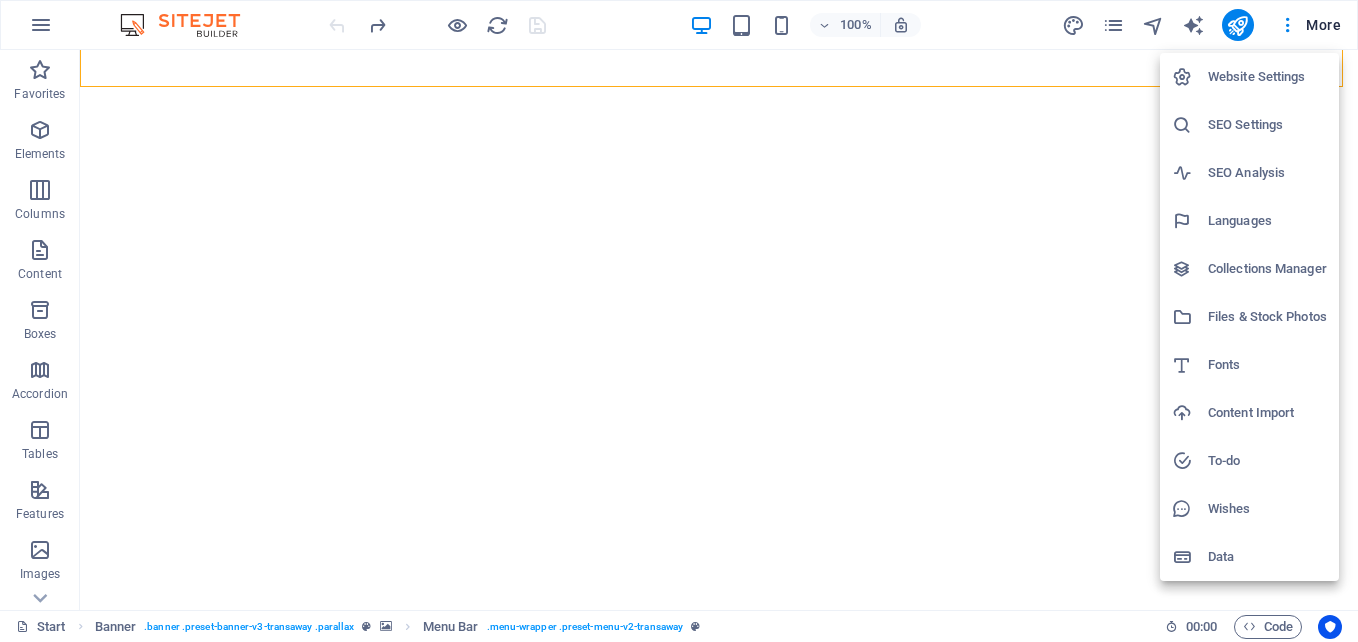 click on "Fonts" at bounding box center [1267, 365] 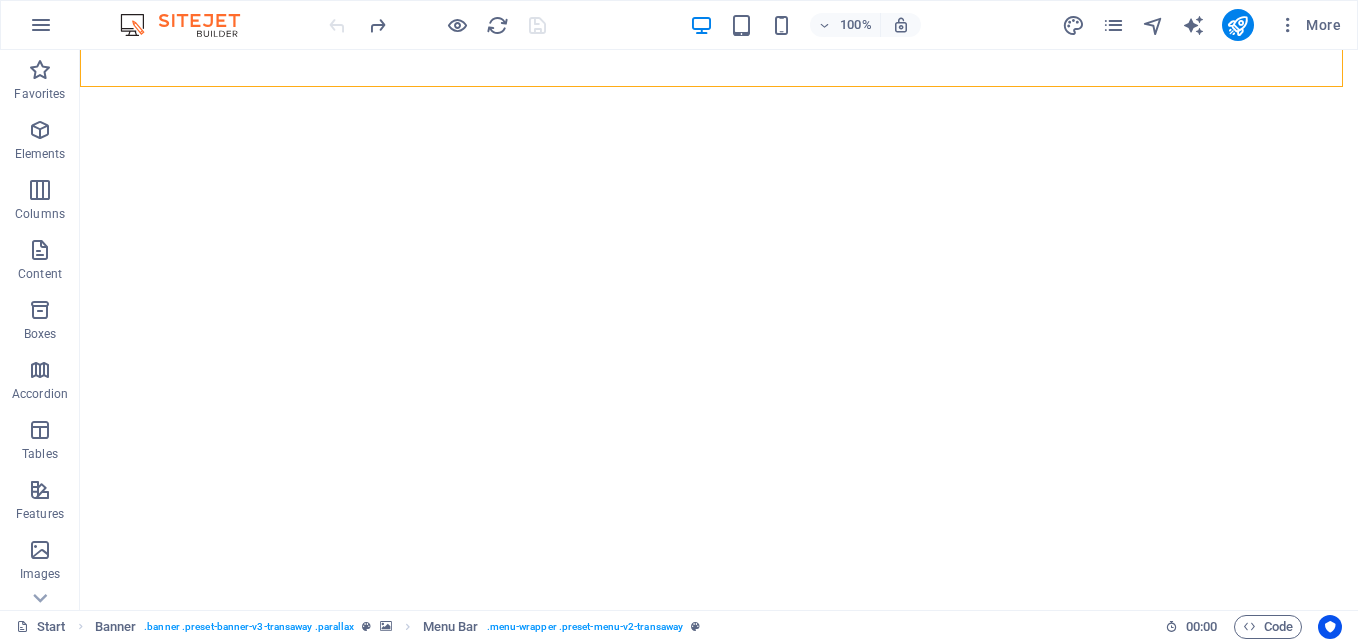 select on "popularity" 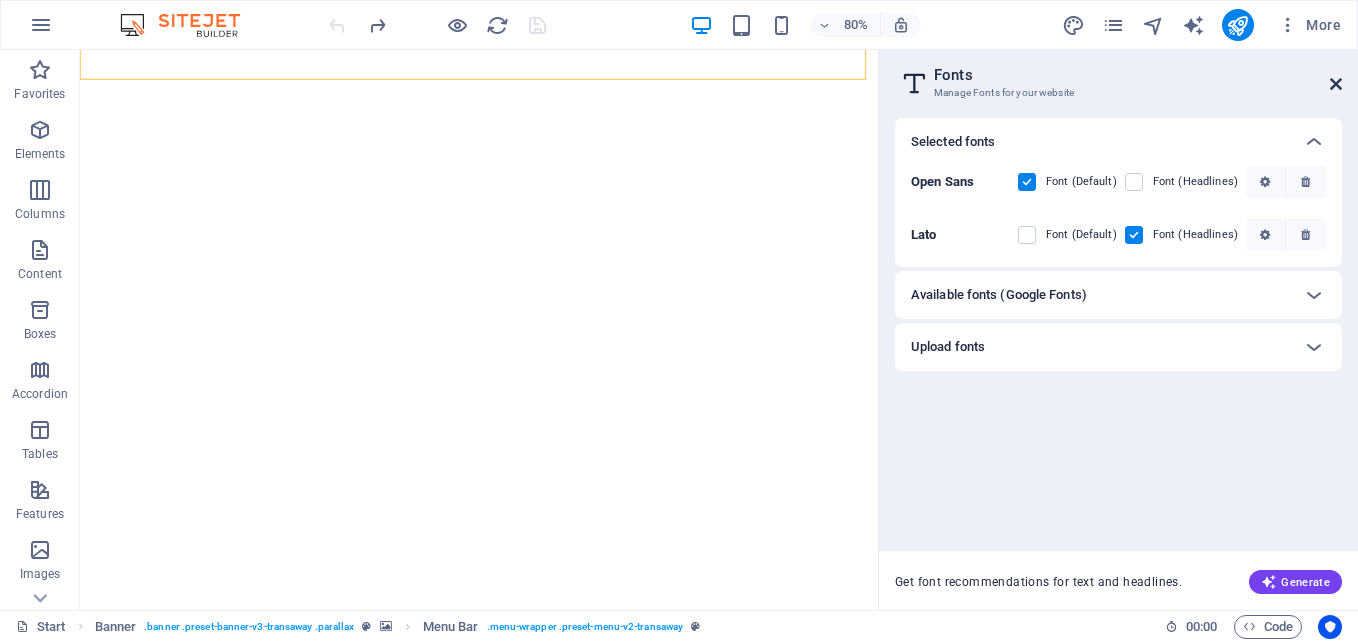 click at bounding box center (1336, 84) 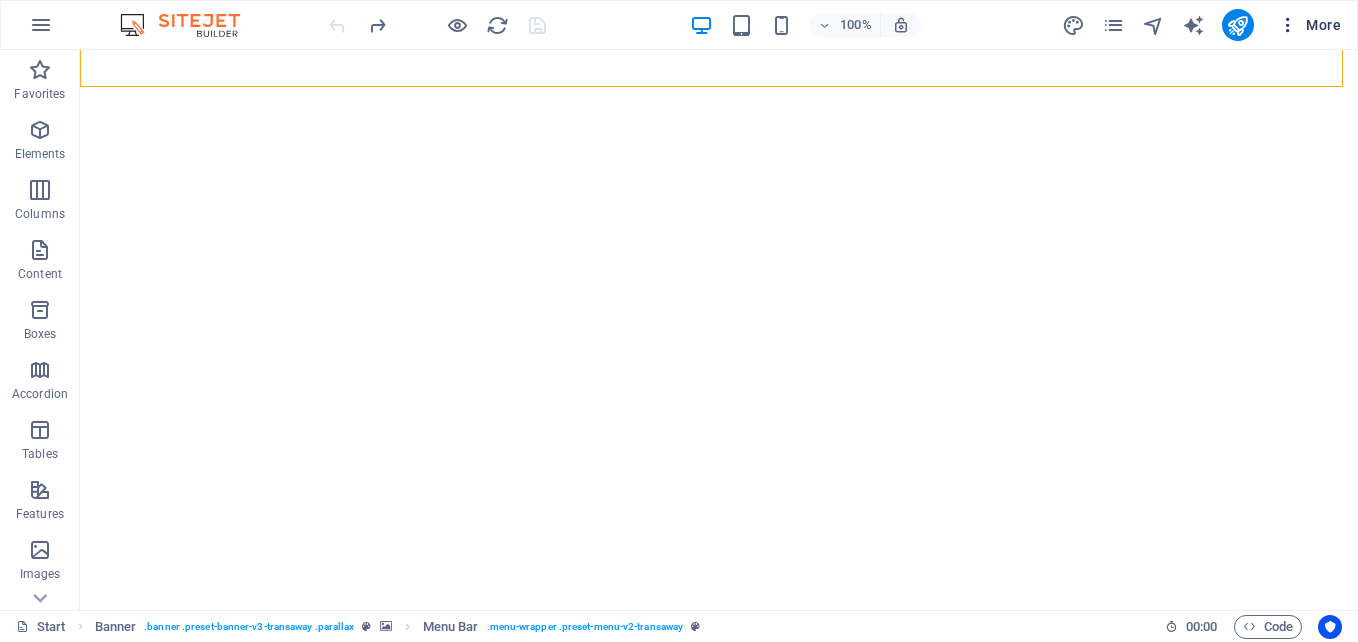 click on "More" at bounding box center (1309, 25) 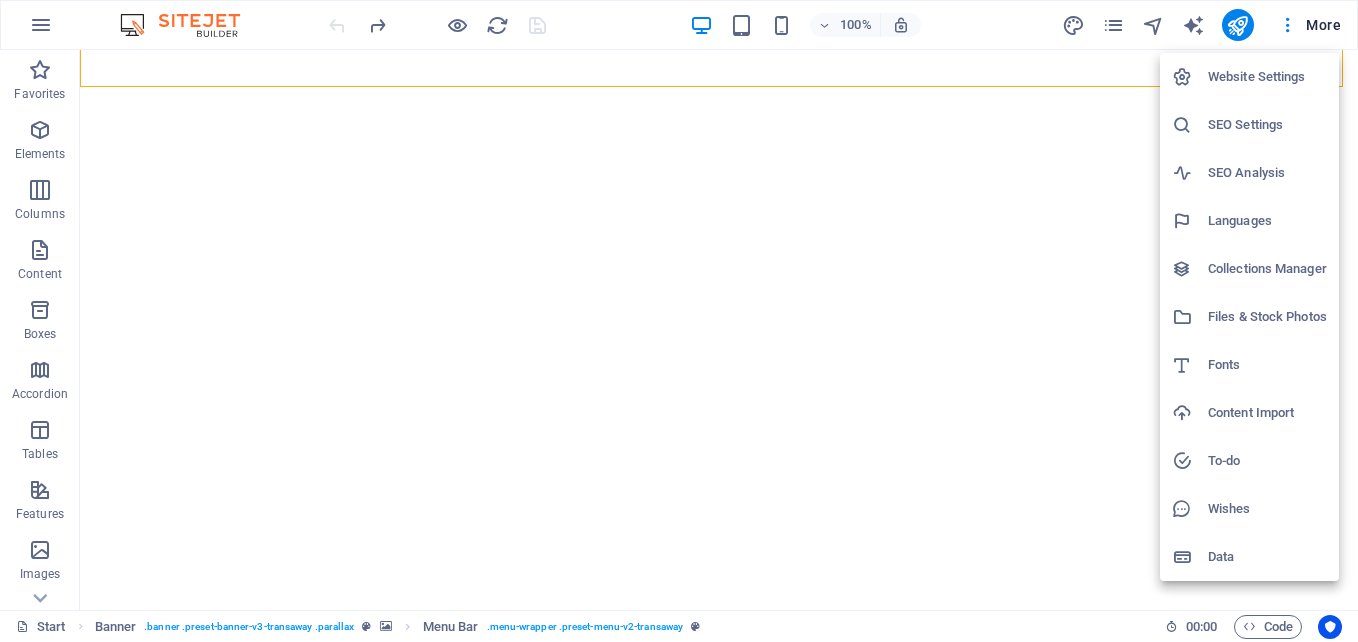 click at bounding box center (679, 321) 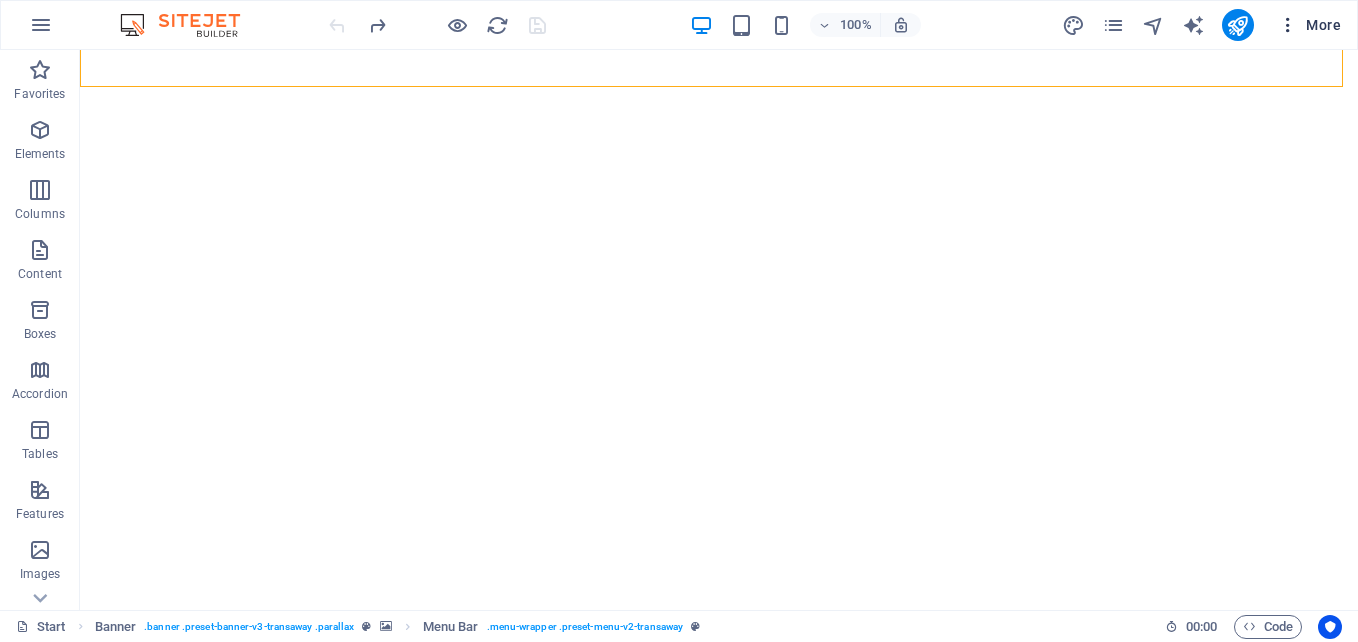 click at bounding box center [1288, 25] 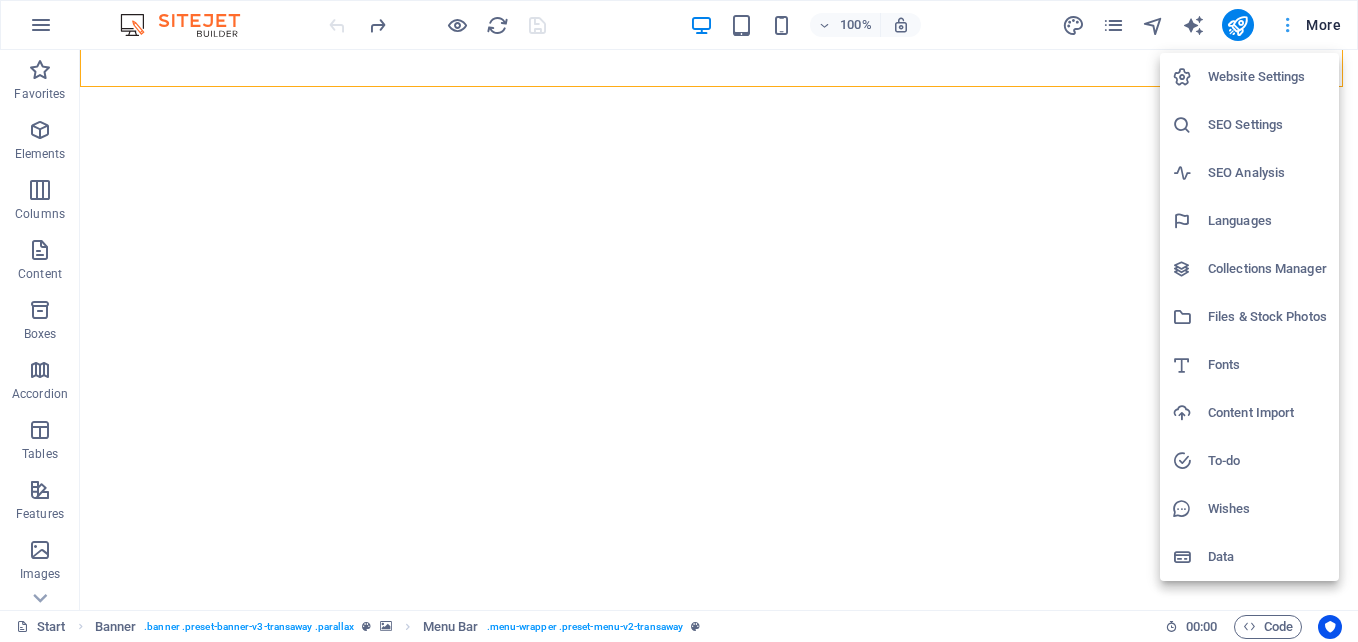 click at bounding box center [679, 321] 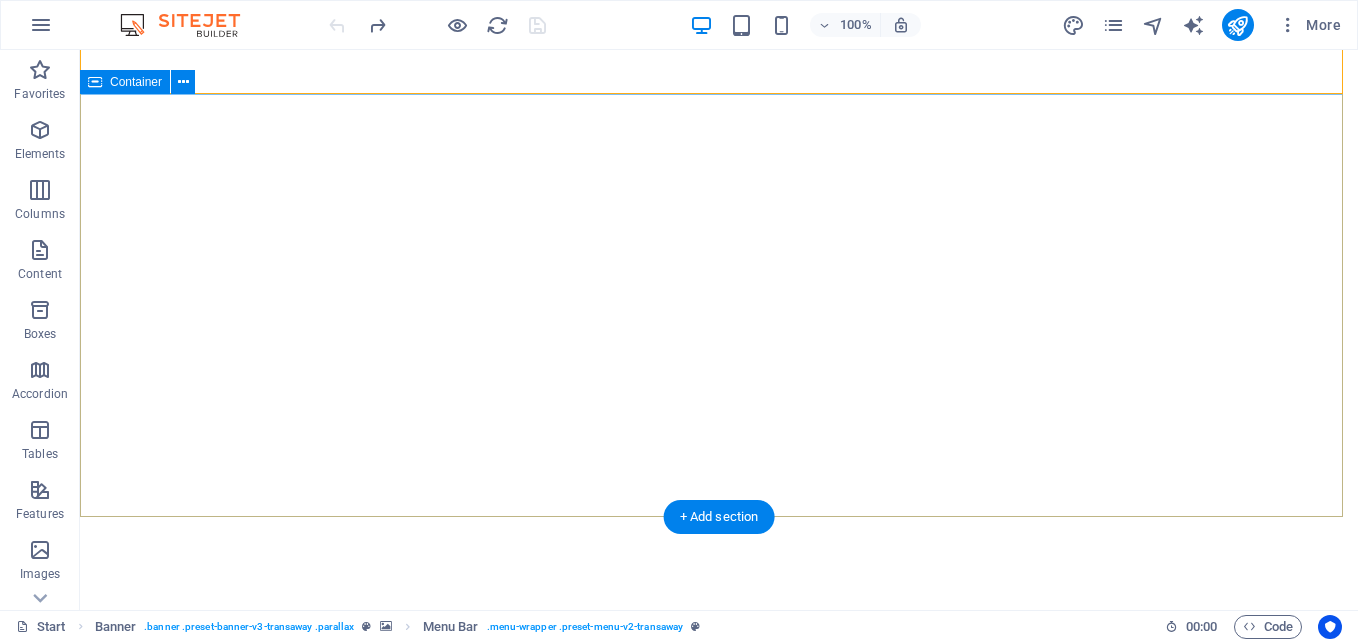 scroll, scrollTop: 0, scrollLeft: 0, axis: both 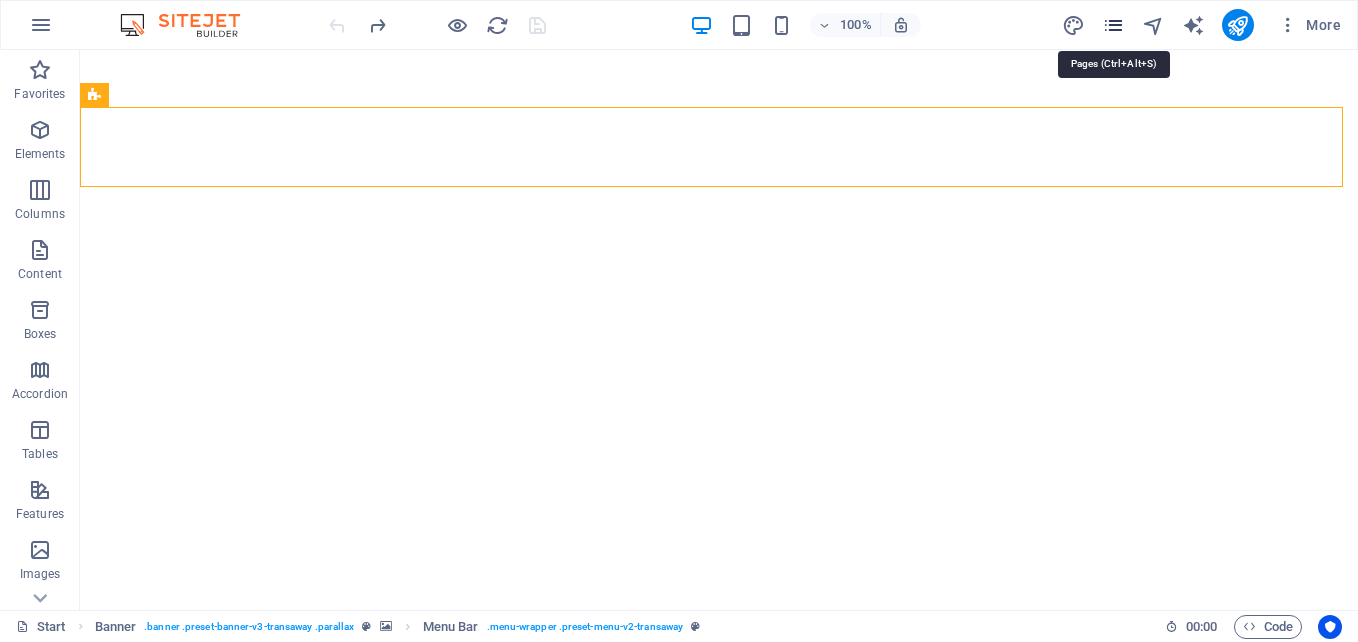click at bounding box center [1113, 25] 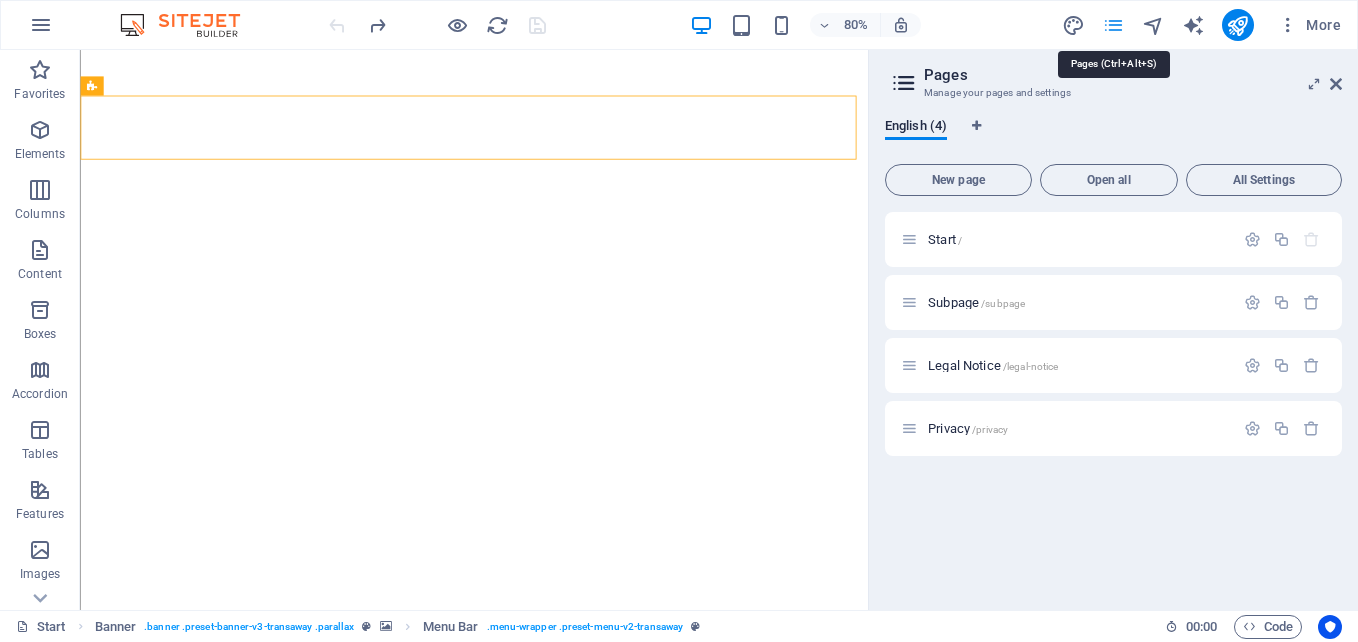click at bounding box center (1113, 25) 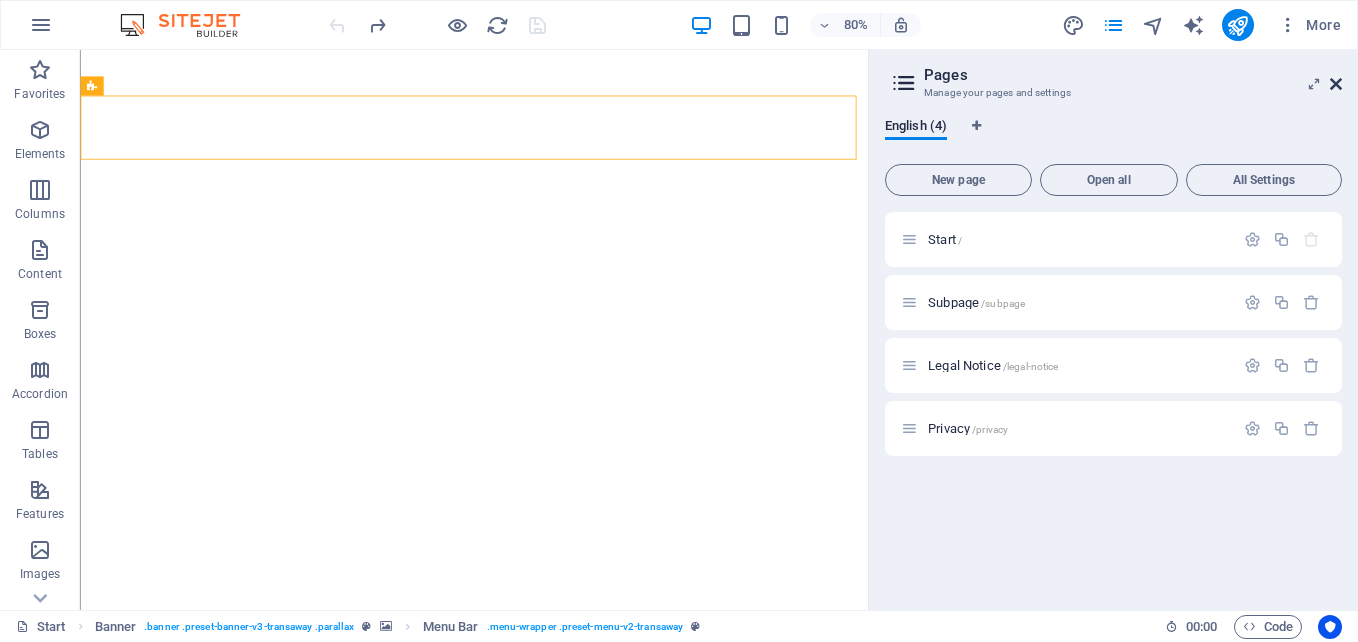 click at bounding box center (1336, 84) 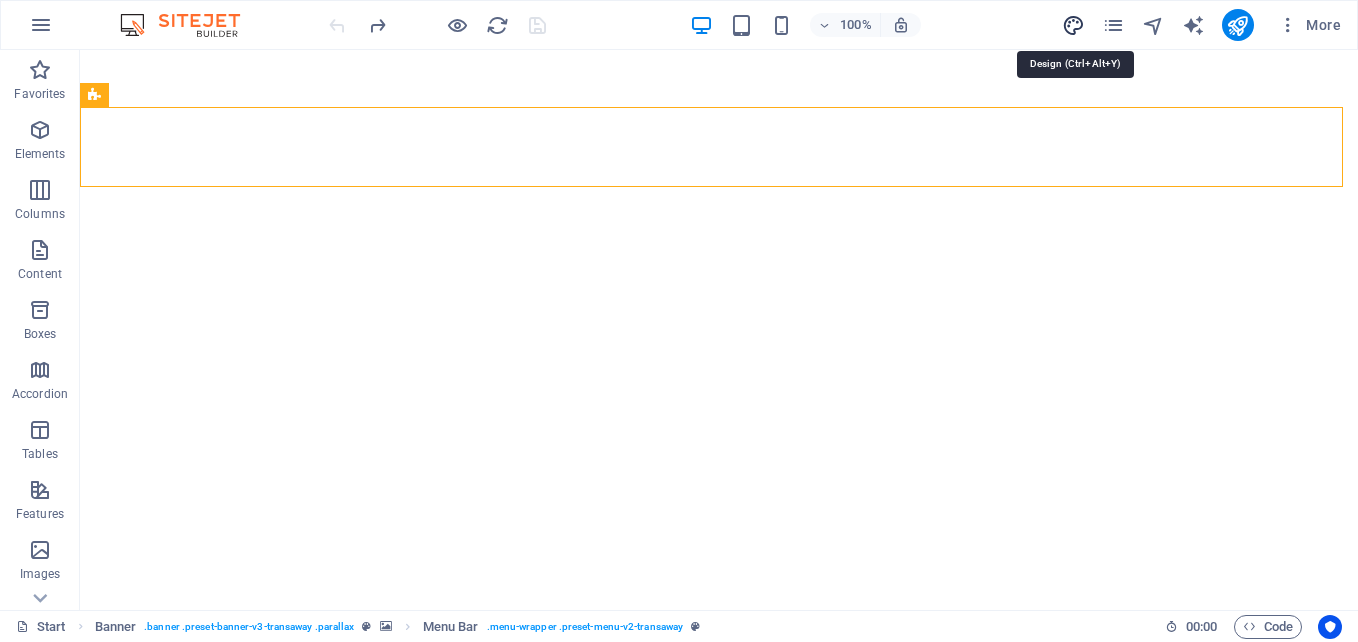 click at bounding box center (1073, 25) 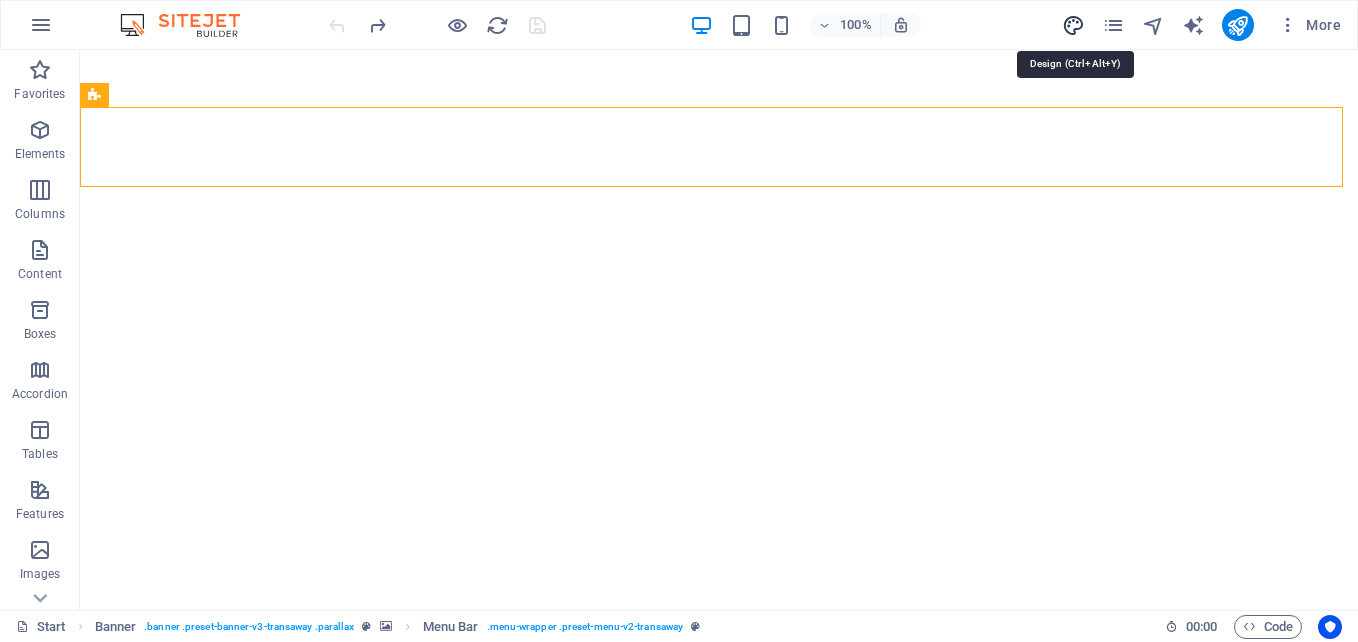select on "px" 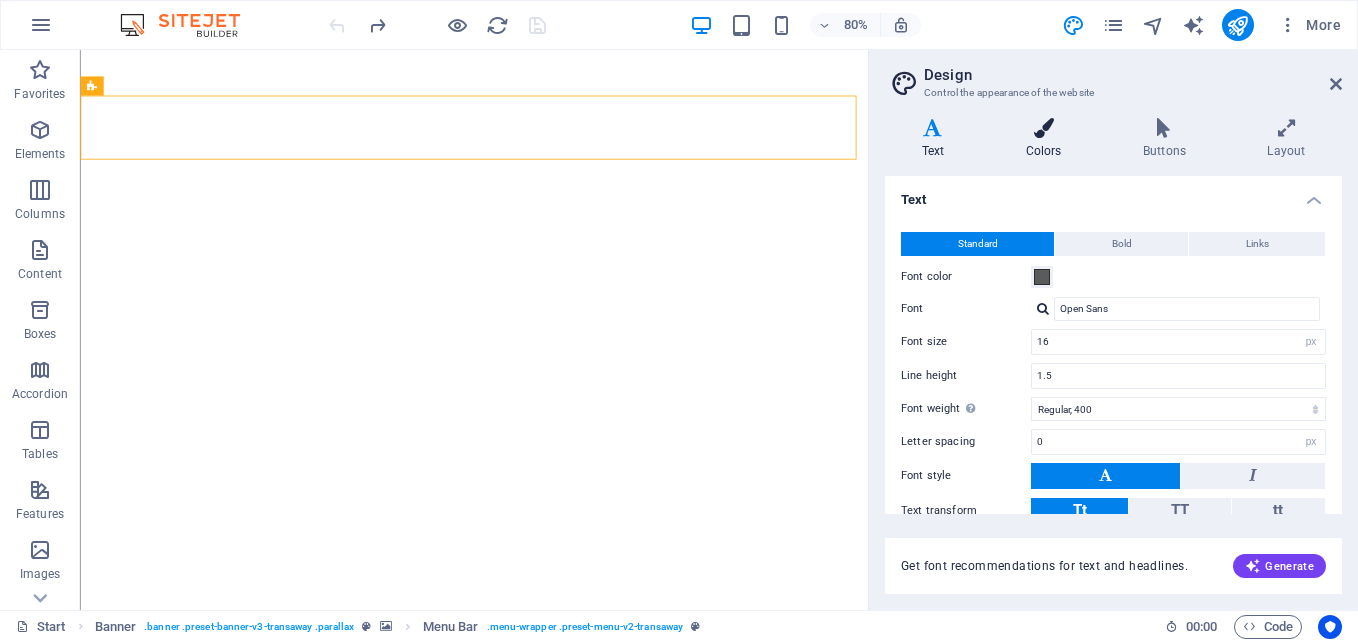 click on "Colors" at bounding box center (1047, 139) 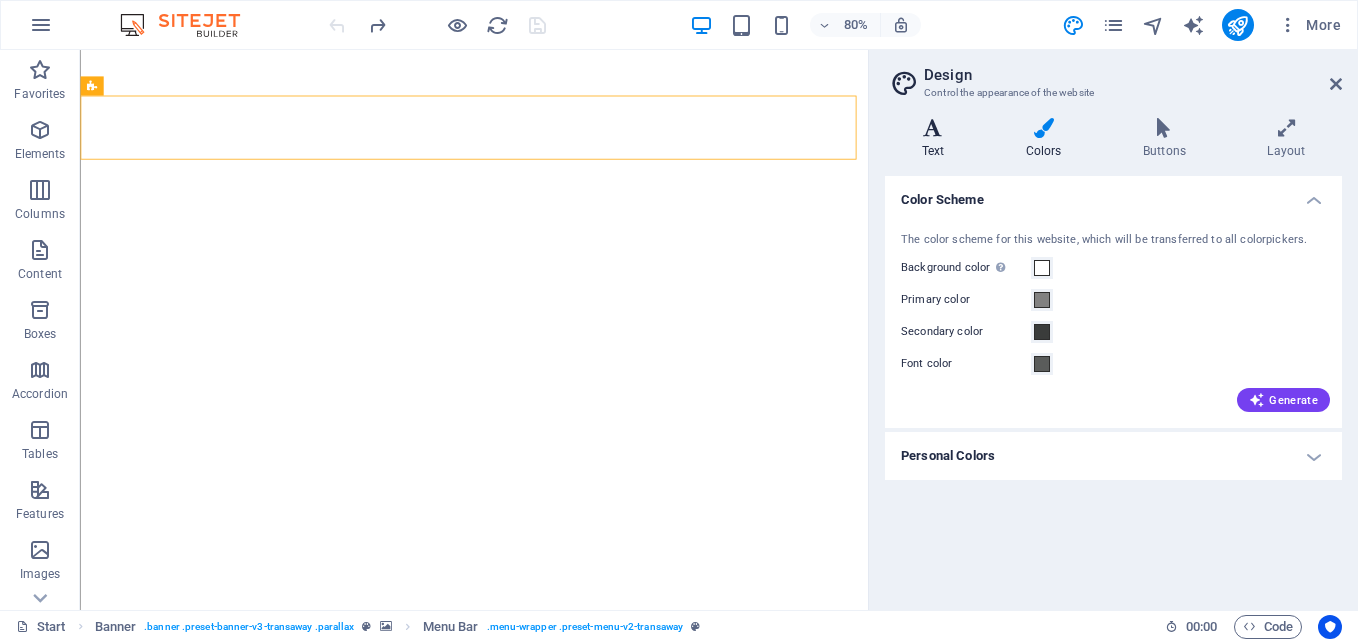 click on "Text" at bounding box center [937, 139] 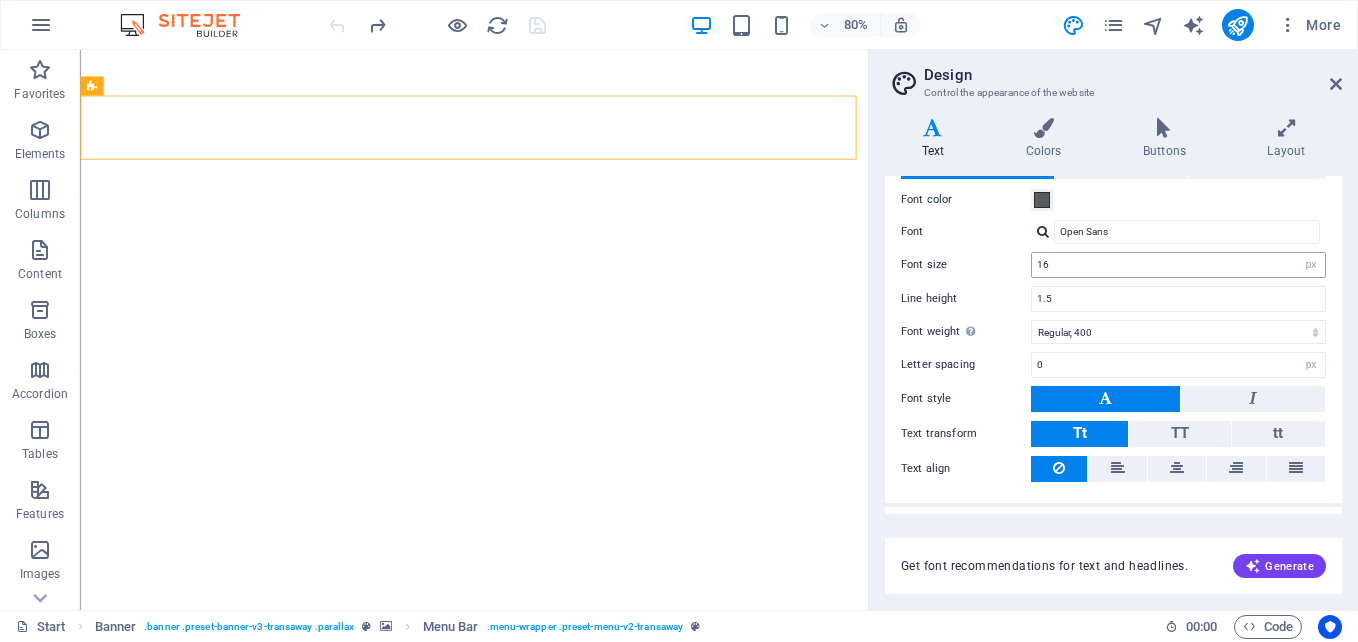 scroll, scrollTop: 118, scrollLeft: 0, axis: vertical 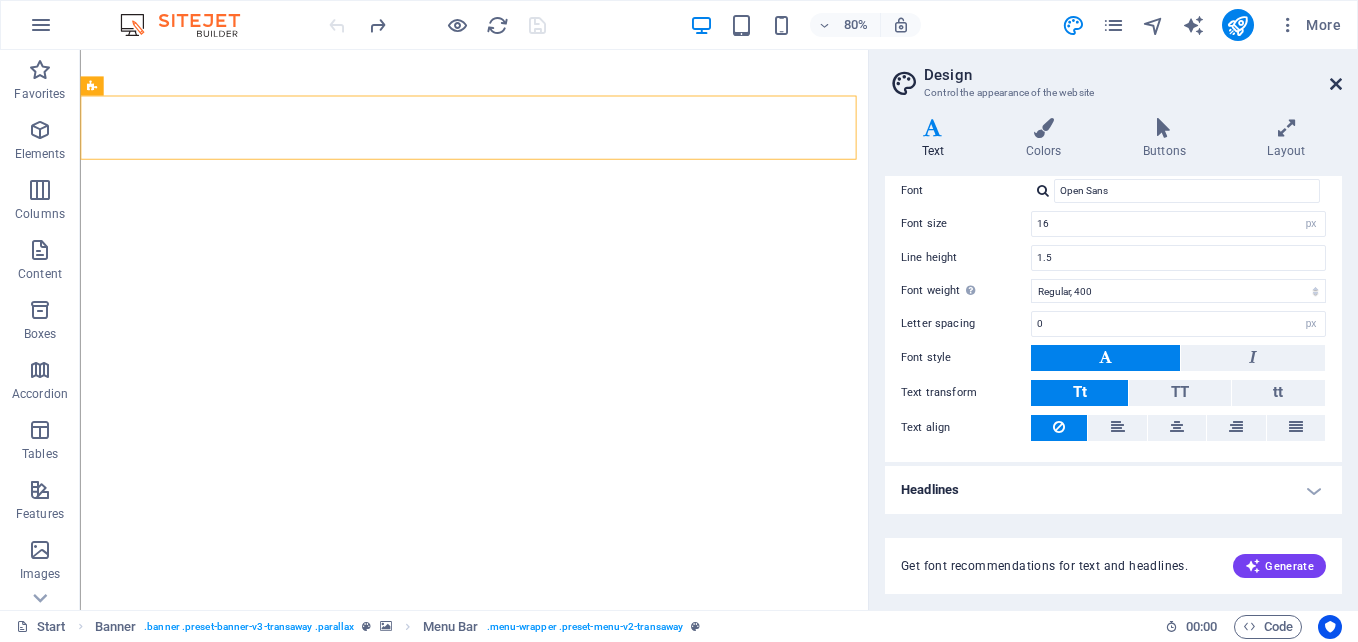 click at bounding box center [1336, 84] 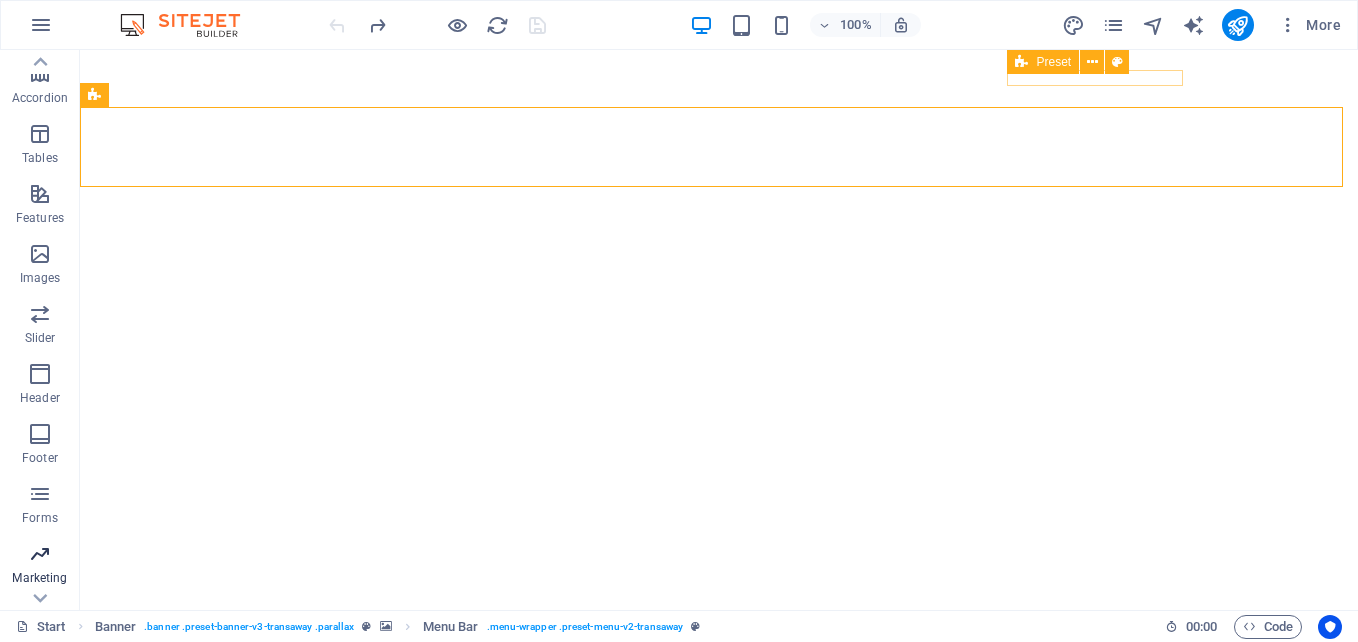 scroll, scrollTop: 340, scrollLeft: 0, axis: vertical 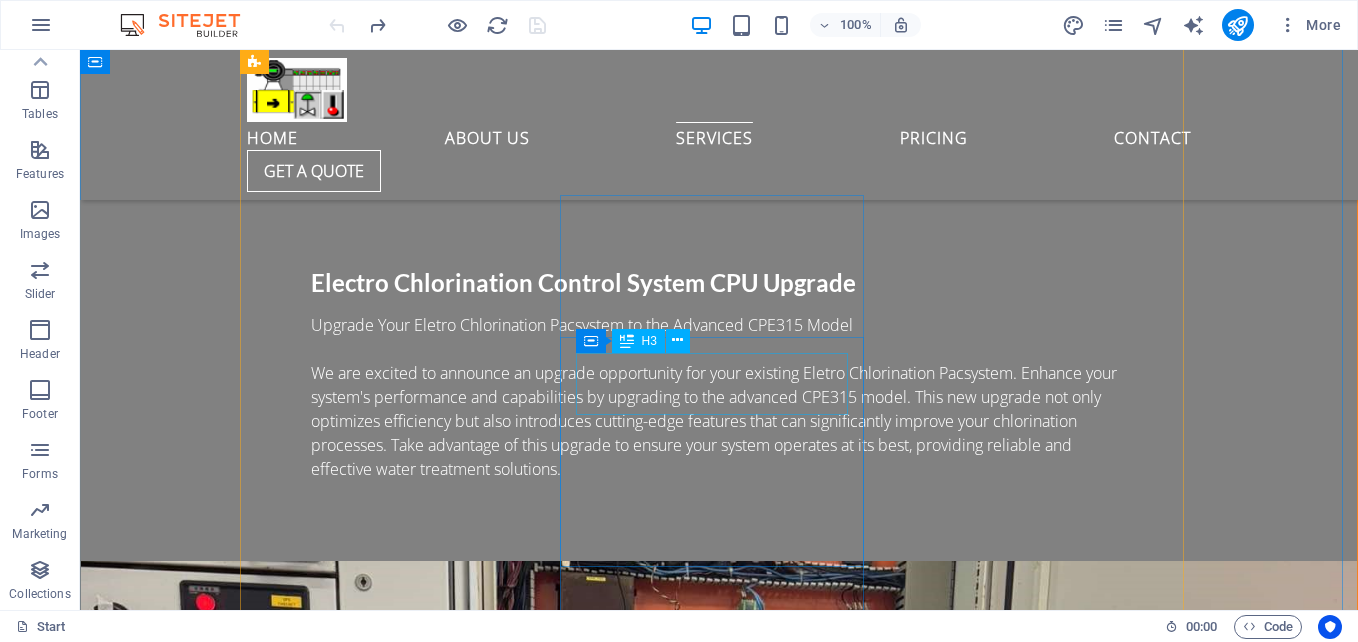 click on "PROCESS ENGINEERING" at bounding box center (719, 5269) 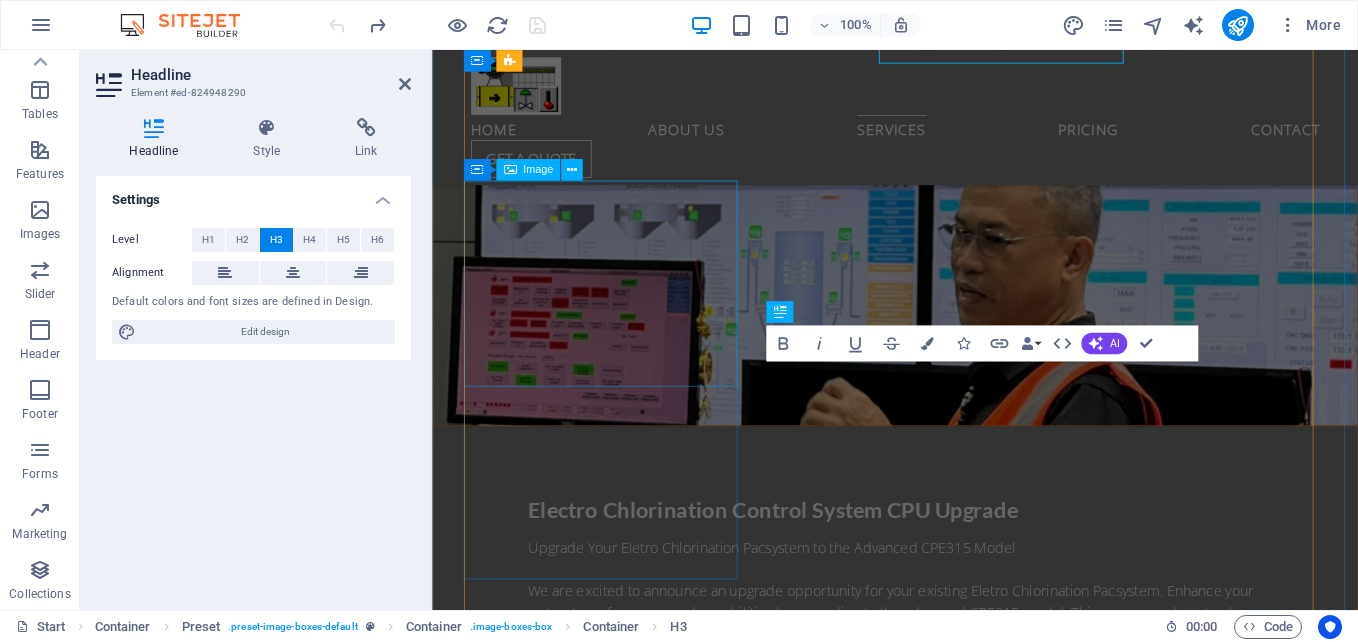 scroll, scrollTop: 4950, scrollLeft: 0, axis: vertical 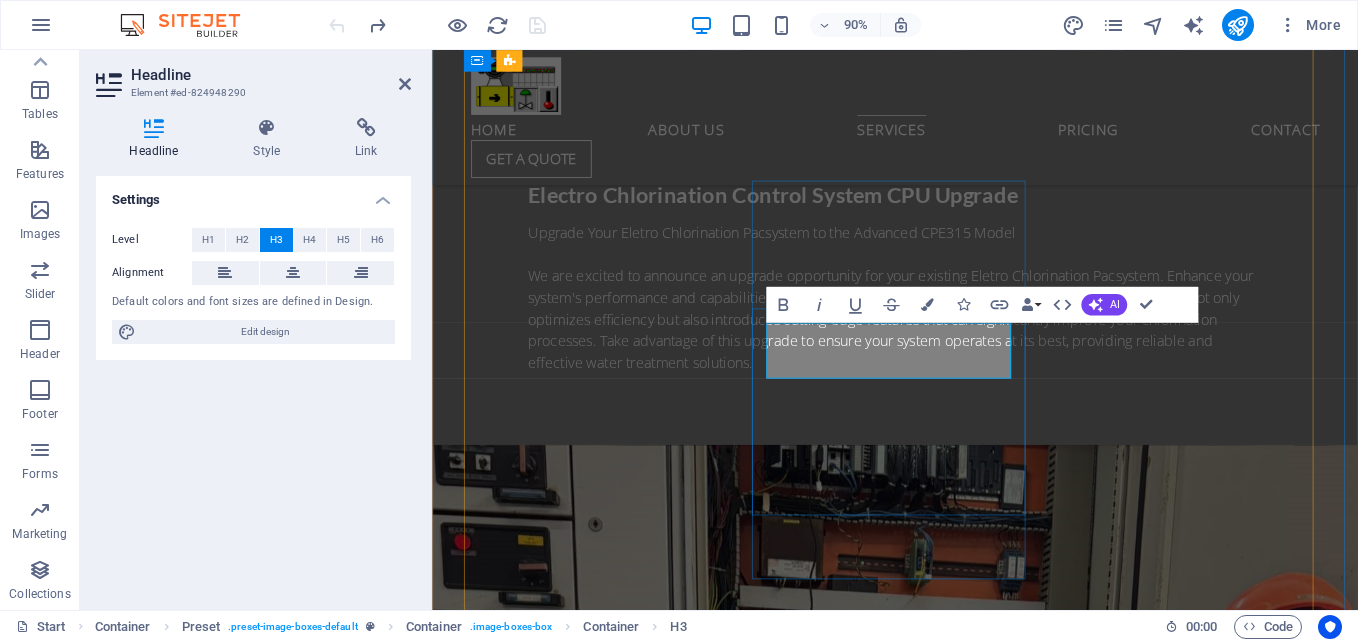 type 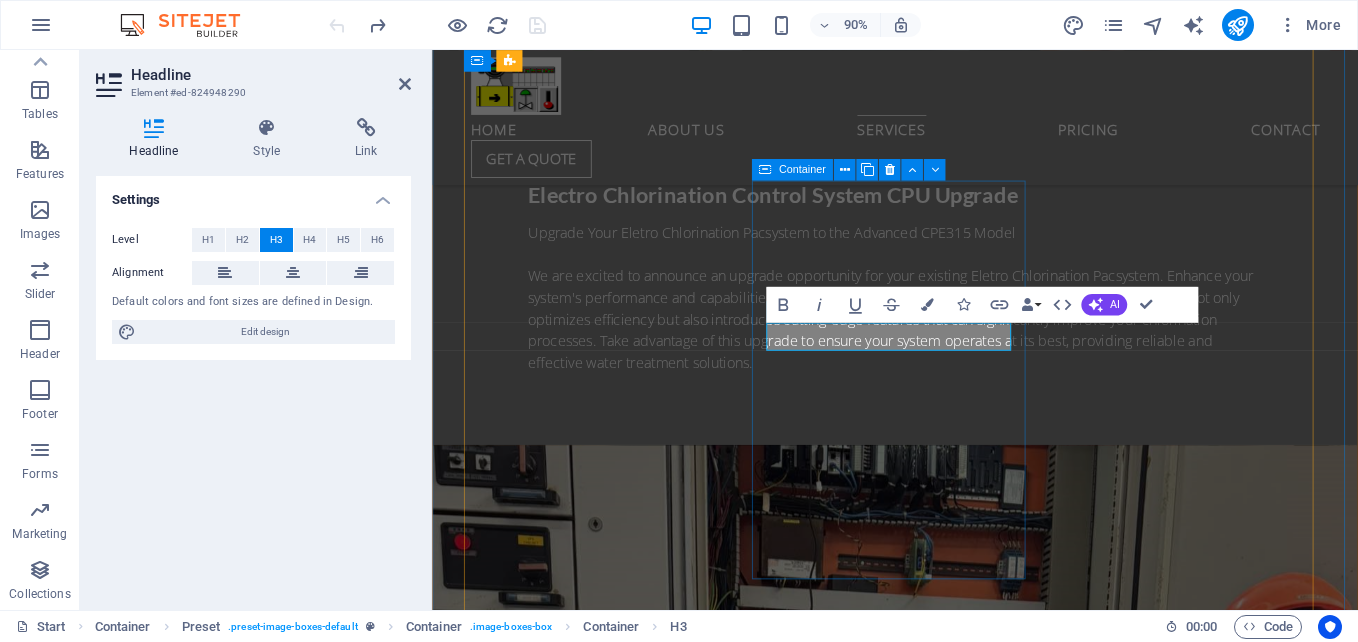 click on "​Rx7i to RX3i Many manufacturing companies frequently struggle with a range of significant challenges that can impede their operational efficiency and overall productivity." at bounding box center (947, 5081) 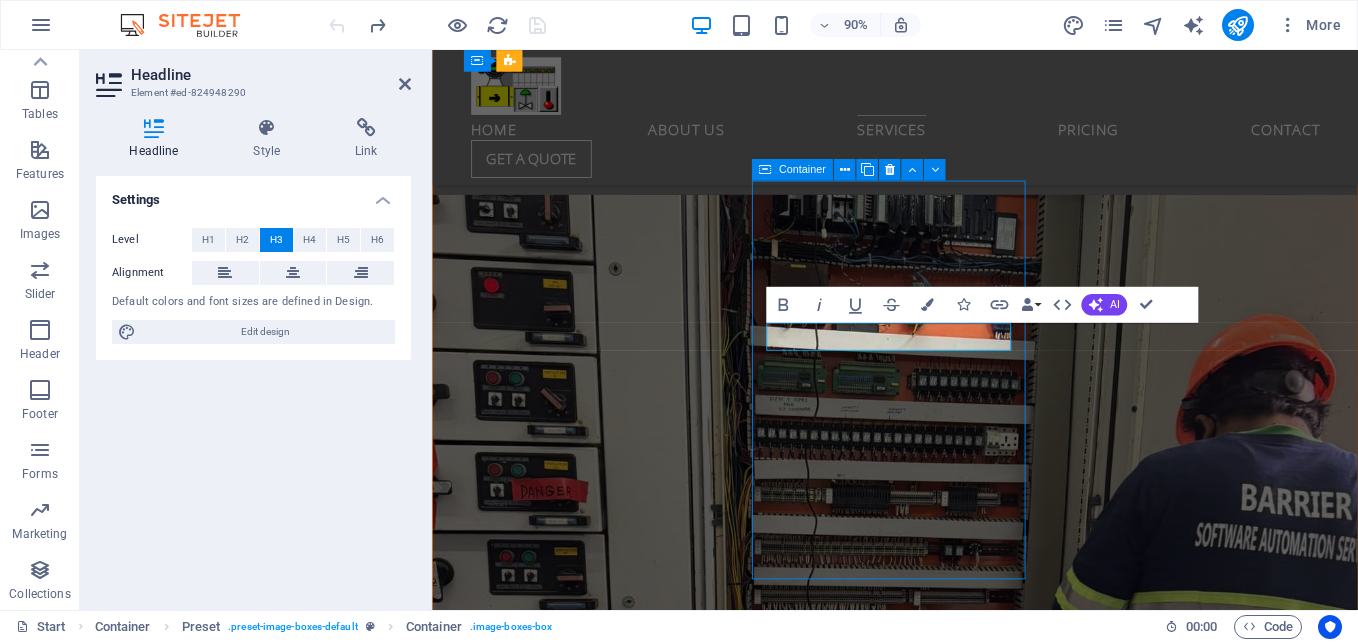 scroll, scrollTop: 4600, scrollLeft: 0, axis: vertical 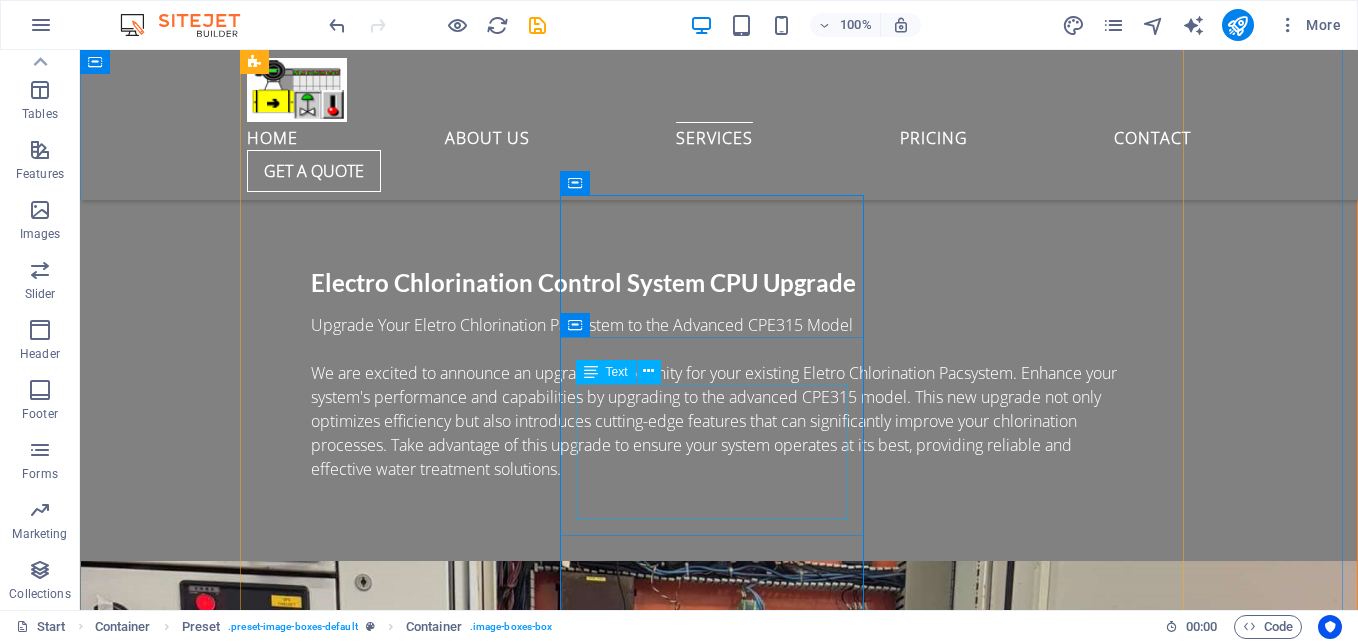 click on "Many manufacturing companies frequently struggle with a range of significant challenges that can impede their operational efficiency and overall productivity." at bounding box center (719, 5316) 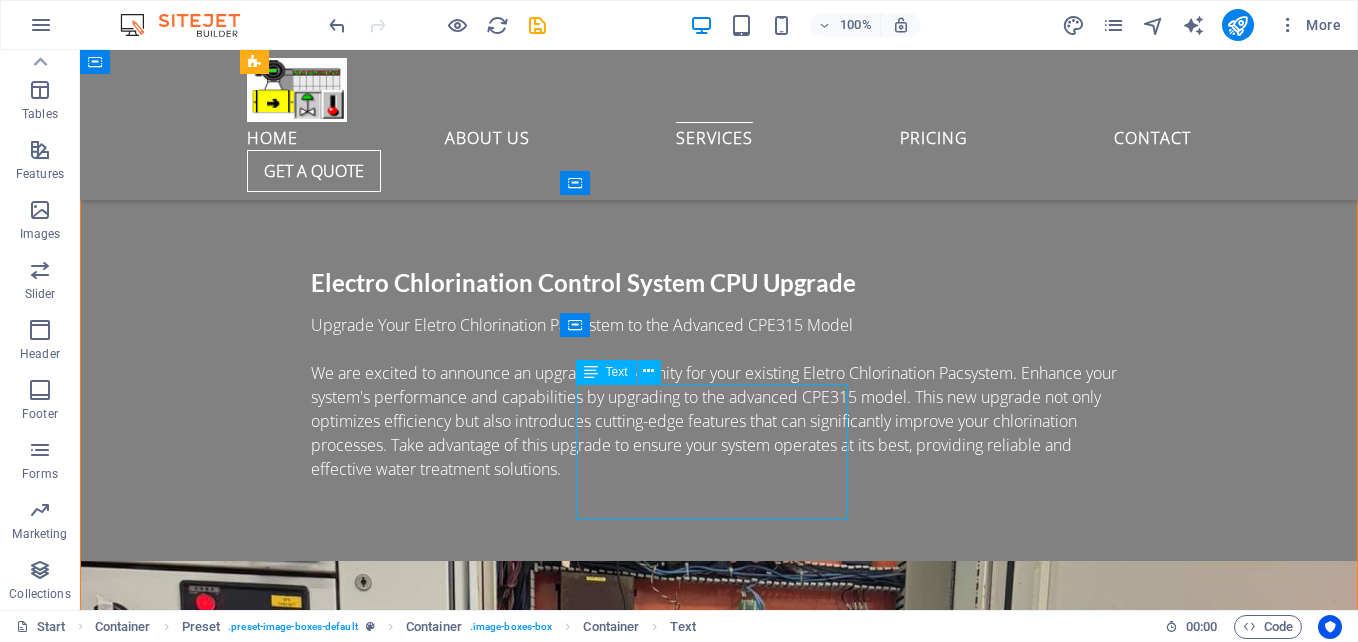 click on "Many manufacturing companies frequently struggle with a range of significant challenges that can impede their operational efficiency and overall productivity." at bounding box center [719, 5316] 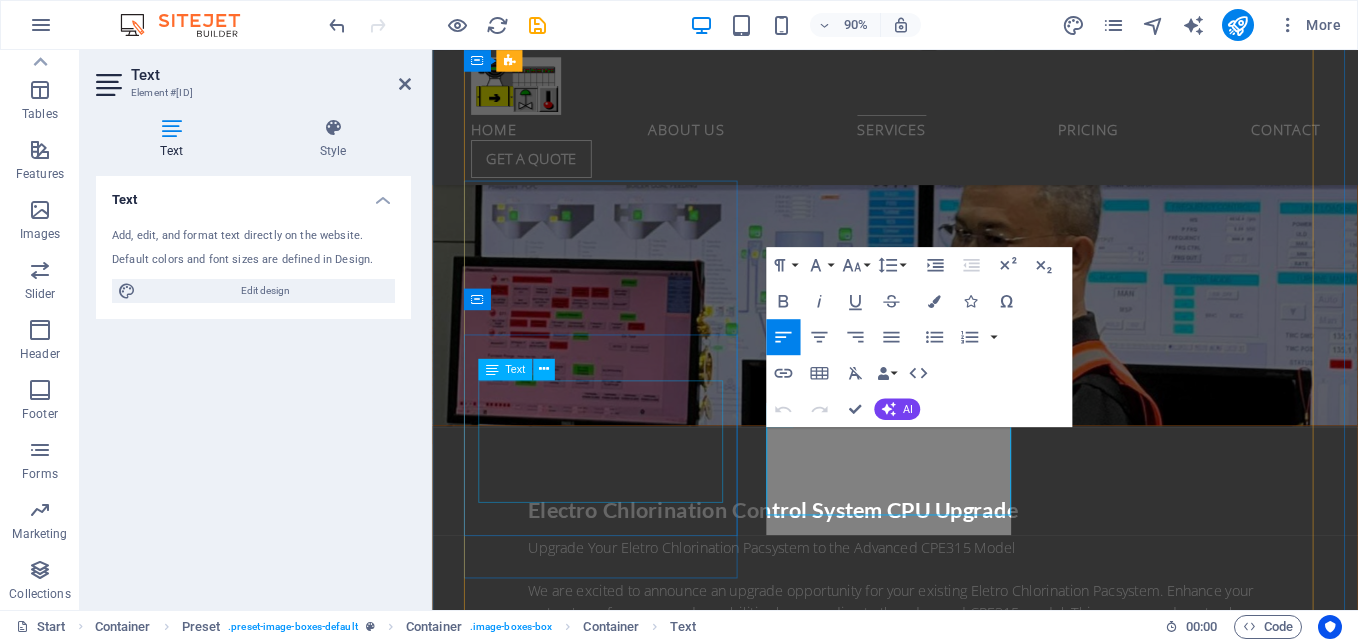 scroll, scrollTop: 4950, scrollLeft: 0, axis: vertical 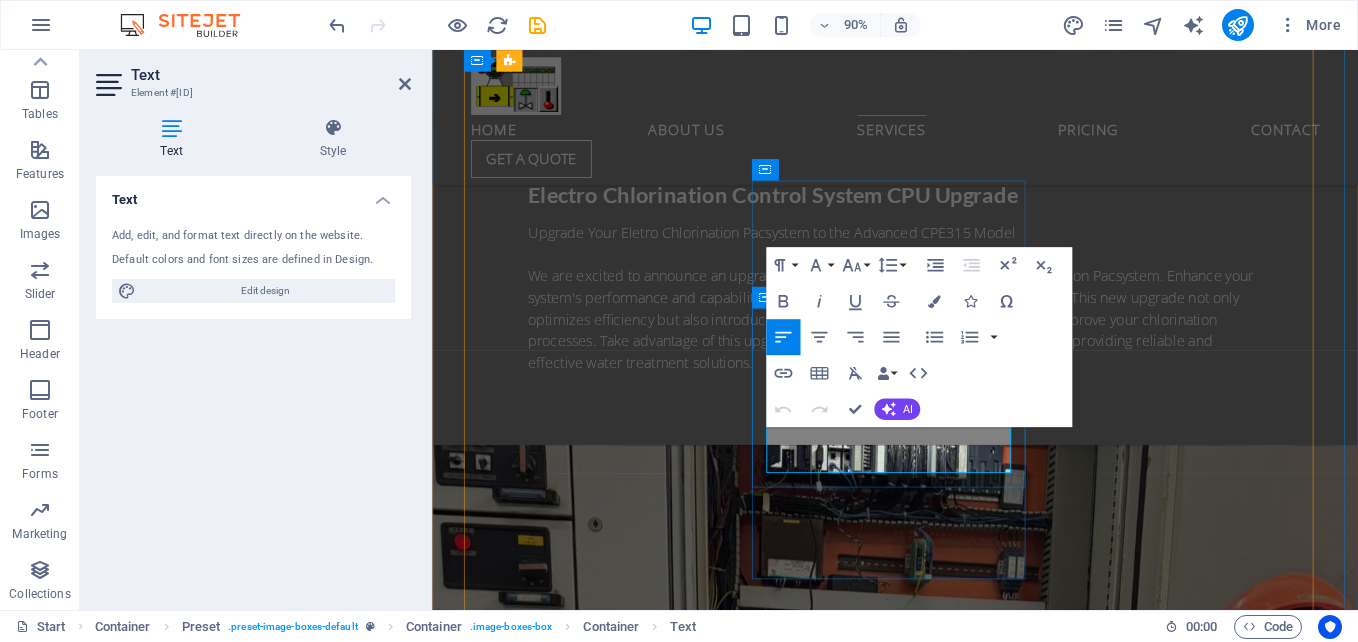 click on "Many manufacturing companies frequently struggle with a range of significant challenges that can impede their operational efficiency and overall productivity." at bounding box center (947, 5308) 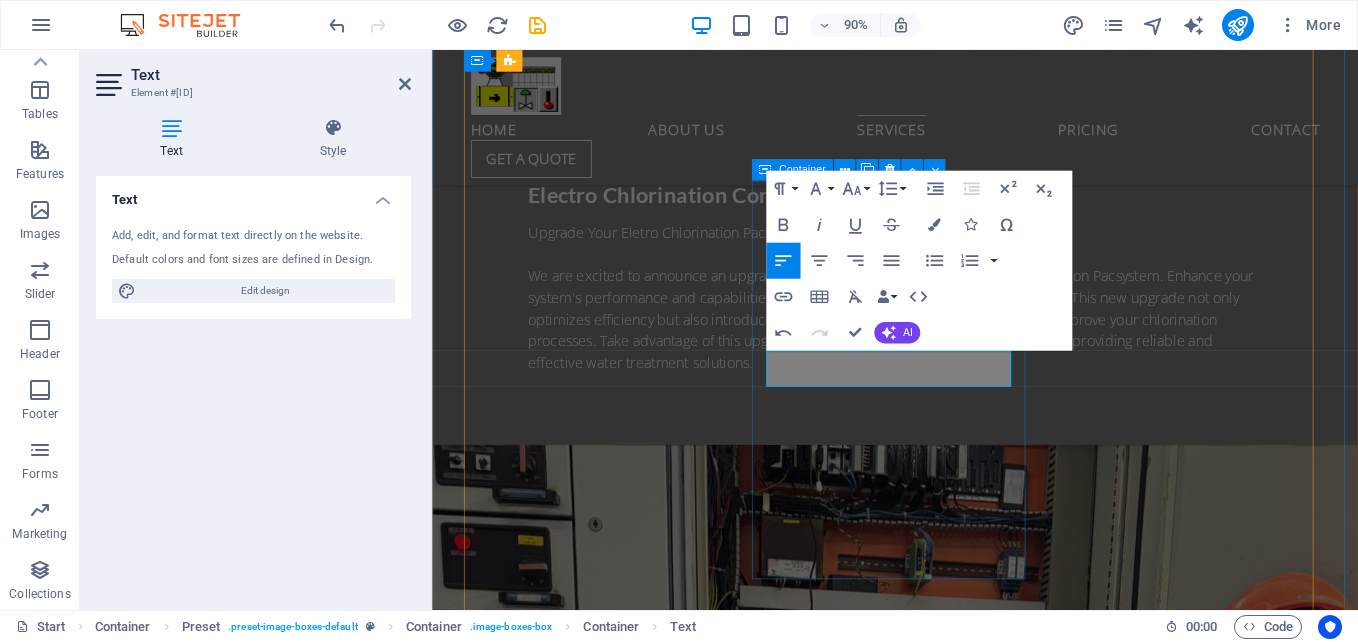 type 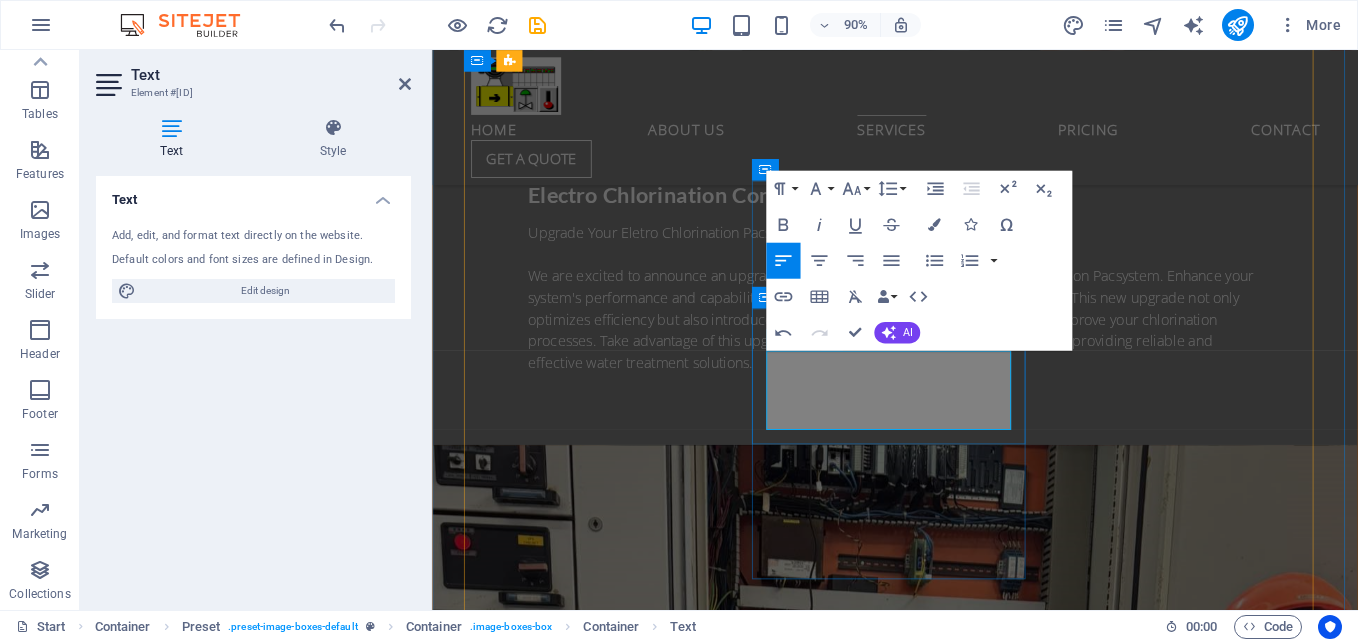 drag, startPoint x: 889, startPoint y: 436, endPoint x: 971, endPoint y: 453, distance: 83.74366 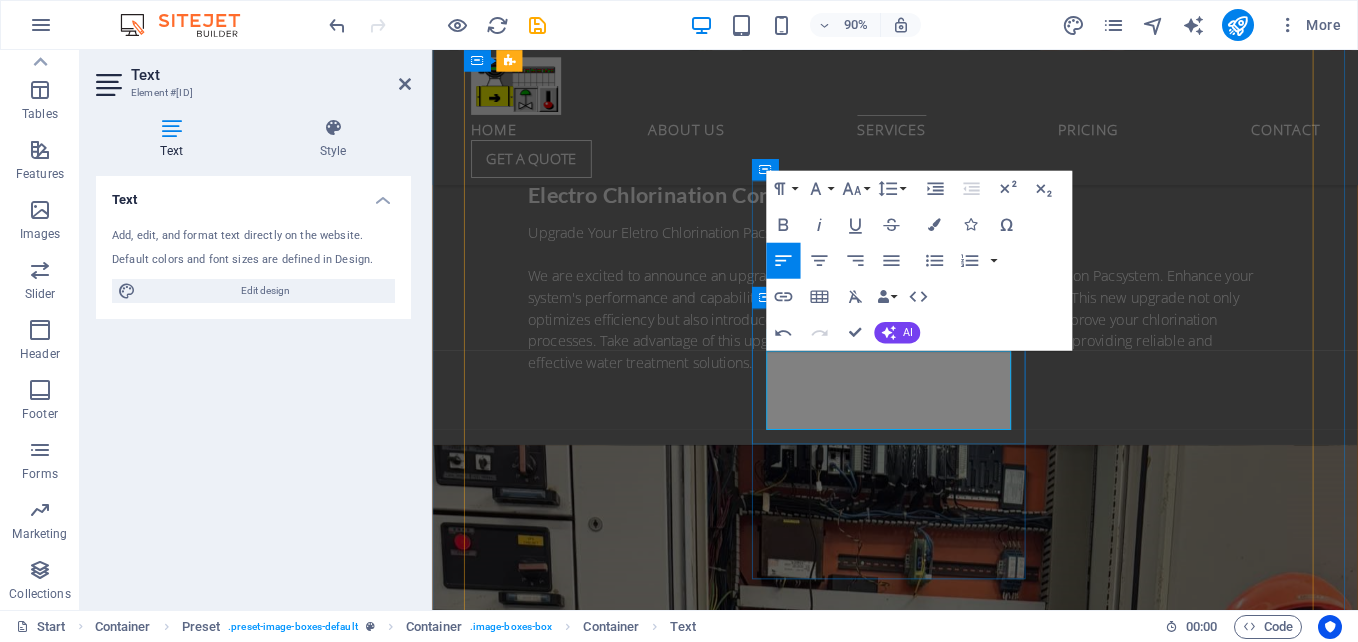 drag, startPoint x: 1063, startPoint y: 445, endPoint x: 801, endPoint y: 403, distance: 265.34506 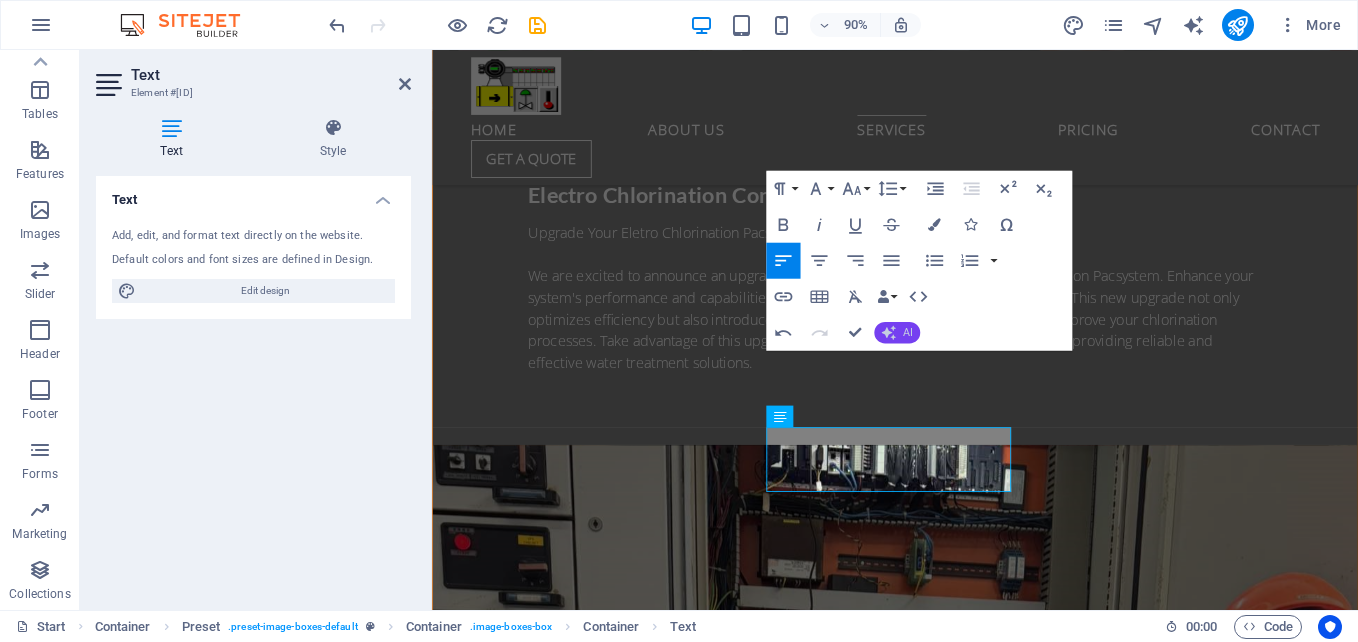 click on "AI" at bounding box center [908, 332] 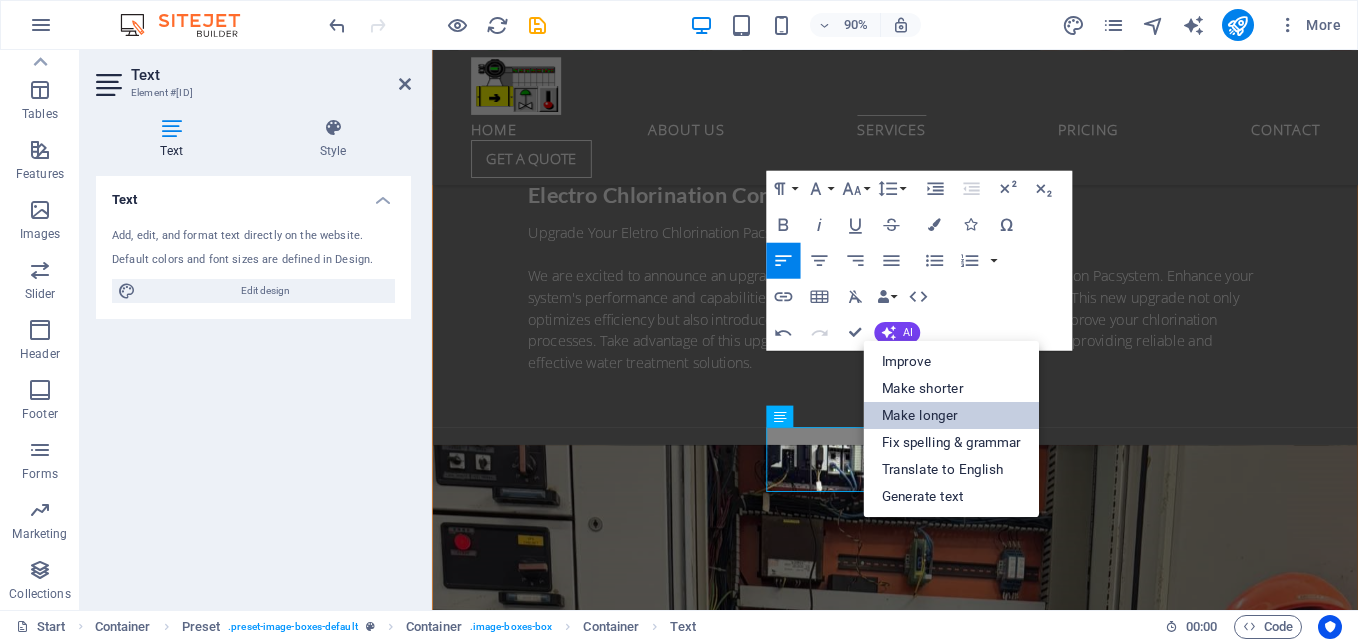 click on "Make longer" at bounding box center (951, 415) 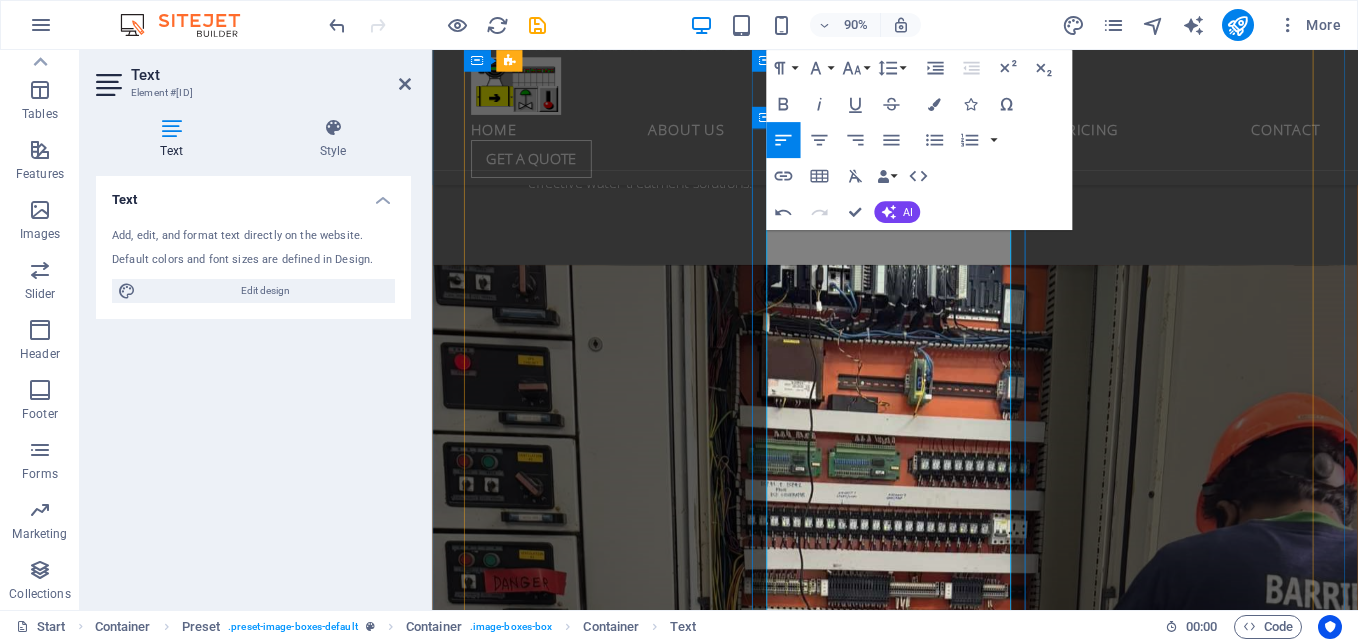 scroll, scrollTop: 5450, scrollLeft: 0, axis: vertical 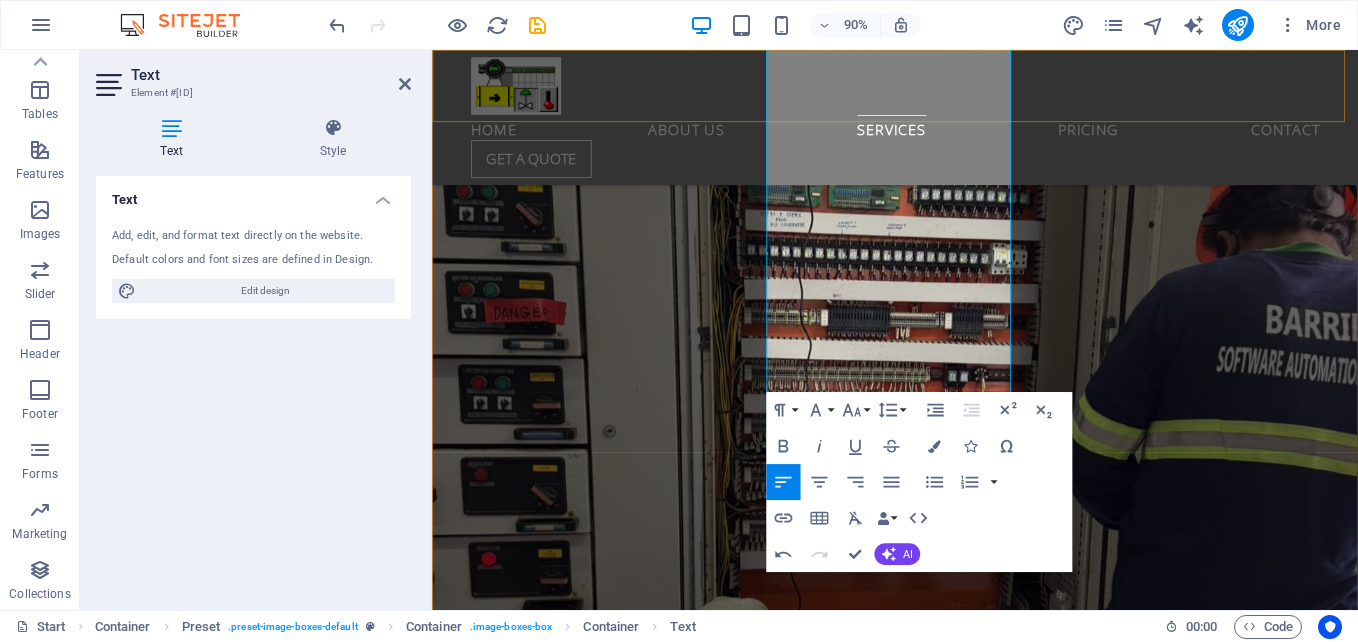 drag, startPoint x: 1068, startPoint y: 399, endPoint x: 797, endPoint y: 122, distance: 387.51773 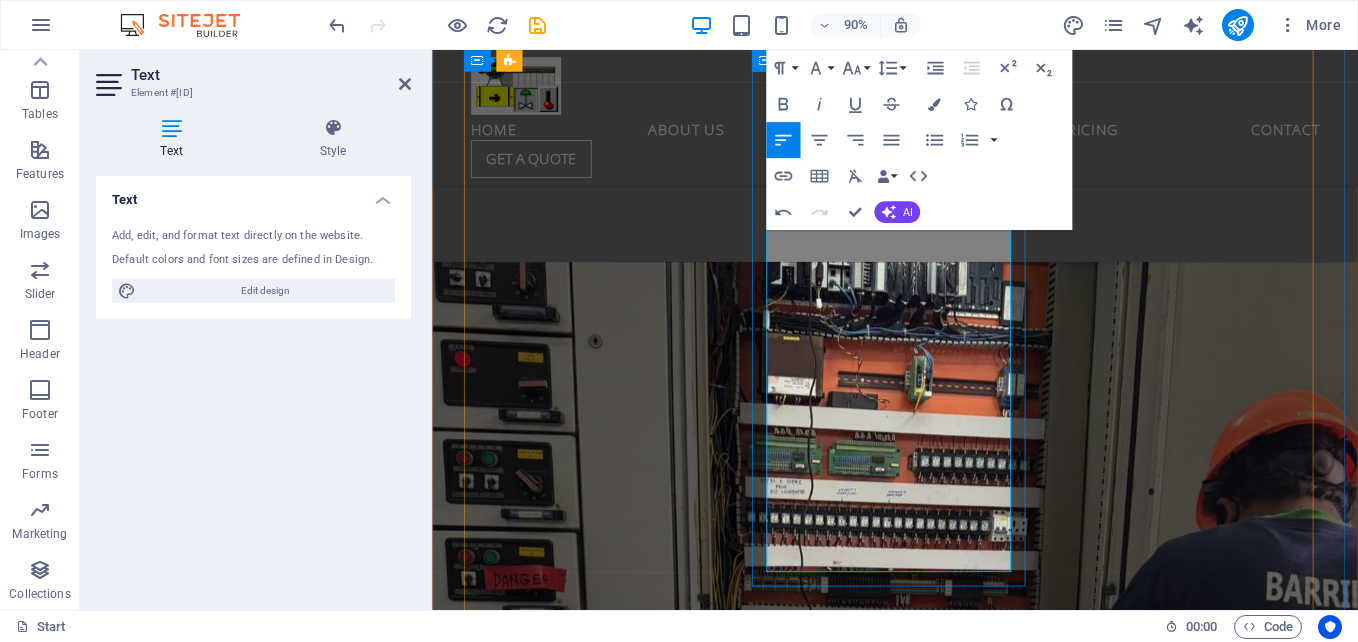 scroll, scrollTop: 5050, scrollLeft: 0, axis: vertical 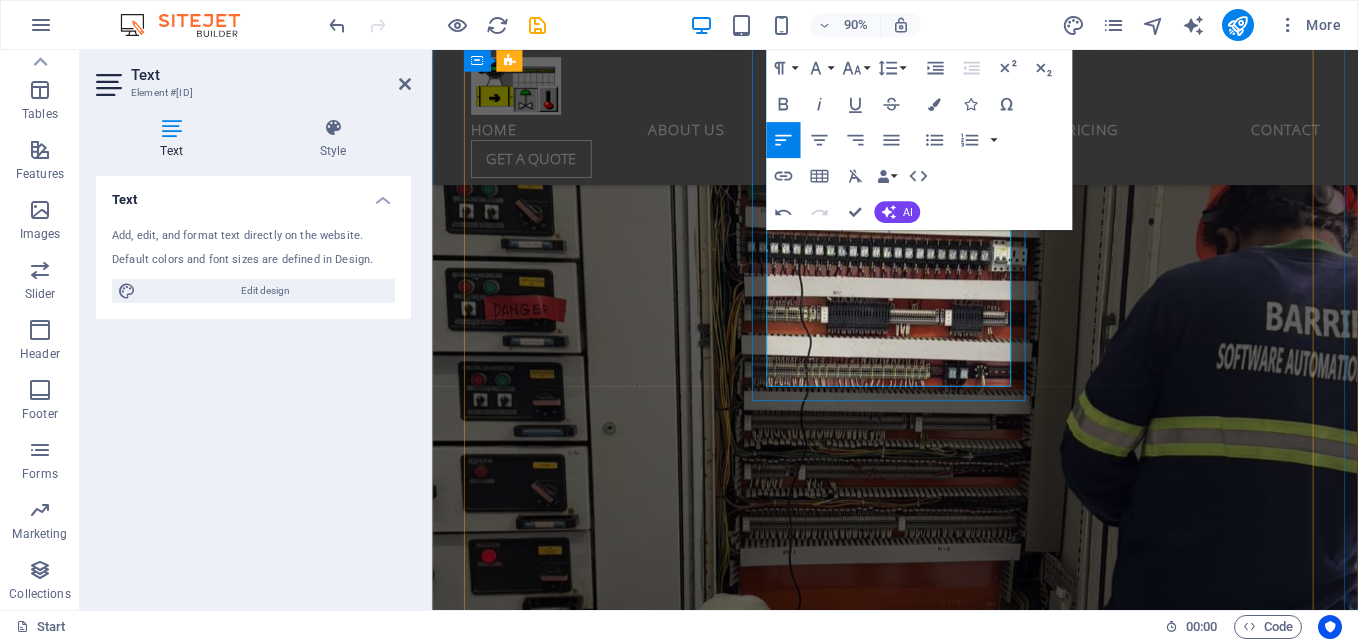 drag, startPoint x: 805, startPoint y: 295, endPoint x: 1065, endPoint y: 388, distance: 276.1322 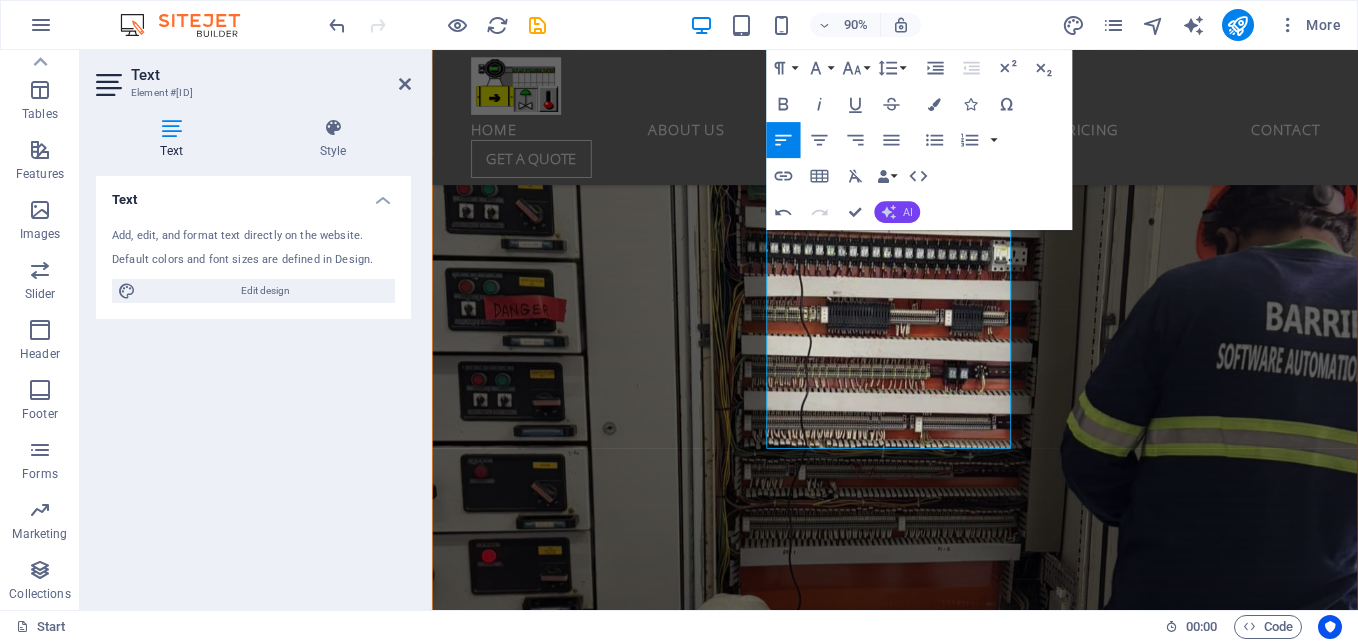 click on "AI" at bounding box center [908, 212] 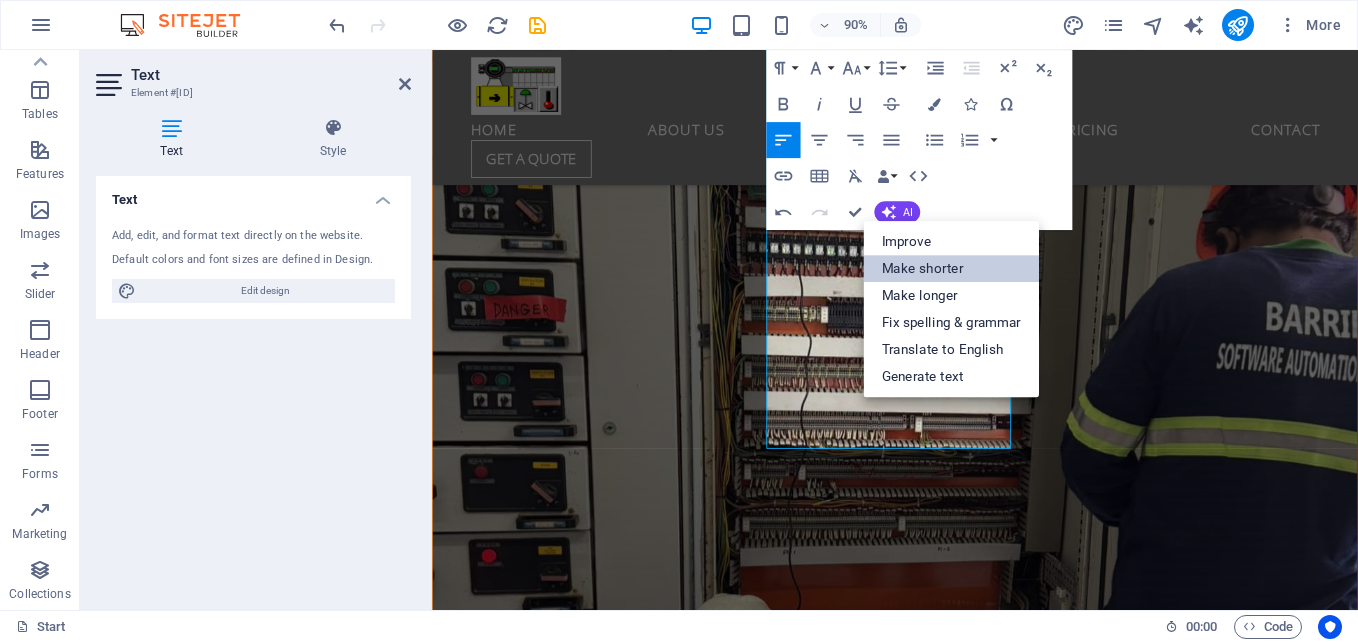 click on "Make shorter" at bounding box center [951, 268] 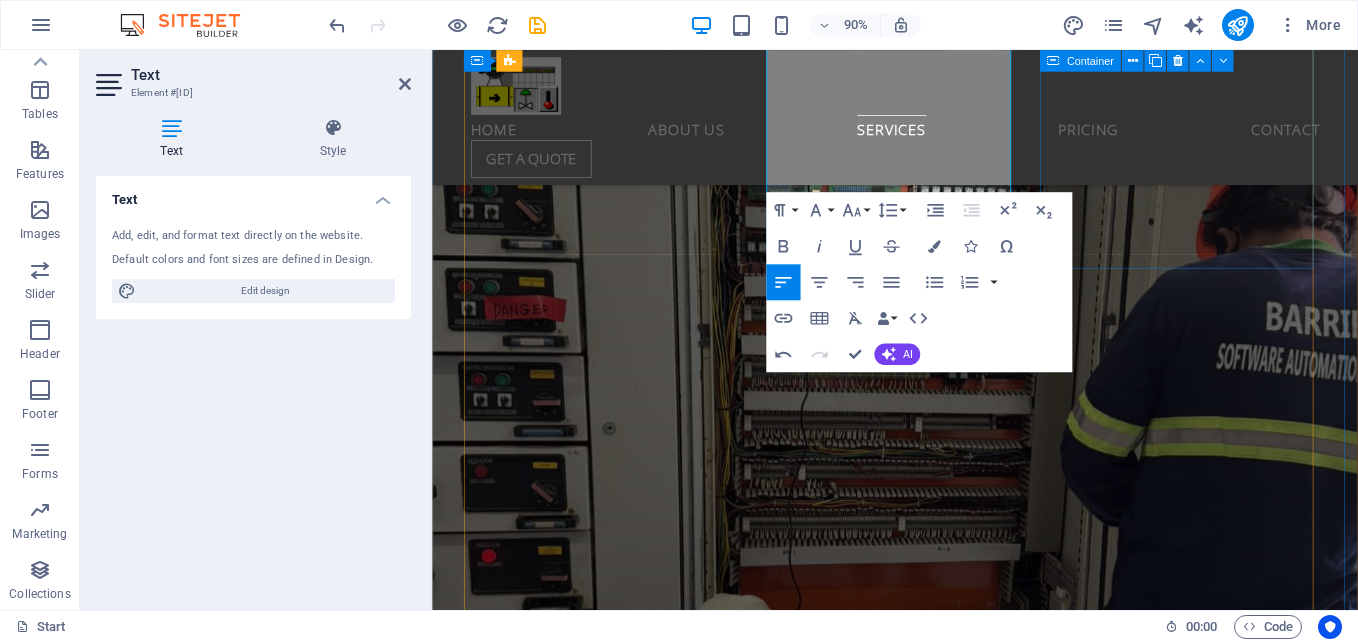 click on "PROCESS ENGINEERING Many manufacturing companies frequently struggle with a range of significant challenges that can impede their operational efficiency and overall productivity." at bounding box center [947, 5474] 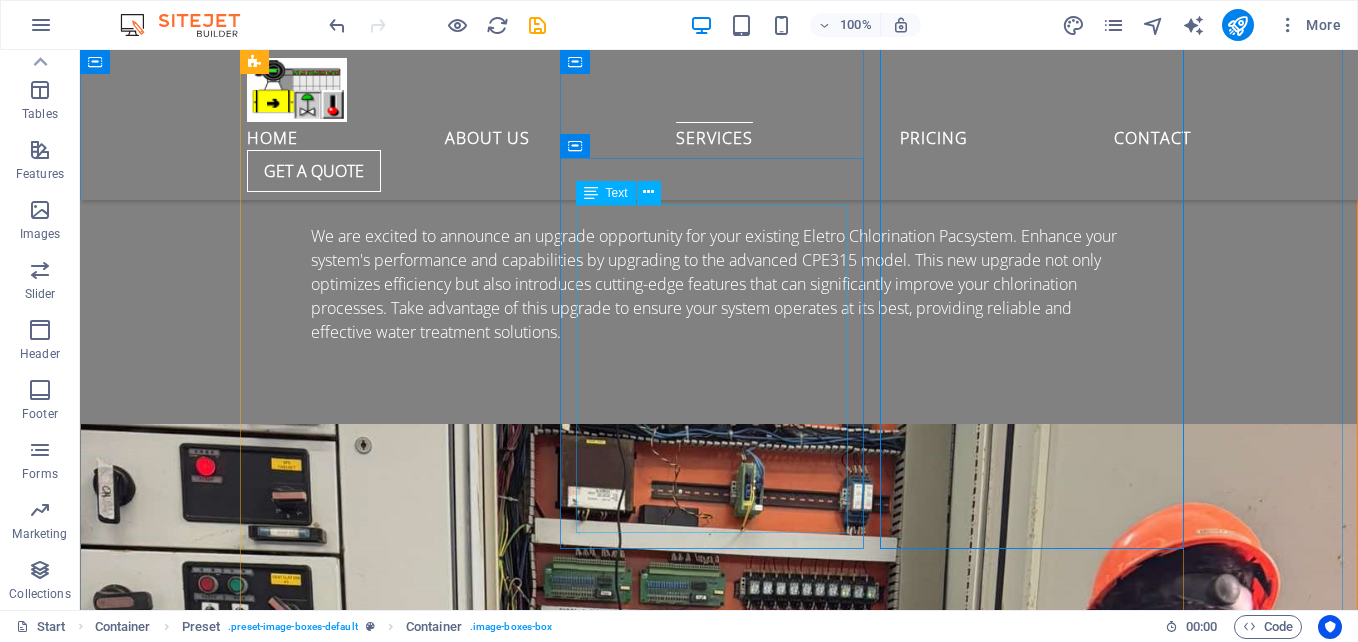 scroll, scrollTop: 4704, scrollLeft: 0, axis: vertical 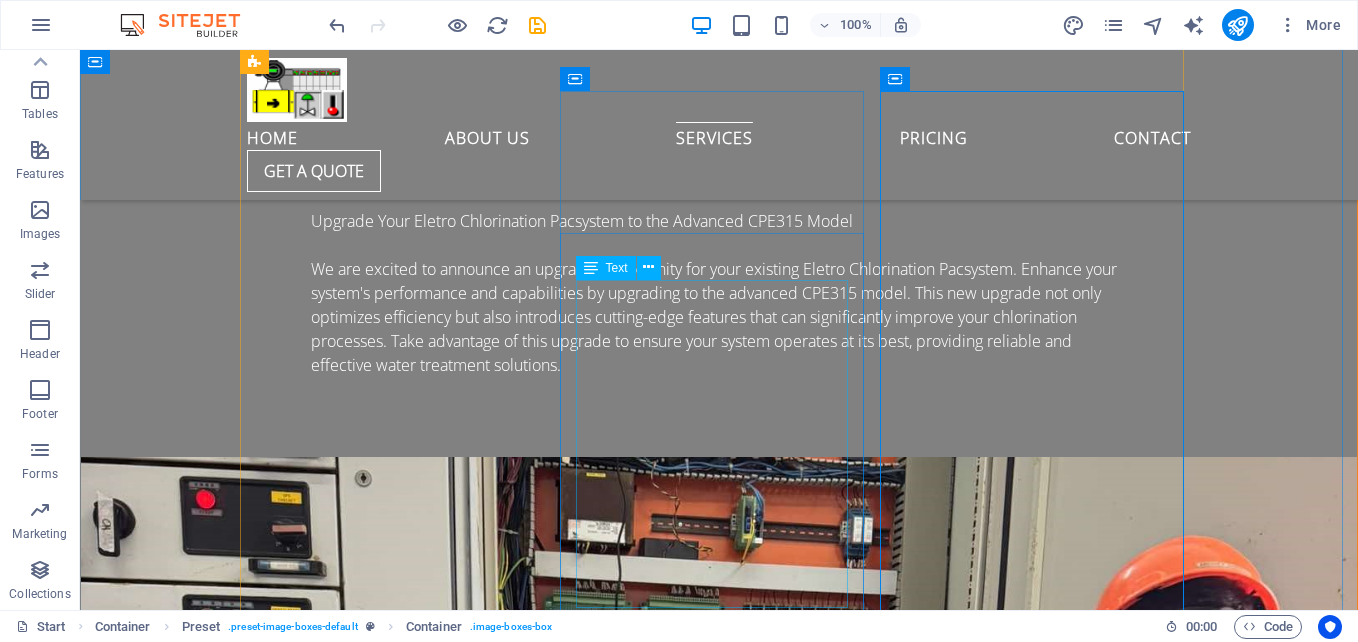 click on "**Material Handling Solutions: Upgrade Your Control Systems** Enhance your material handling operations with a control system upgrade from the outdated Ge Rx7i Controller to the advanced Emerson Pacsystem Rx3i. This transition boosts performance and reliability while incorporating the latest features and innovations, keeping your operations competitive and efficient in a fast-changing industry." at bounding box center [719, 5248] 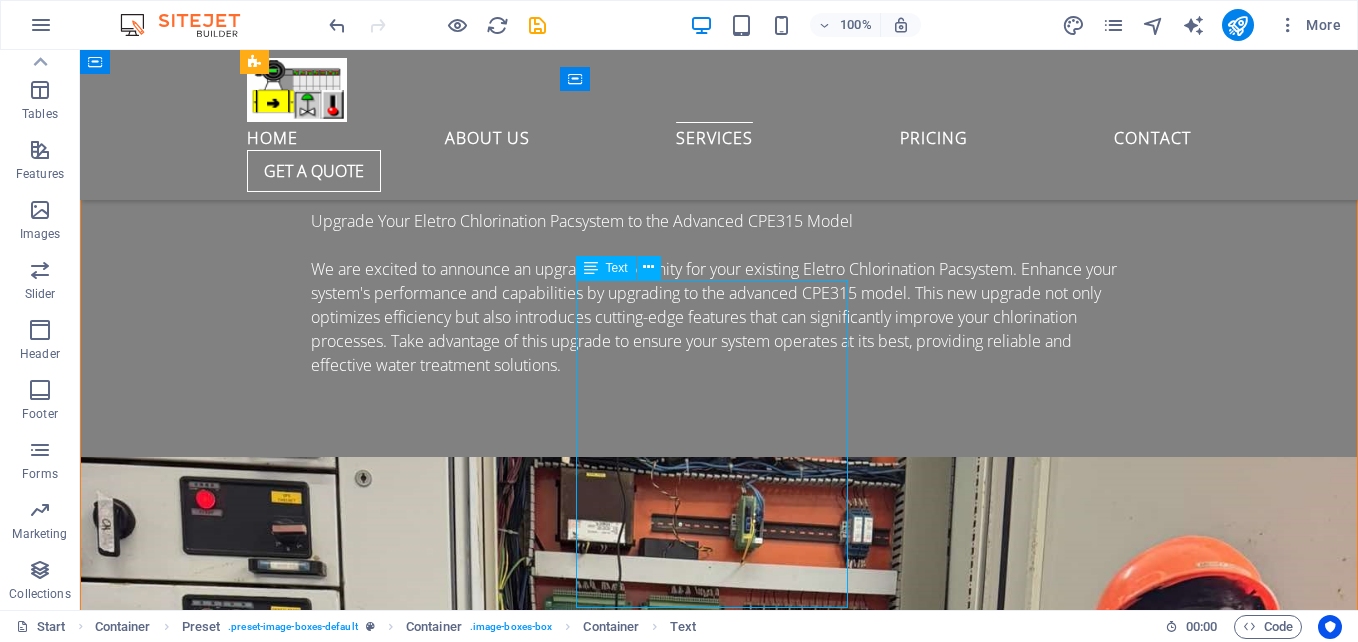 click on "**Material Handling Solutions: Upgrade Your Control Systems** Enhance your material handling operations with a control system upgrade from the outdated Ge Rx7i Controller to the advanced Emerson Pacsystem Rx3i. This transition boosts performance and reliability while incorporating the latest features and innovations, keeping your operations competitive and efficient in a fast-changing industry." at bounding box center [719, 5248] 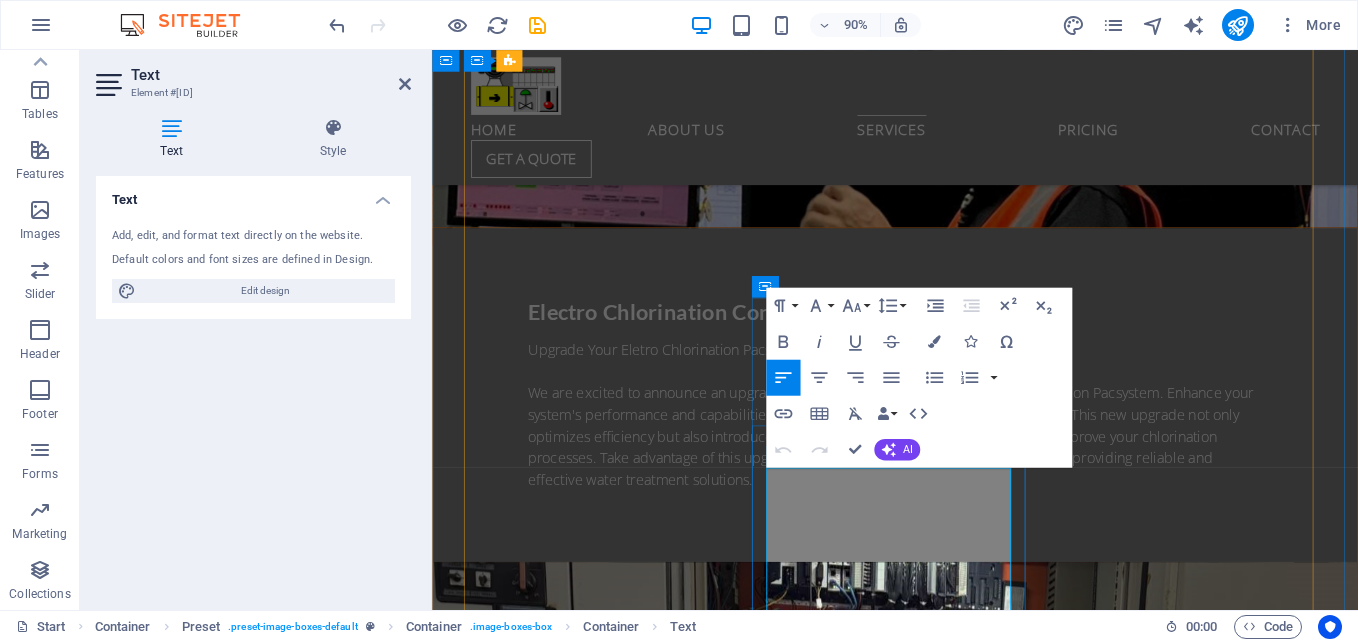 scroll, scrollTop: 4854, scrollLeft: 0, axis: vertical 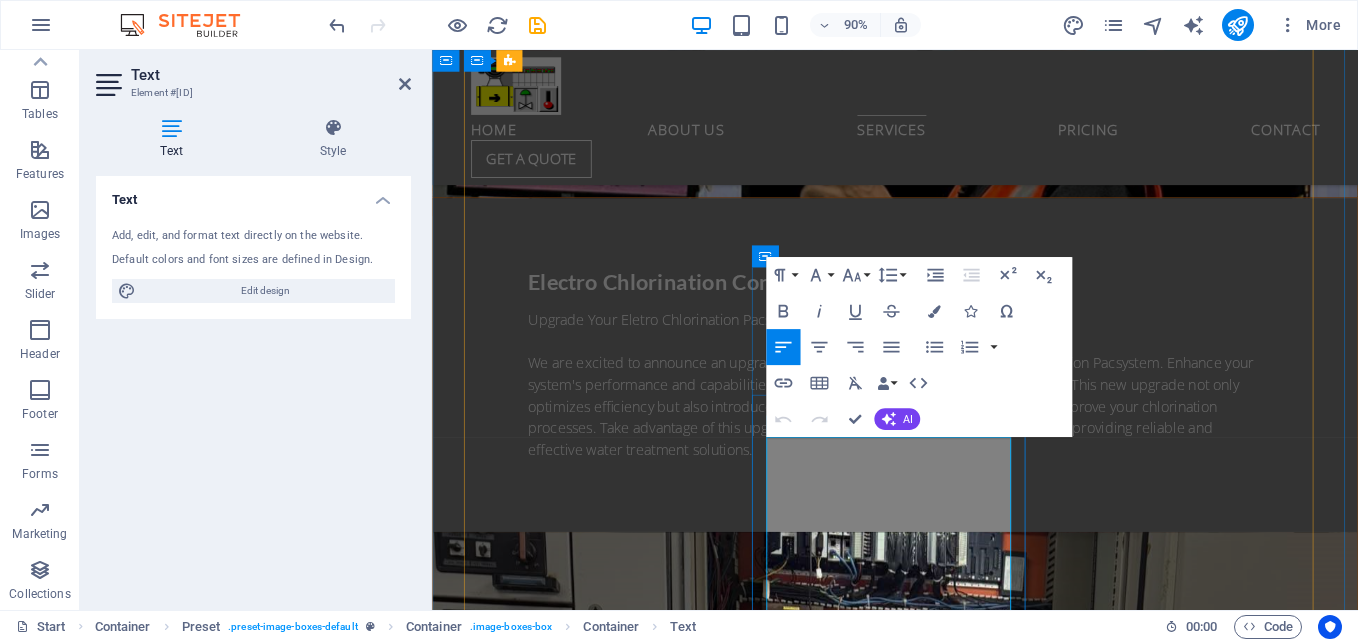 click on "**Material Handling Solutions: Upgrade Your Control Systems** Enhance your material handling operations with a control system upgrade from the outdated Ge Rx7i Controller to the advanced Emerson Pacsystem Rx3i. This transition boosts performance and reliability while incorporating the latest features and innovations, keeping your operations competitive and efficient in a fast-changing industry." at bounding box center (947, 5440) 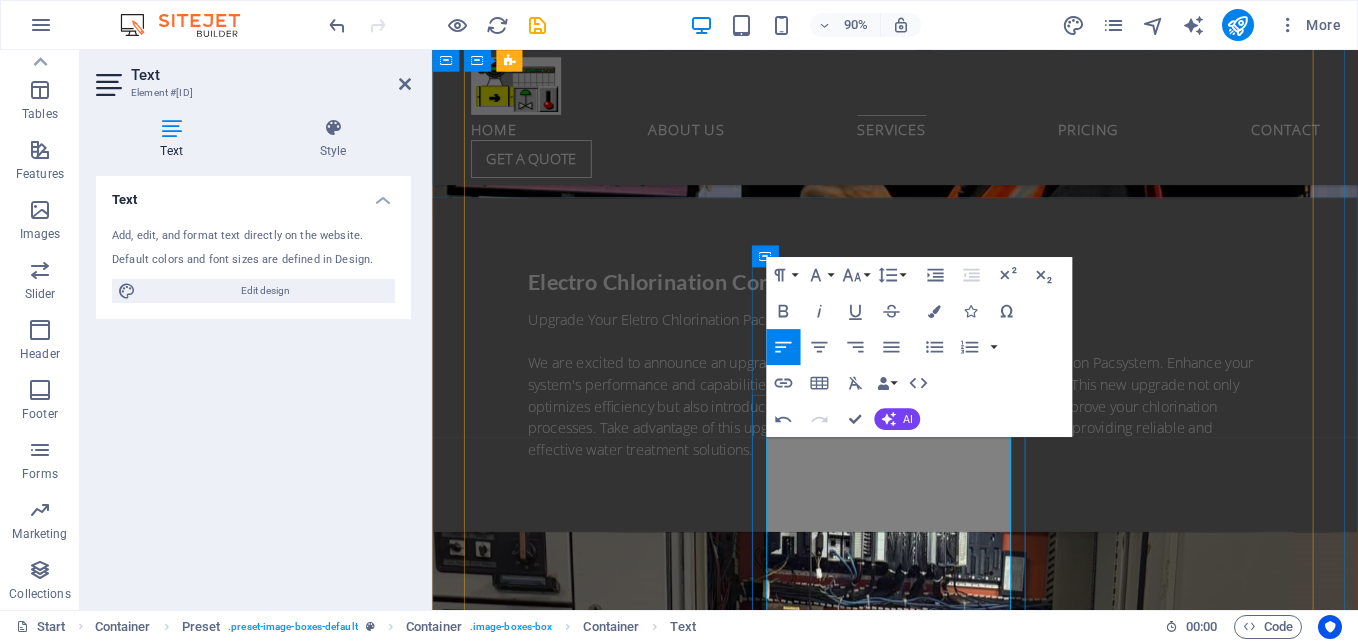 click on "Material Handling Solutions: Upgrade Your Control Systems** Enhance your material handling operations with a control system upgrade from the outdated Ge Rx7i Controller to the advanced Emerson Pacsystem Rx3i. This transition boosts performance and reliability while incorporating the latest features and innovations, keeping your operations competitive and efficient in a fast-changing industry." at bounding box center (947, 5440) 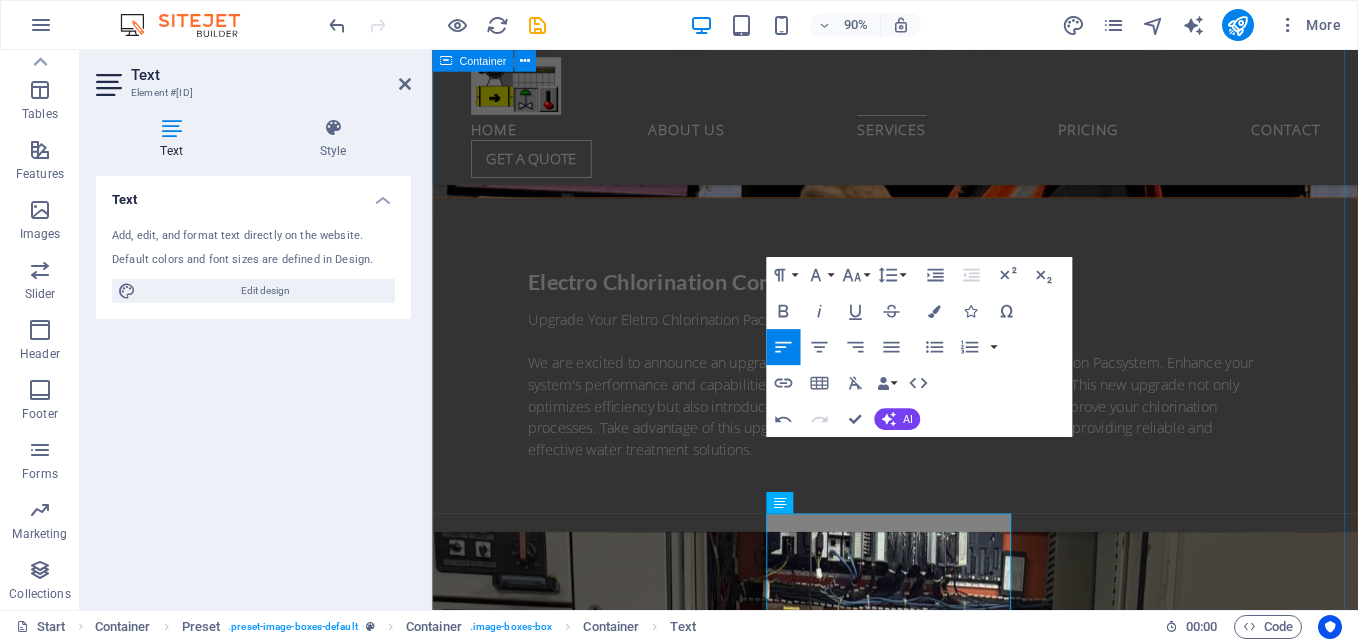 click on "our projects BARRIER SOFTWARE Services is deeply committed to sourcing and delivering a highly effective and cost-efficient range of products and services tailored to address the diverse needs of the industrial market. With expertise across various specialized areas, we ensure that we meet the unique requirements of our clients while upholding high standards of quality and performance. We take pride in our ability to stay ahead of industry trends and innovations, enabling us to provide solutions that not only meet current demands but also prepare our clients for future challenges. Our focus includes the following key areas: Stacker Reclaimer Upgrade of Stacker Reclaimer Units 1 and 2: Implementation of a Redundant Controller CPU Upgrade to CPE315 for Enhanced Performance and Reliability in the Pacsystem. Crusher House Control New Control Panel ECP CPU Upgrade to CPE315 Online Program Debuging  Rx7i to RX3i Material Handling Solutions: Upgrade Your Control Systems. Program Restoration Fire Pump Upgrade" at bounding box center (946, 7131) 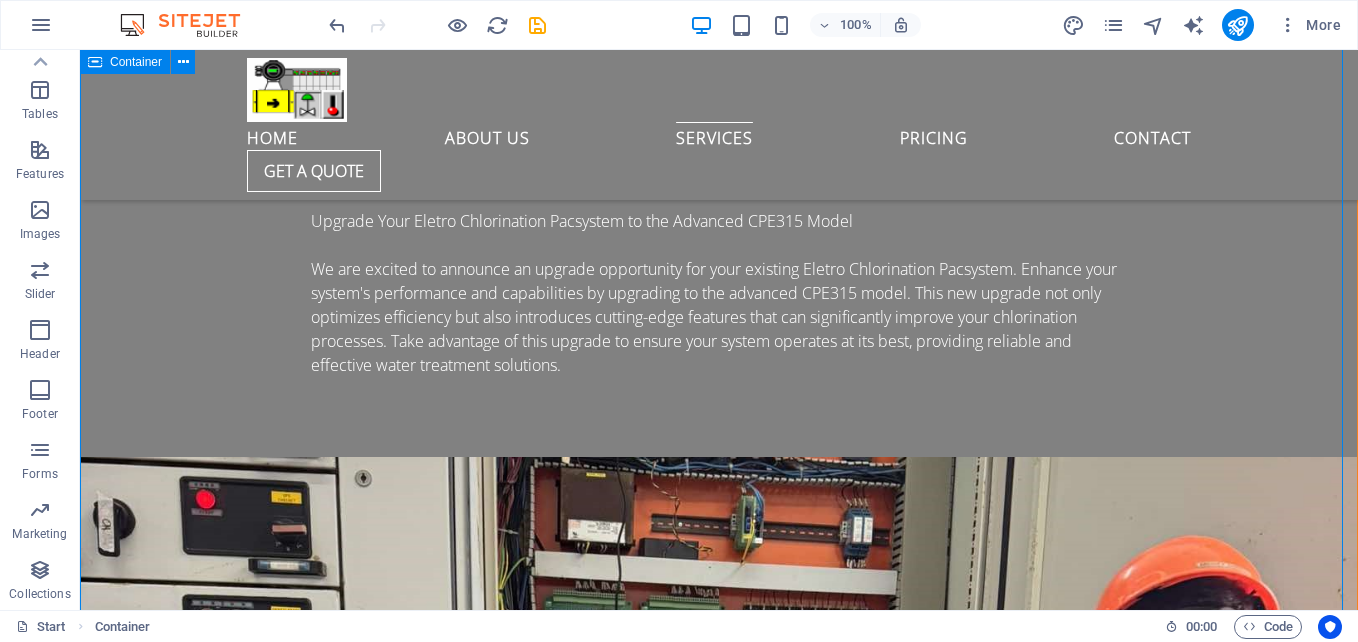 scroll, scrollTop: 4804, scrollLeft: 0, axis: vertical 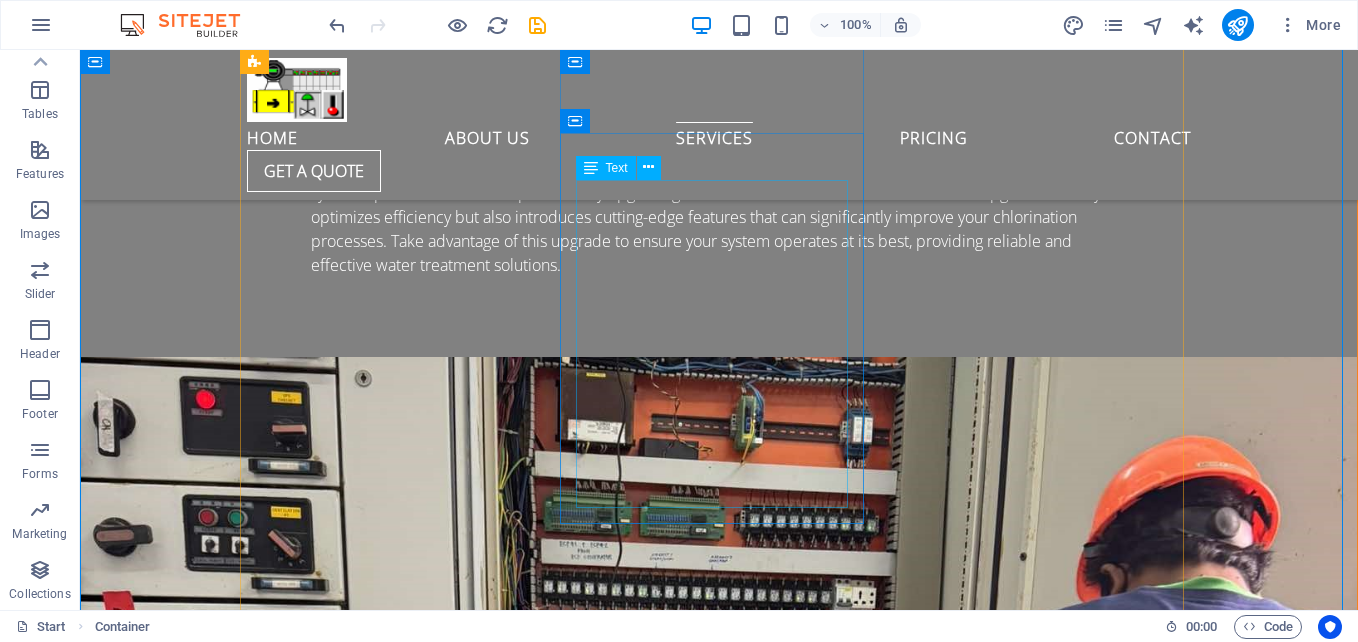 click on "Material Handling Solutions: Upgrade Your Control Systems Enhance your material handling operations with a control system upgrade from the outdated Ge Rx7i Controller to the advanced Emerson Pacsystem Rx3i. This transition boosts performance and reliability while incorporating the latest features and innovations, keeping your operations competitive and efficient in a fast-changing industry." at bounding box center (719, 5148) 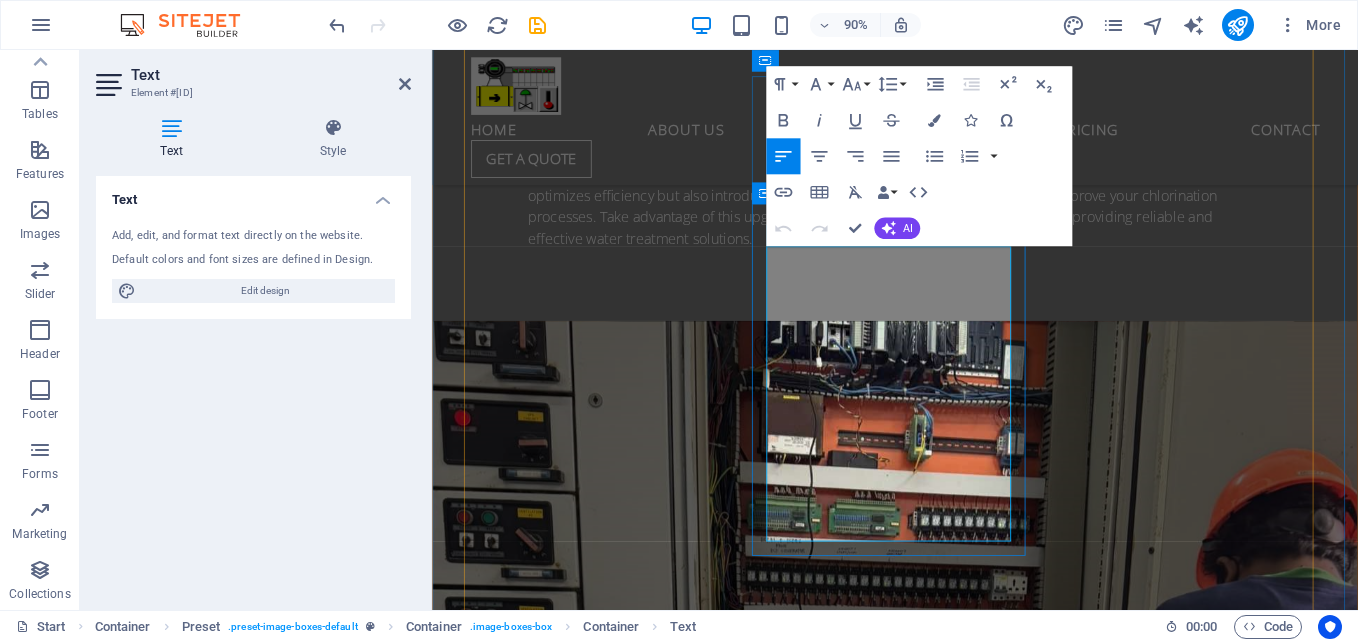scroll, scrollTop: 5054, scrollLeft: 0, axis: vertical 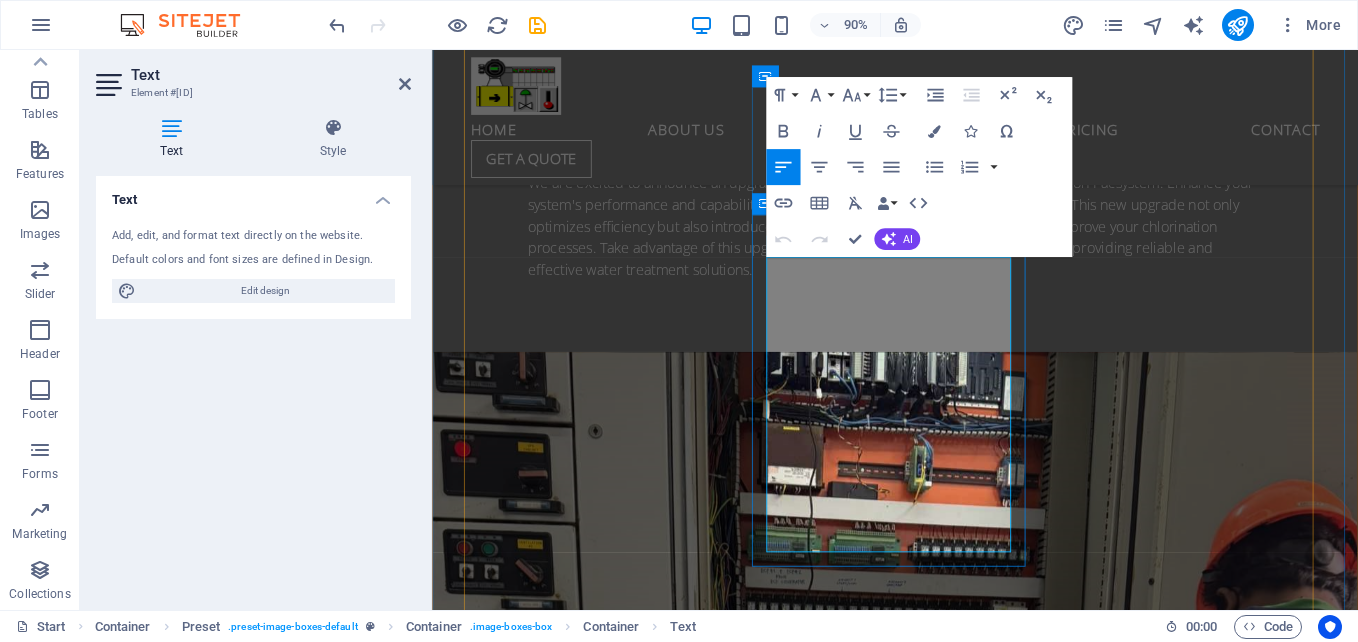 click on "Material Handling Solutions: Upgrade Your Control Systems Enhance your material handling operations with a control system upgrade from the outdated Ge Rx7i Controller to the advanced Emerson Pacsystem Rx3i. This transition boosts performance and reliability while incorporating the latest features and innovations, keeping your operations competitive and efficient in a fast-changing industry." at bounding box center [947, 5240] 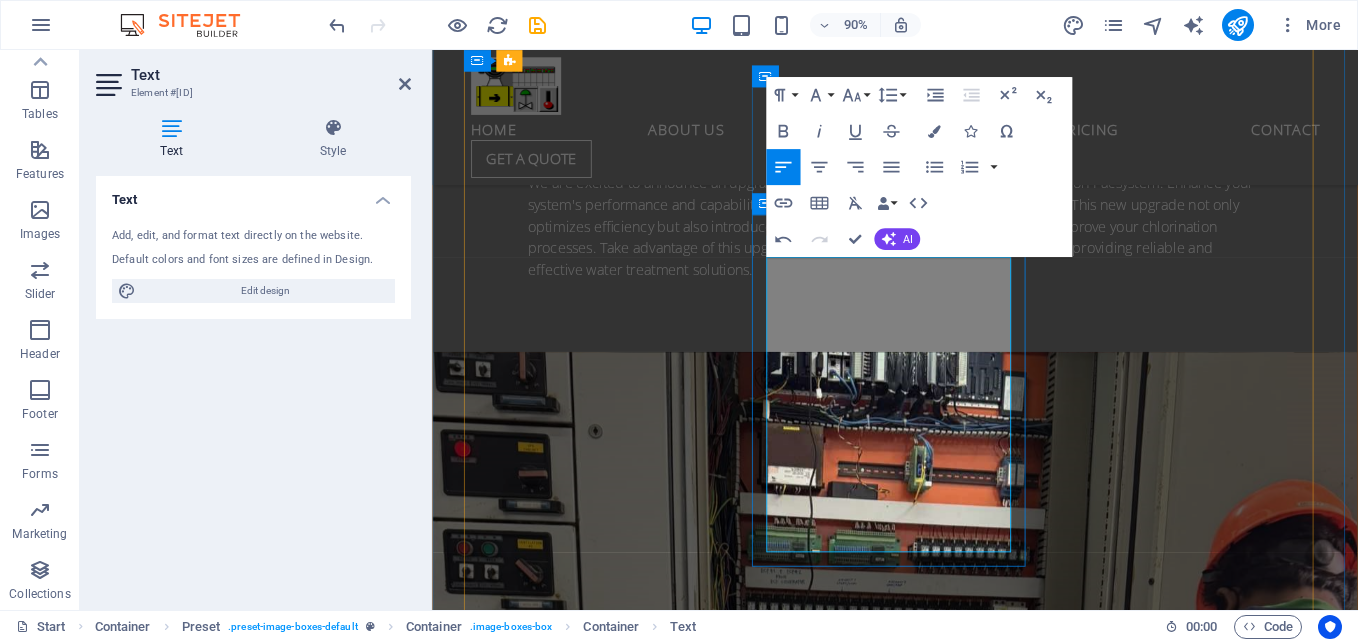 click on "Material Handling Solutions: Upgrade Your Control Systems. Enhance your material handling operations with a control system upgrade from the outdated Ge Rx7i Controller to the advanced Emerson Pacsystem Rx3i. This transition boosts performance and reliability while incorporating the latest features and innovations, keeping your operations competitive and efficient in a fast-changing industry." at bounding box center (947, 5240) 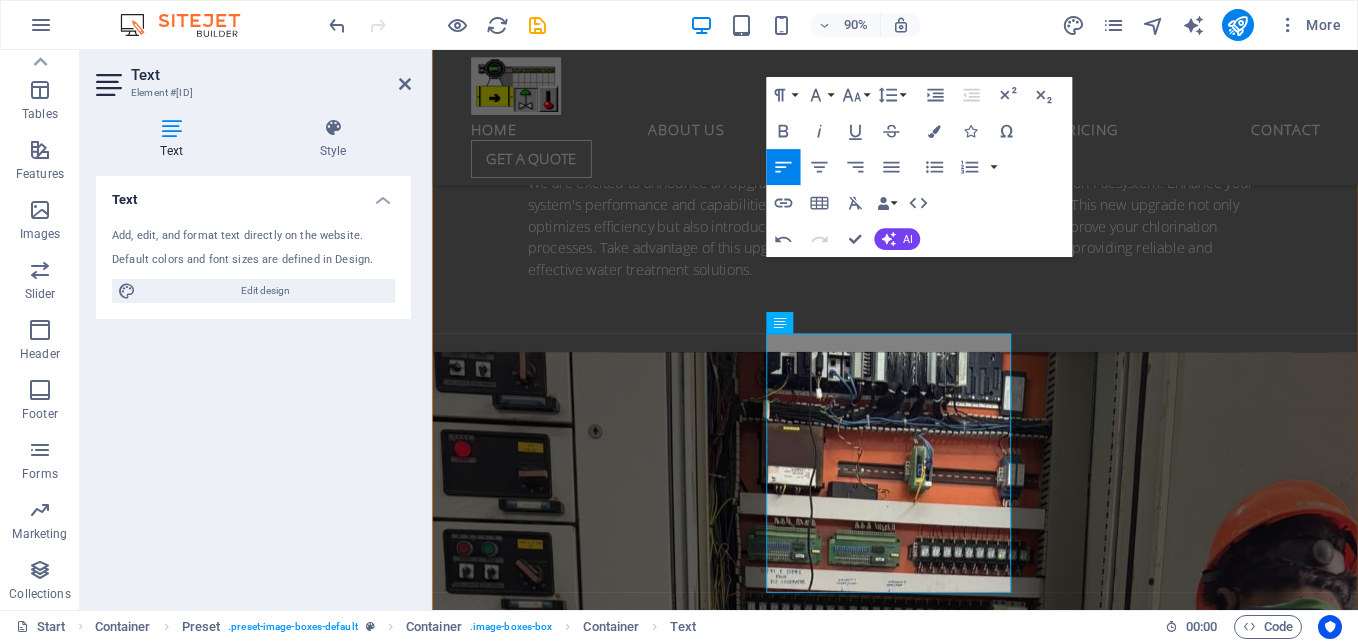 click at bounding box center (537, 25) 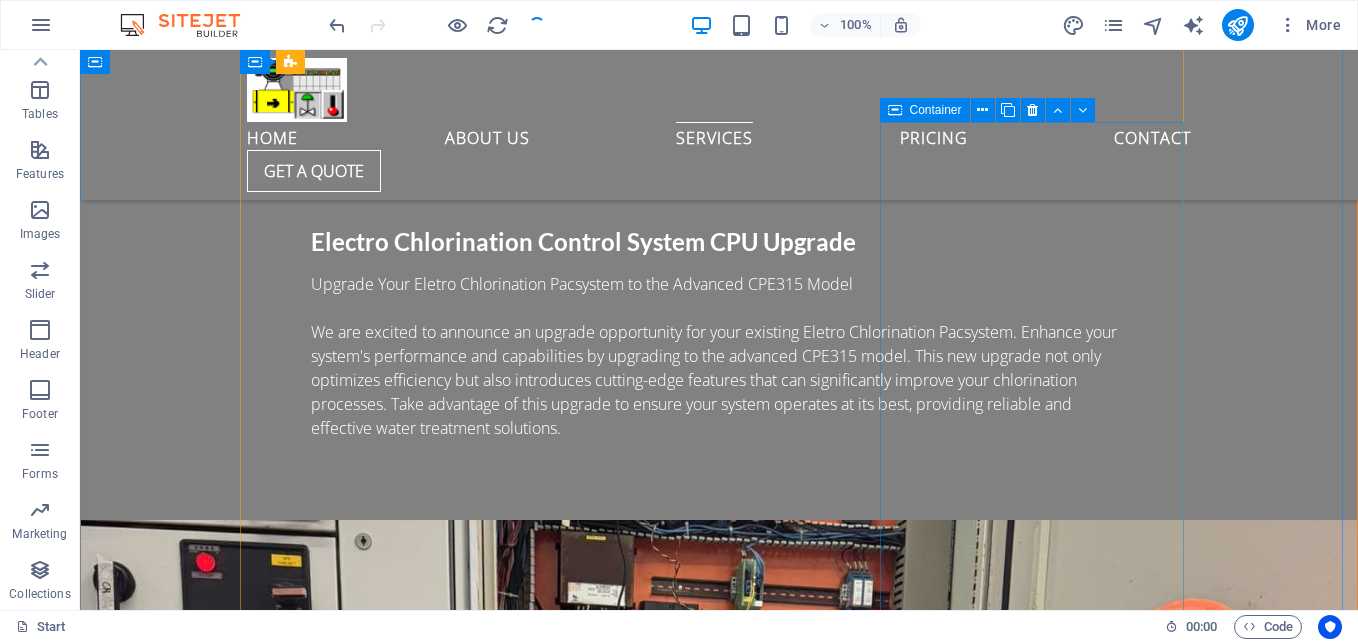 scroll, scrollTop: 4604, scrollLeft: 0, axis: vertical 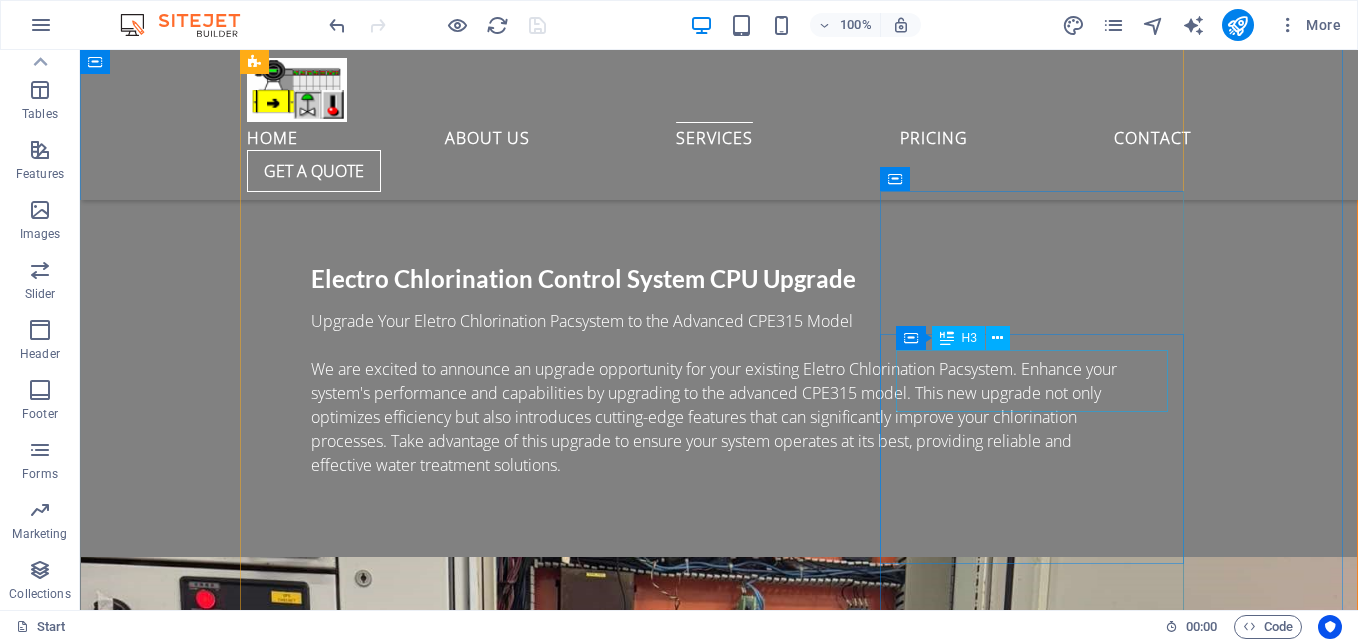 click on "PROCESS ENGINEERING" at bounding box center [719, 6139] 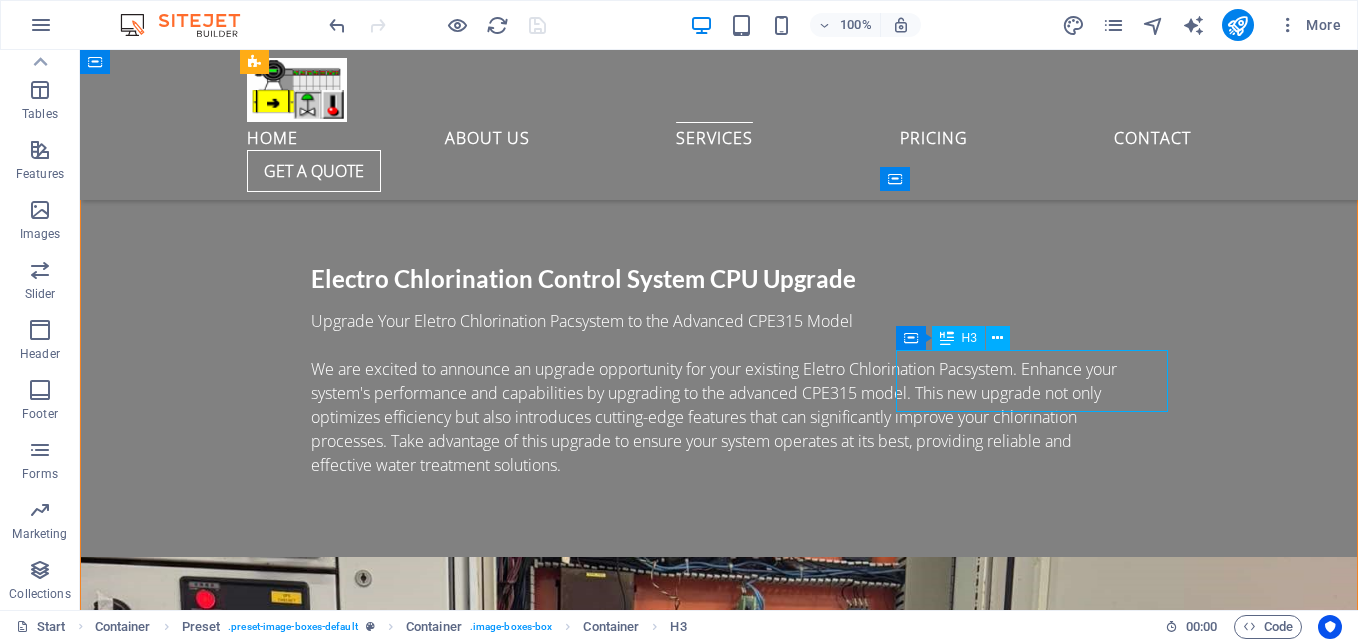 click on "PROCESS ENGINEERING" at bounding box center (719, 6139) 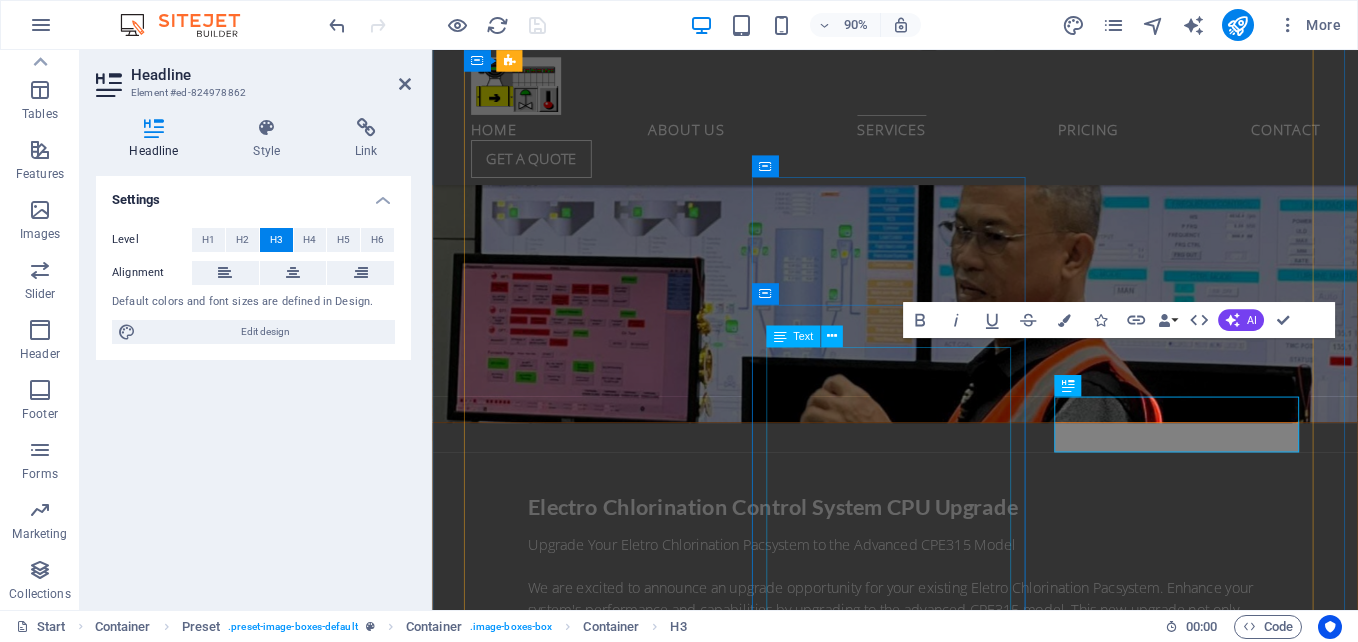scroll, scrollTop: 4954, scrollLeft: 0, axis: vertical 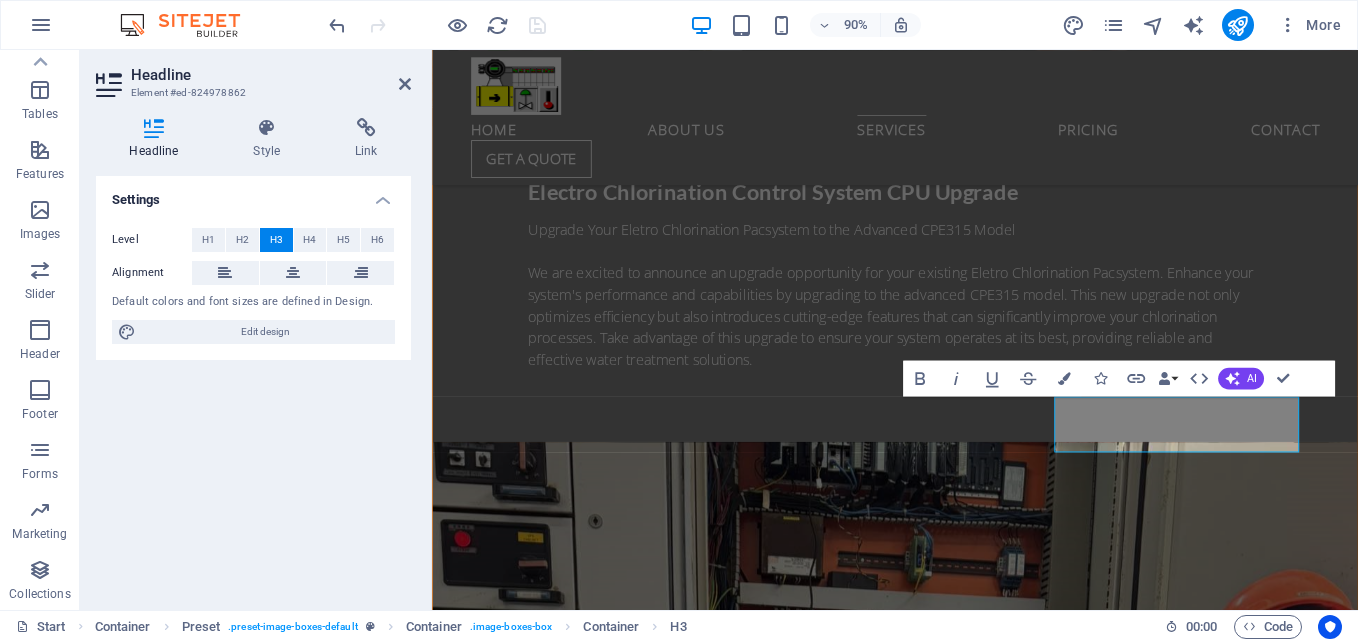 type 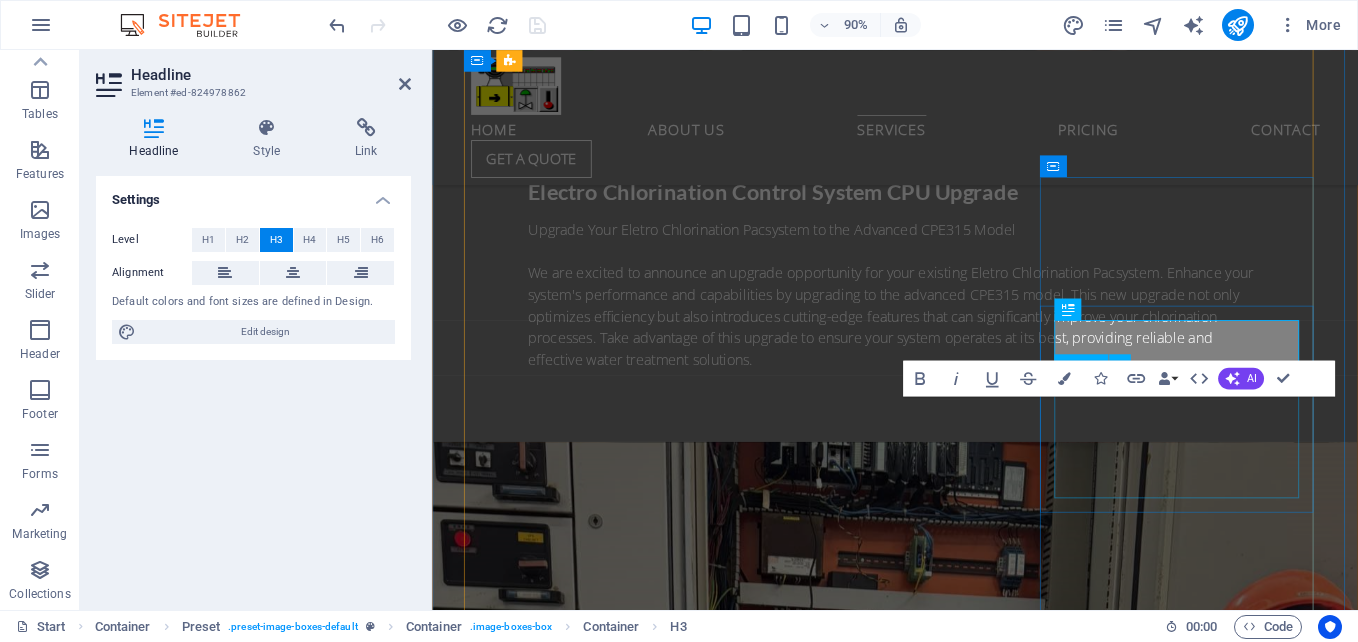 click on "Many manufacturing companies frequently struggle with a range of significant challenges that can impede their operational efficiency and overall productivity." at bounding box center [947, 6187] 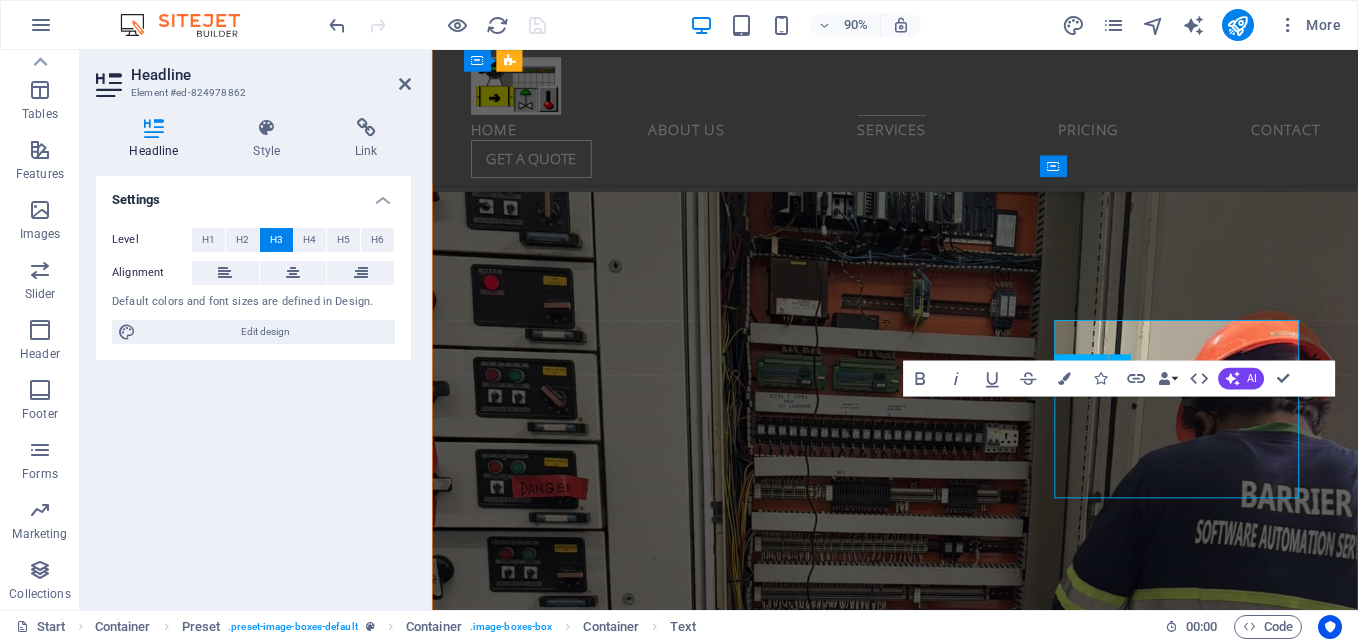 scroll, scrollTop: 4604, scrollLeft: 0, axis: vertical 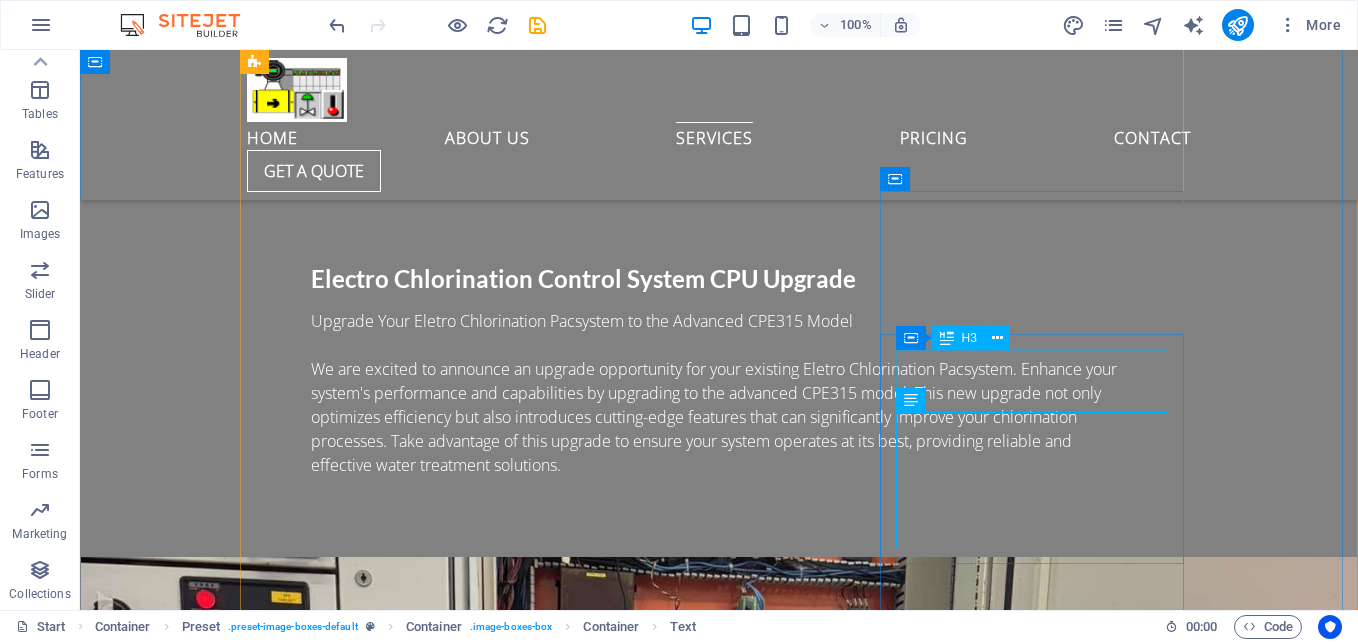 click on "SIL3 Turbine Protetion" at bounding box center [719, 6139] 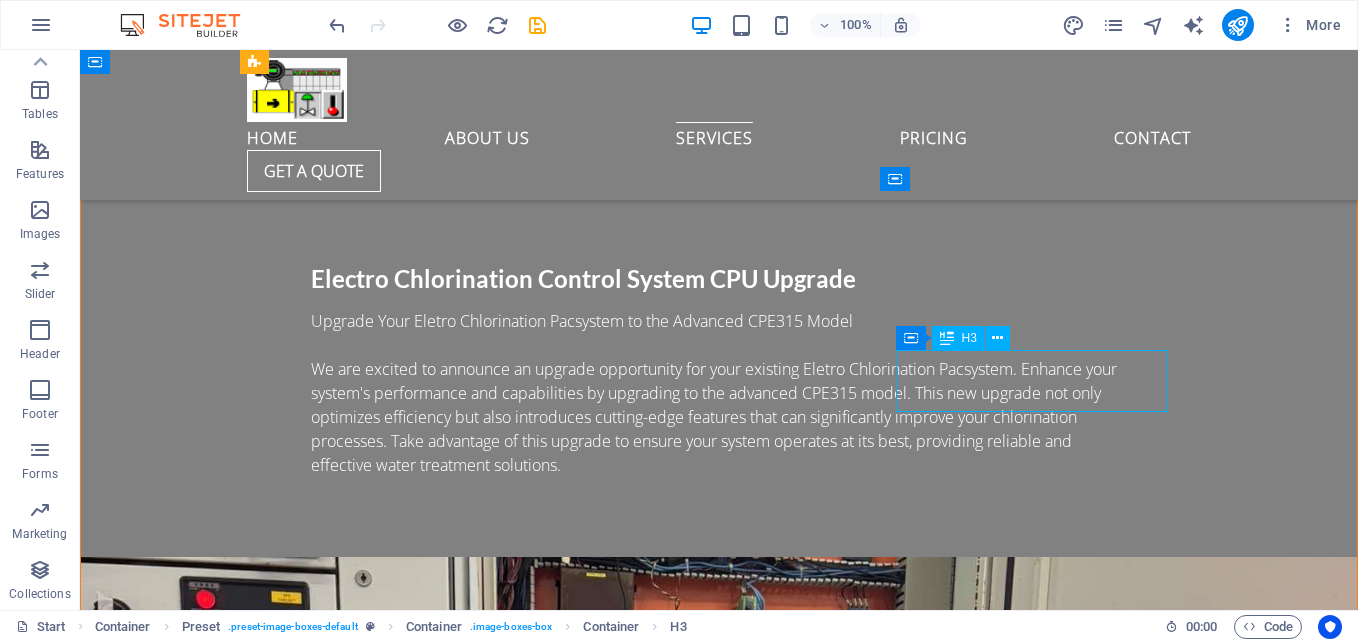 click on "SIL3 Turbine Protetion" at bounding box center [719, 6139] 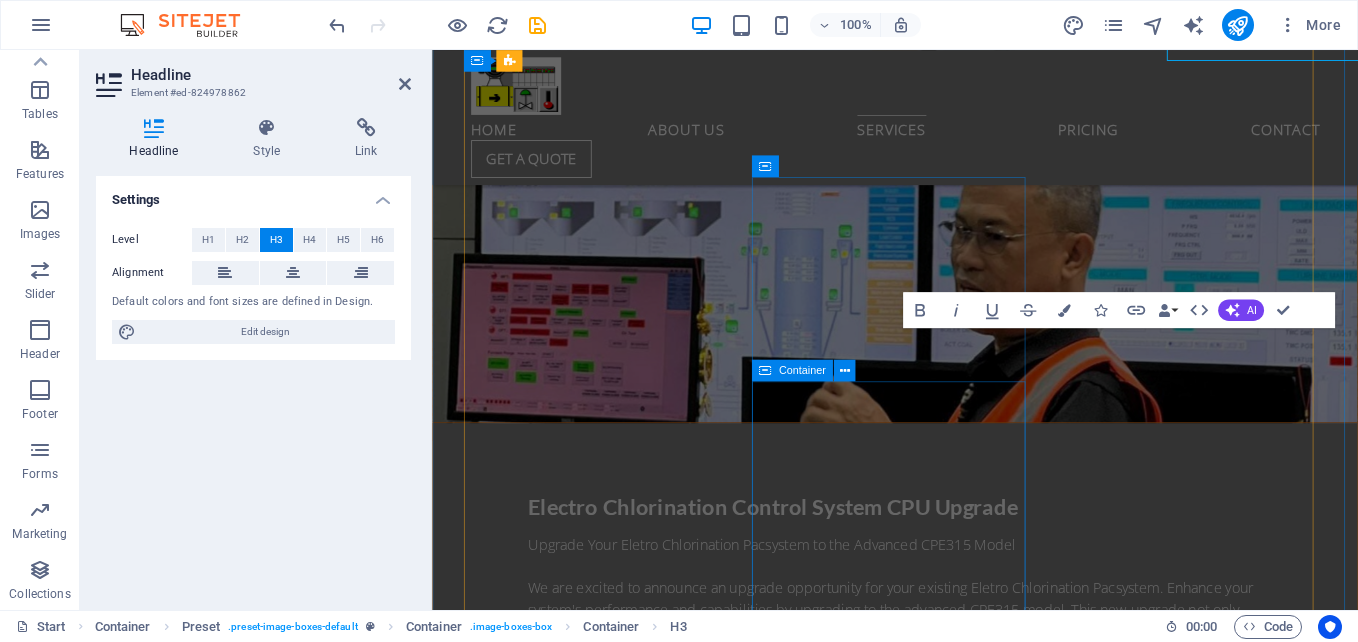 scroll, scrollTop: 4954, scrollLeft: 0, axis: vertical 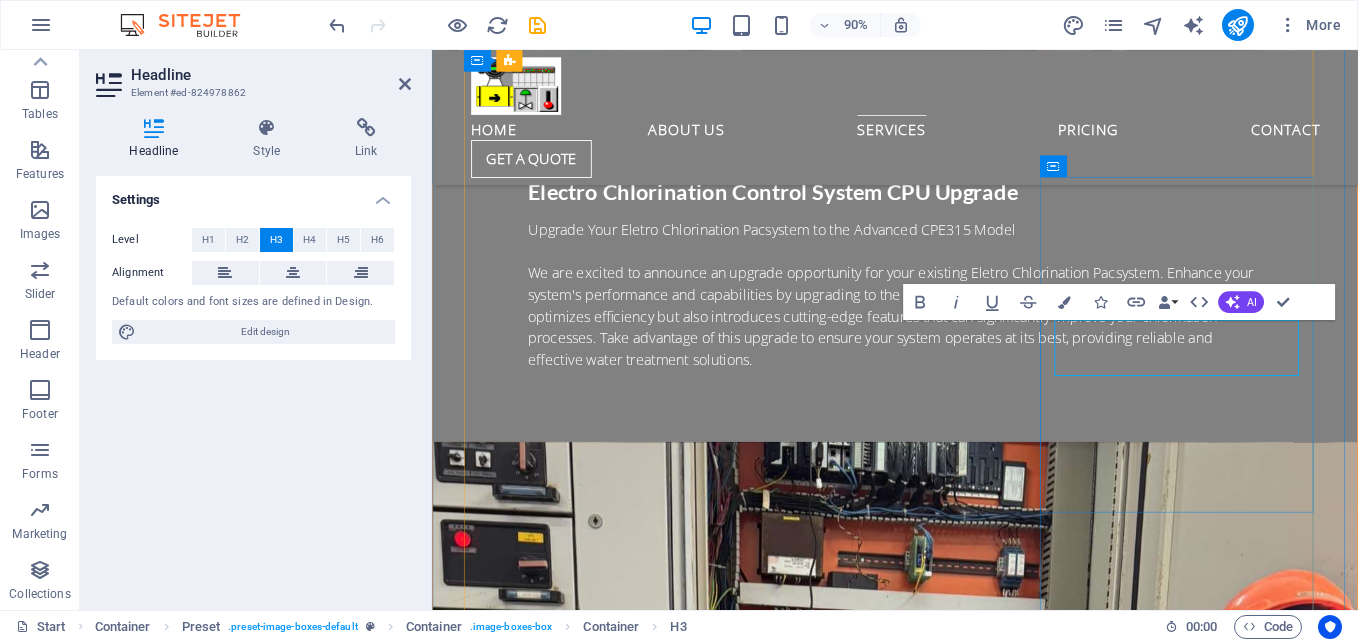 drag, startPoint x: 1248, startPoint y: 401, endPoint x: 1127, endPoint y: 368, distance: 125.4193 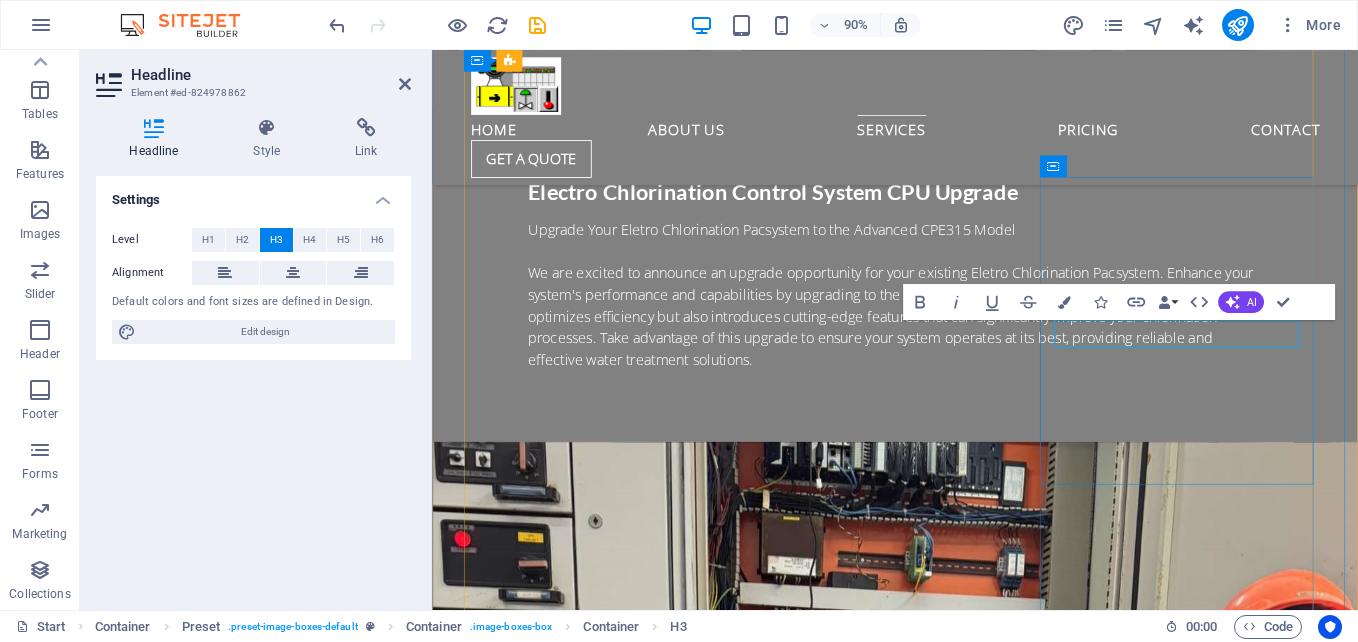 click on "​Program Restoration Many manufacturing companies frequently struggle with a range of significant challenges that can impede their operational efficiency and overall productivity." at bounding box center [947, 6171] 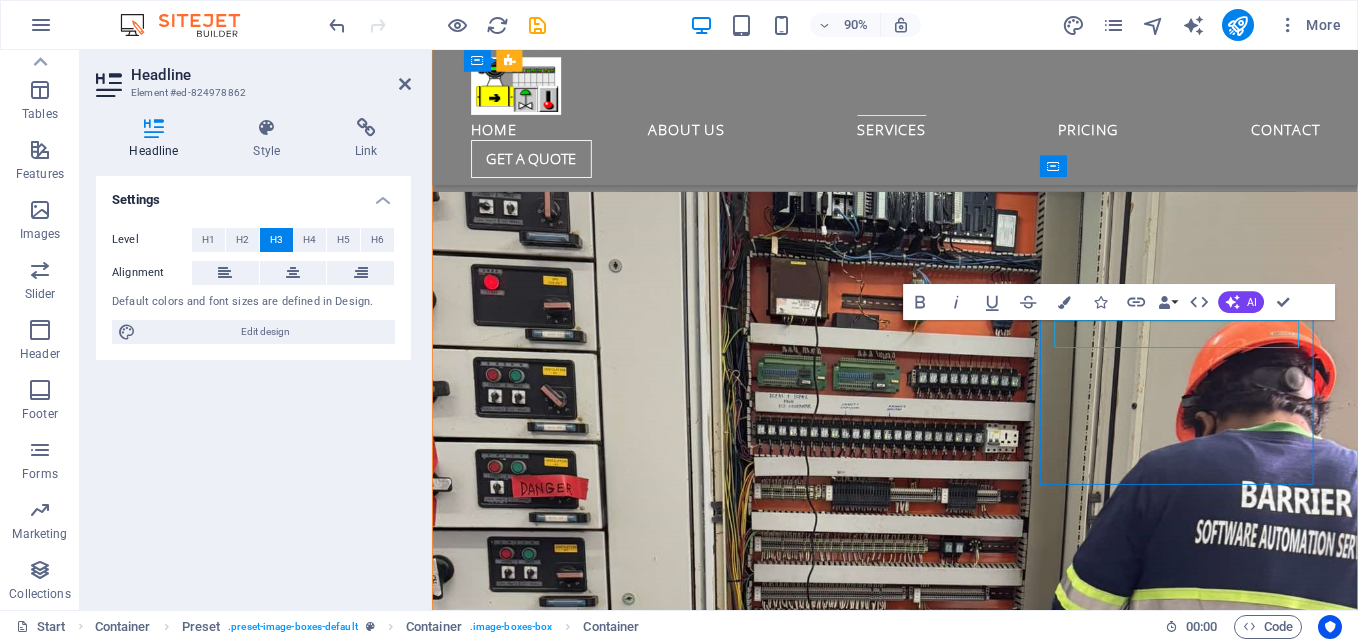 scroll, scrollTop: 4604, scrollLeft: 0, axis: vertical 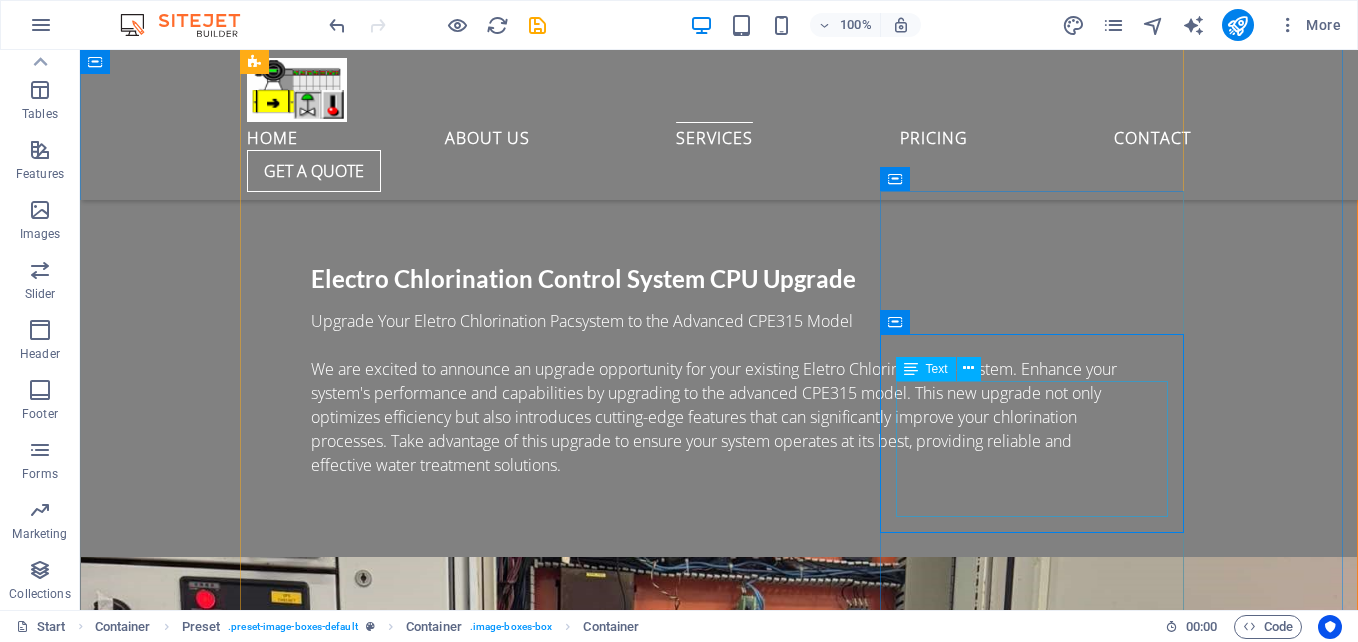click on "Many manufacturing companies frequently struggle with a range of significant challenges that can impede their operational efficiency and overall productivity." at bounding box center (719, 6187) 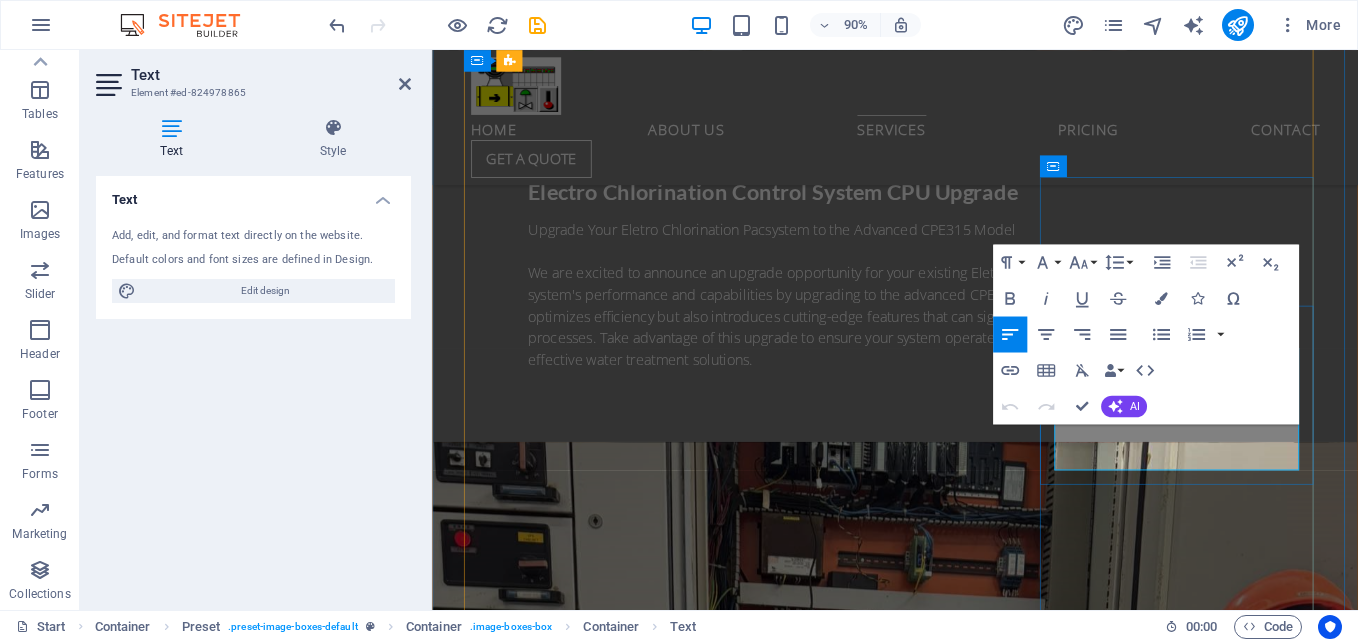 click on "Many manufacturing companies frequently struggle with a range of significant challenges that can impede their operational efficiency and overall productivity." at bounding box center (947, 6179) 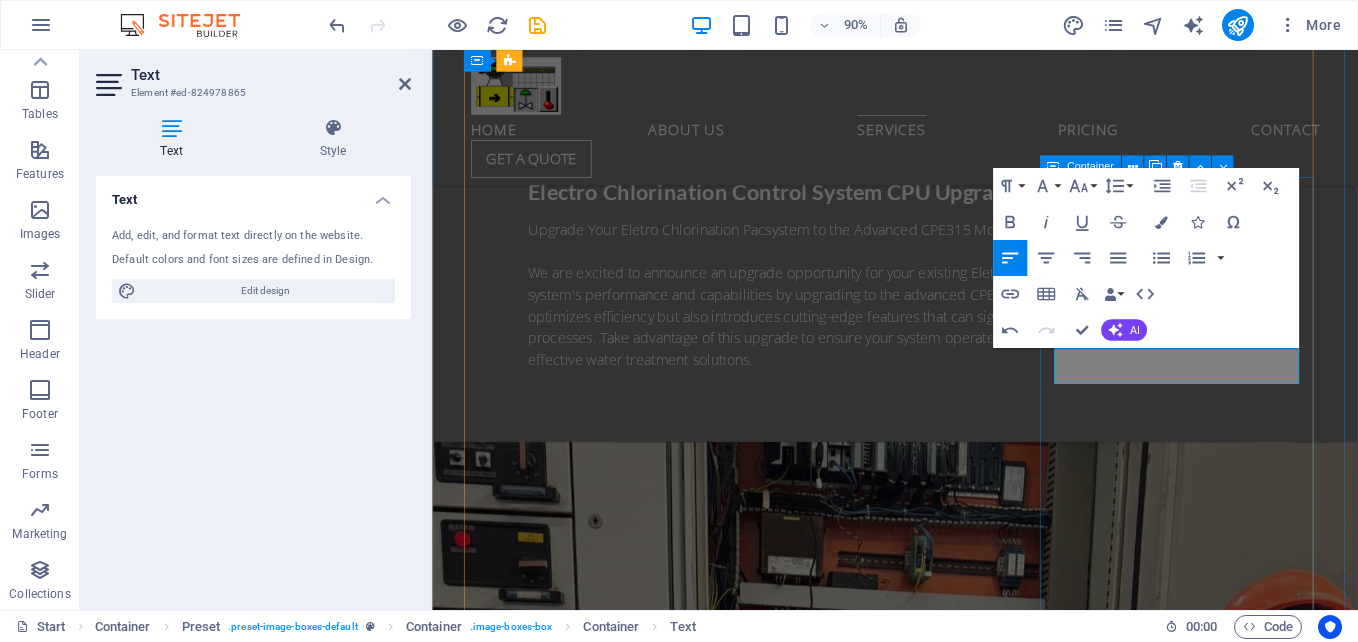 type 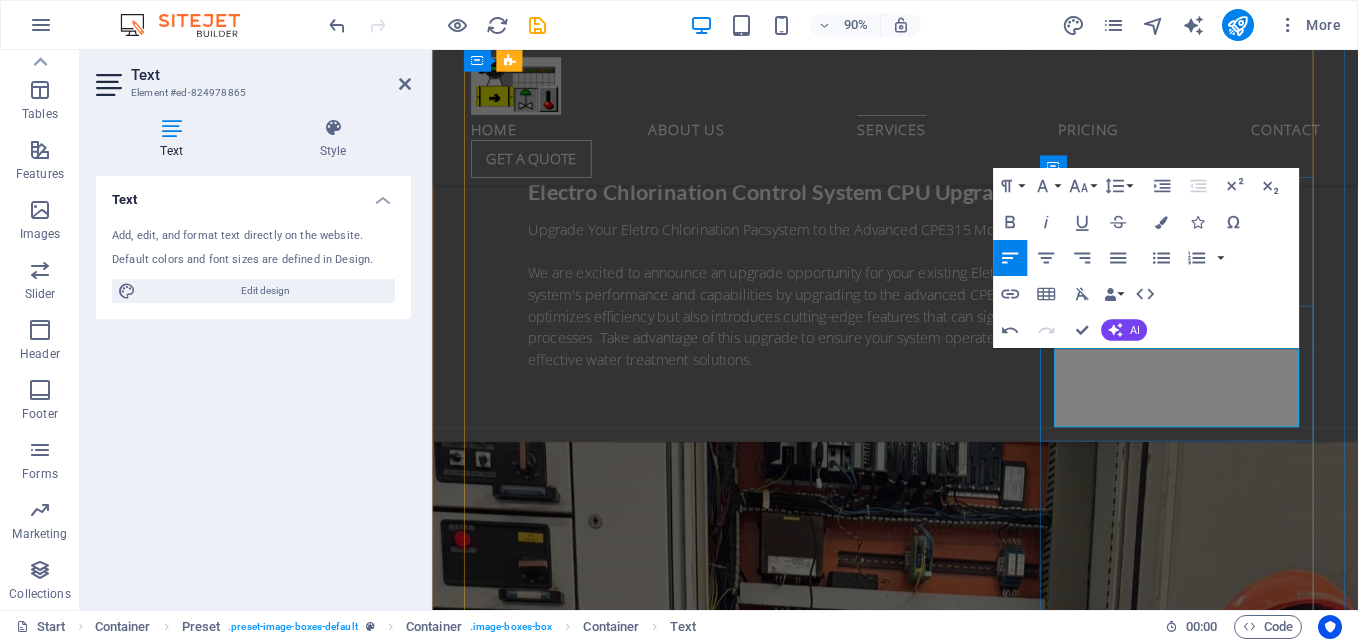 click on "Restoration of PLC Program SIL33 Turbine Control Protection at Semirara coal fire power" at bounding box center [947, 6167] 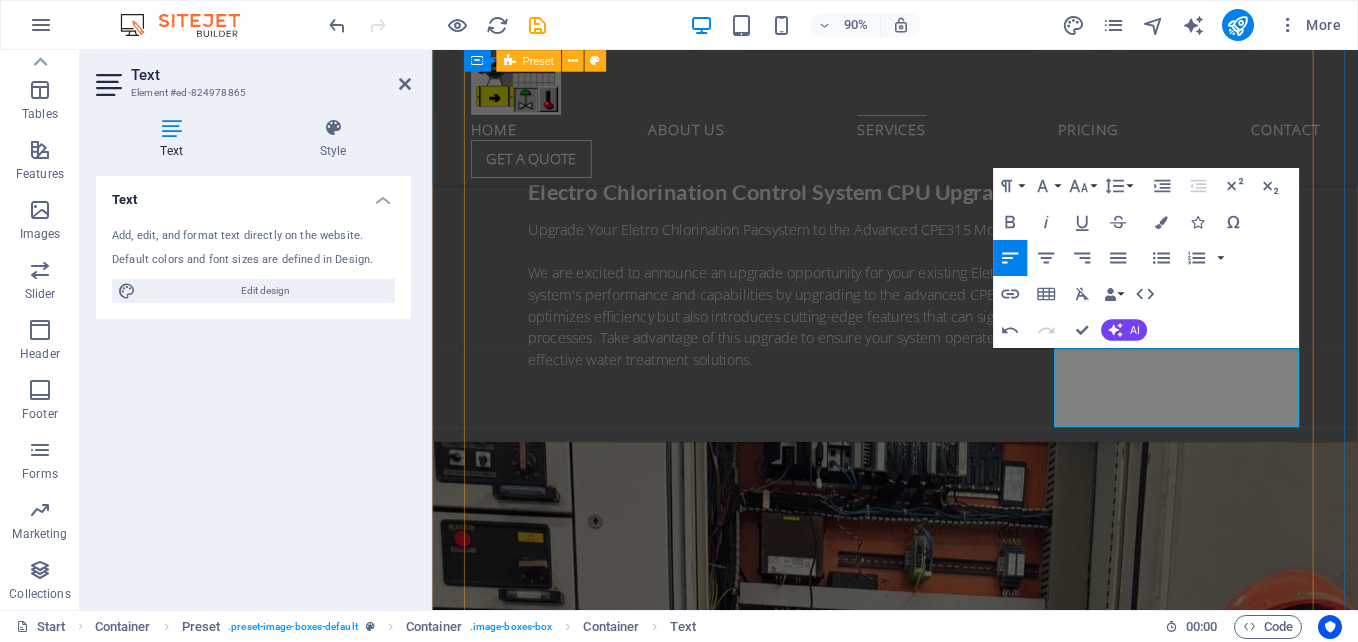 drag, startPoint x: 1261, startPoint y: 442, endPoint x: 1105, endPoint y: 397, distance: 162.3607 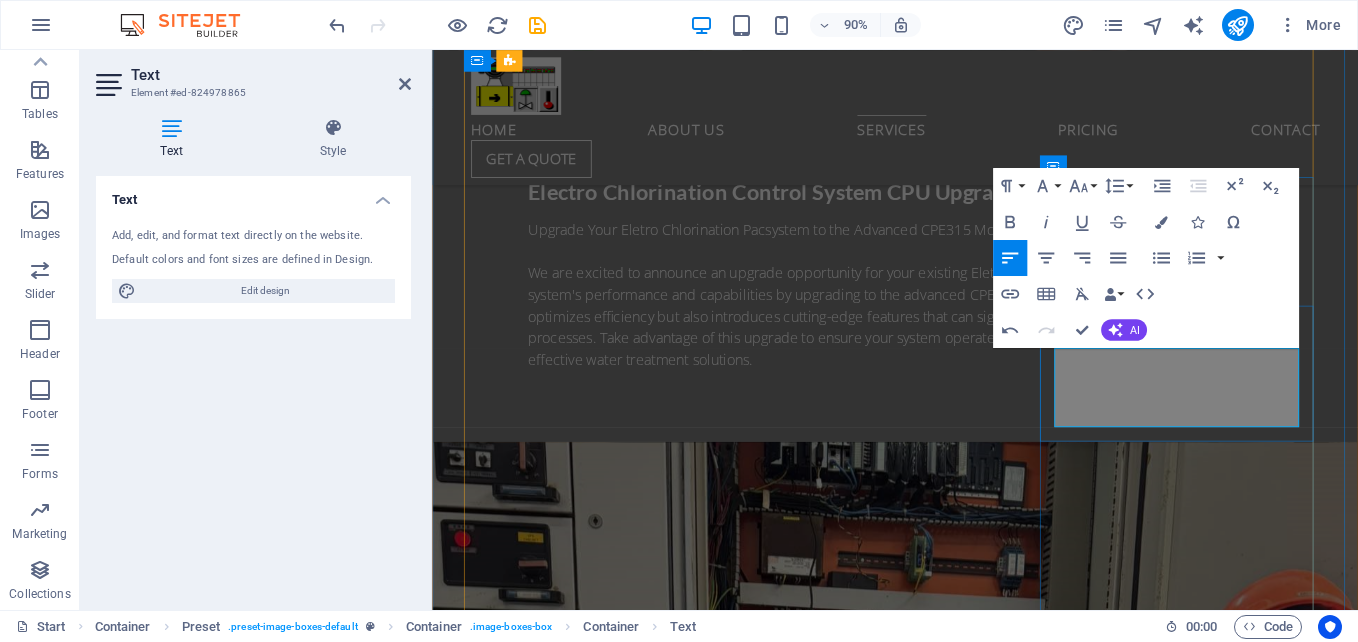 click on "Restoration of PLC Program SIL33 Turbine Control Protection at Semirara coal fire power" at bounding box center (793, 6167) 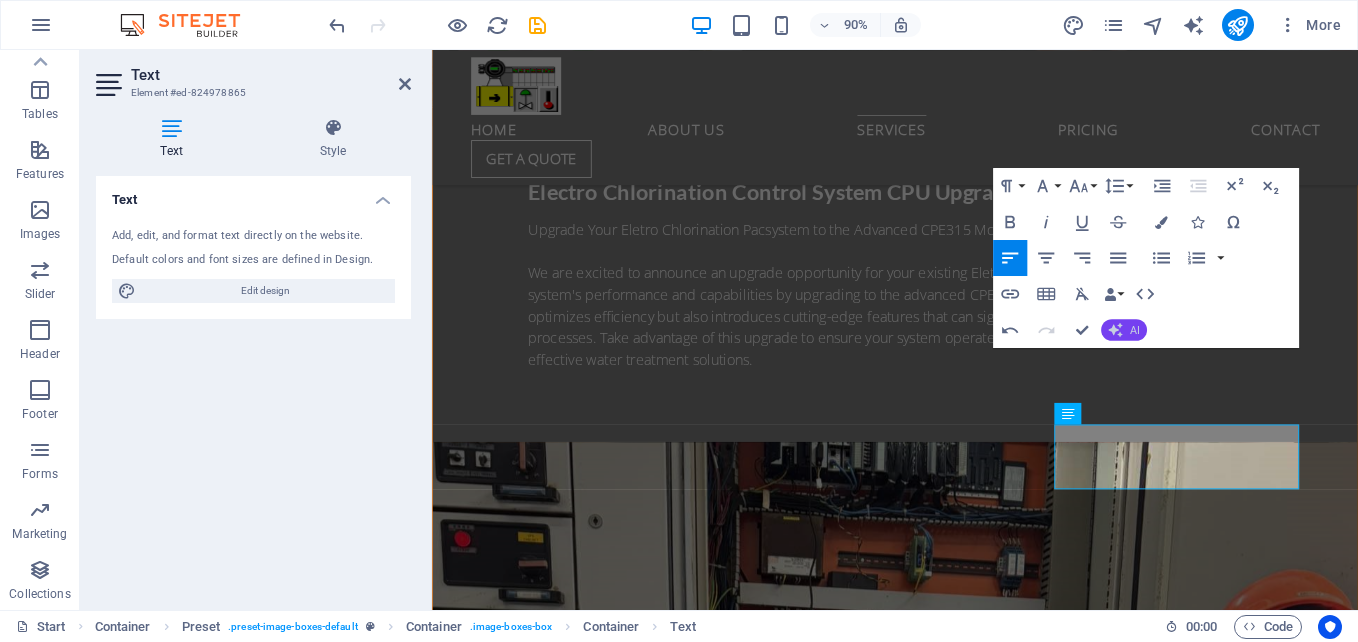 click 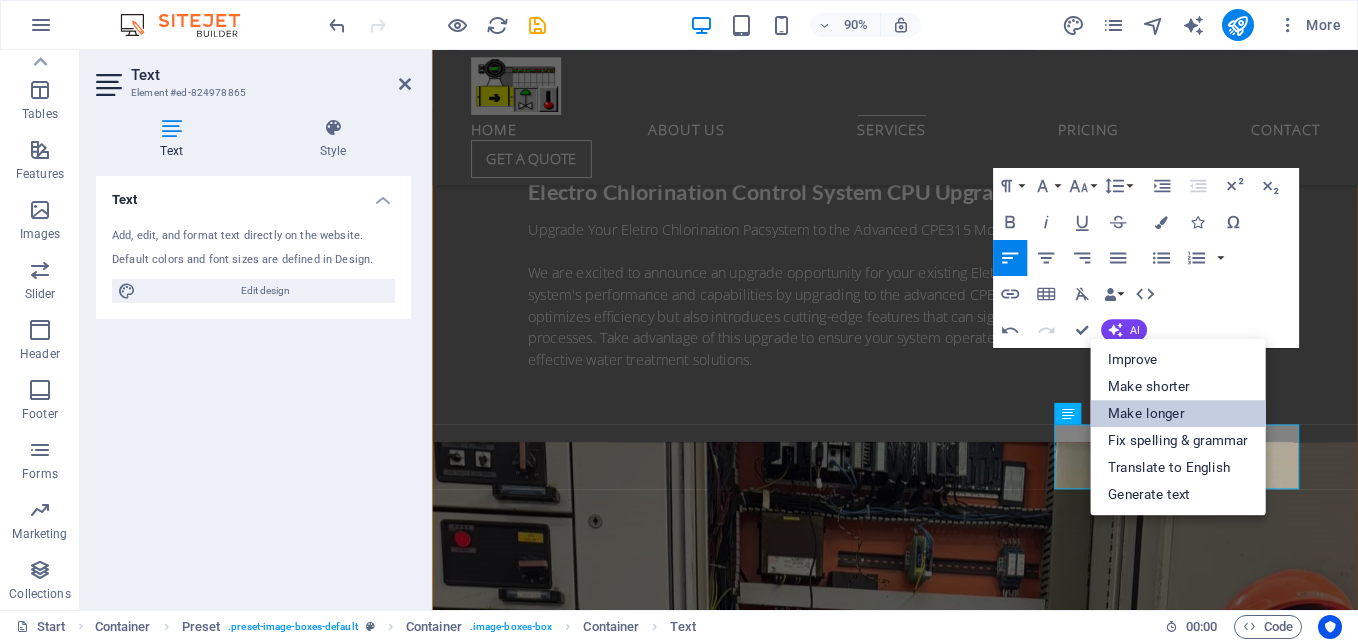 click on "Make longer" at bounding box center [1178, 413] 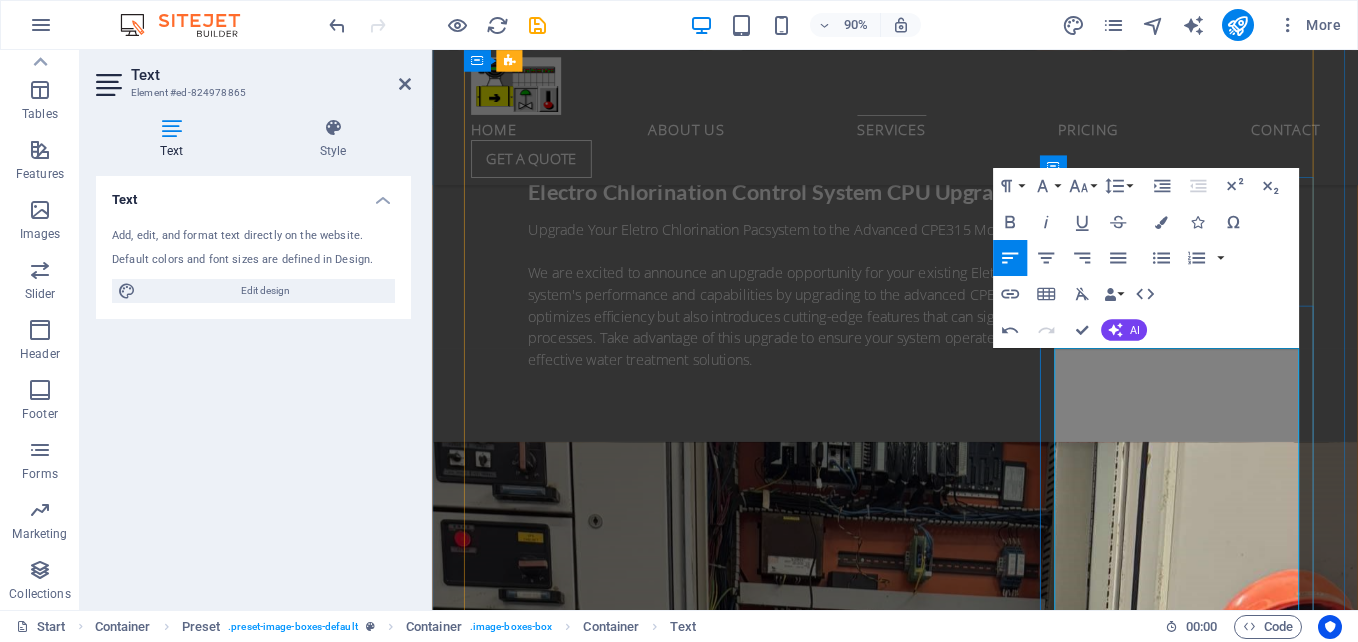 click on "Restoration of the PLC Program for the SIL33 Turbine Control Protection System at the [LOCATION] Coal-Fired Power Plant The project involves the comprehensive restoration and enhancement of the Programmable Logic Controller (PLC) program that governs the SIL33 Turbine Control Protection system at the [LOCATION] Coal-Fired Power Plant. This initiative is crucial for ensuring the safety, reliability, and efficiency of the turbine operations, which play a vital role in the plant's overall power generation capabilities. Through meticulous programming and testing, we aim to optimize the control processes, thereby improving operational stability and minimizing the risk of potential malfunctions. Our team is committed to delivering a restored PLC program that adheres to the highest industry standards, ultimately contributing to the plant's continued success in providing reliable energy to the region." at bounding box center [947, 6263] 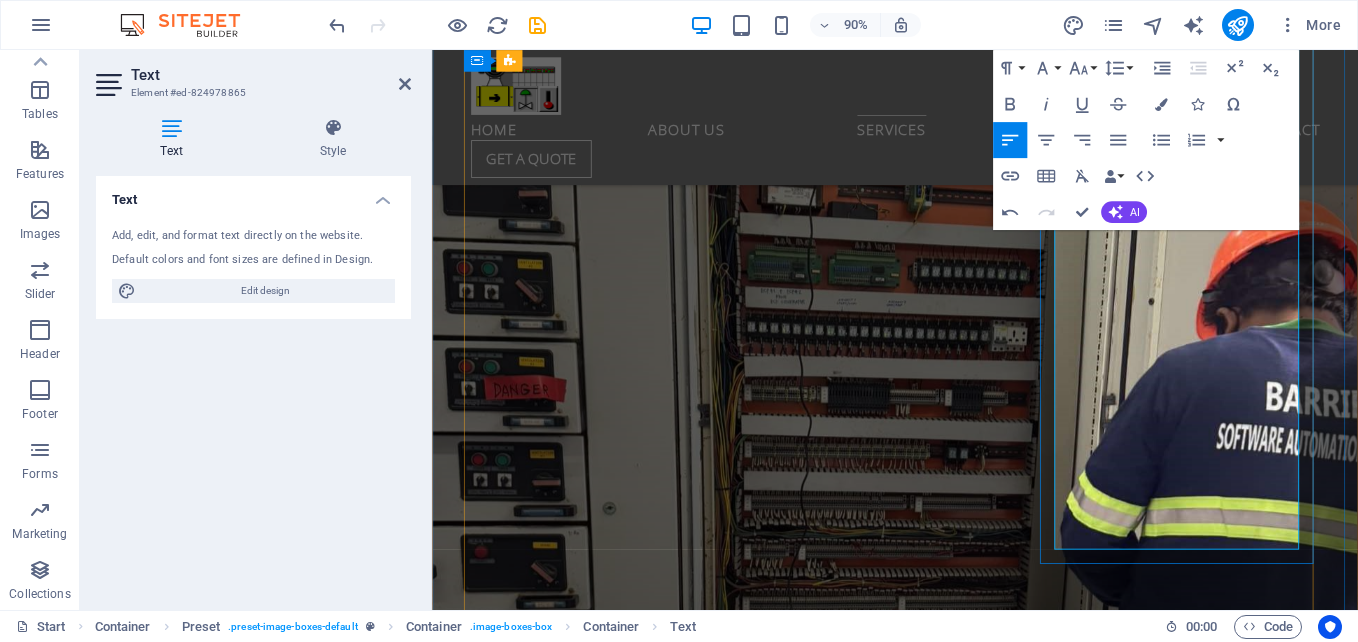 scroll, scrollTop: 5454, scrollLeft: 0, axis: vertical 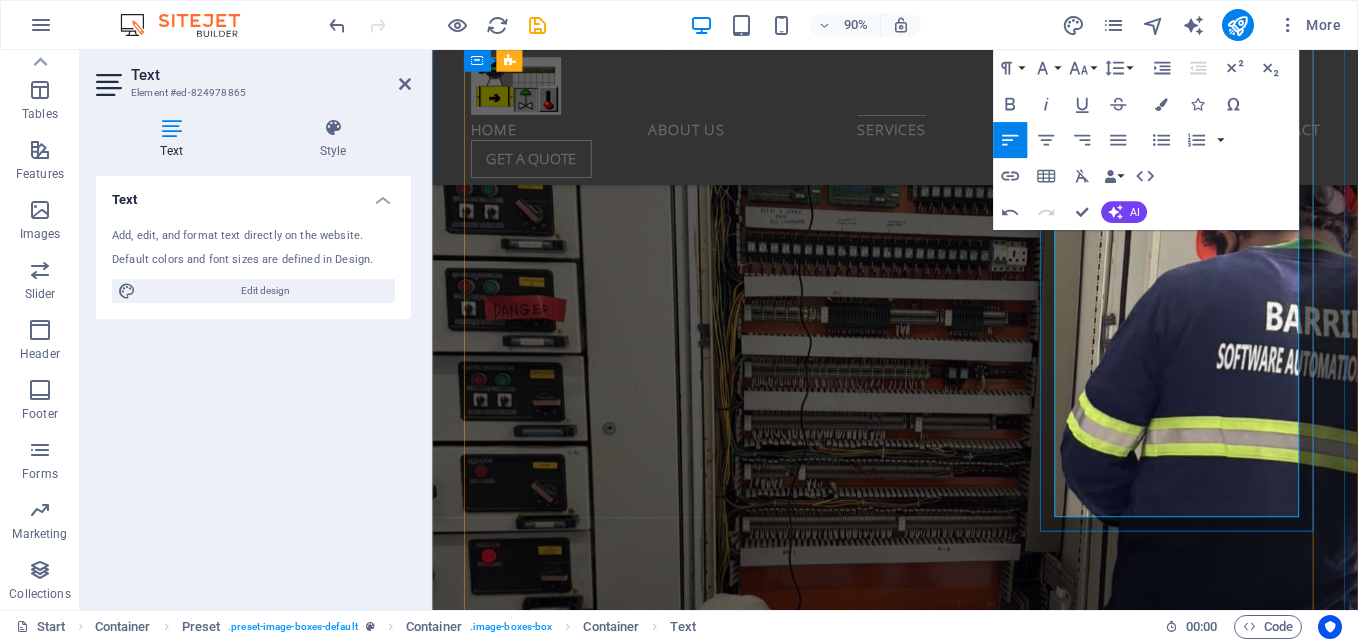 drag, startPoint x: 1347, startPoint y: 545, endPoint x: 1500, endPoint y: 279, distance: 306.86316 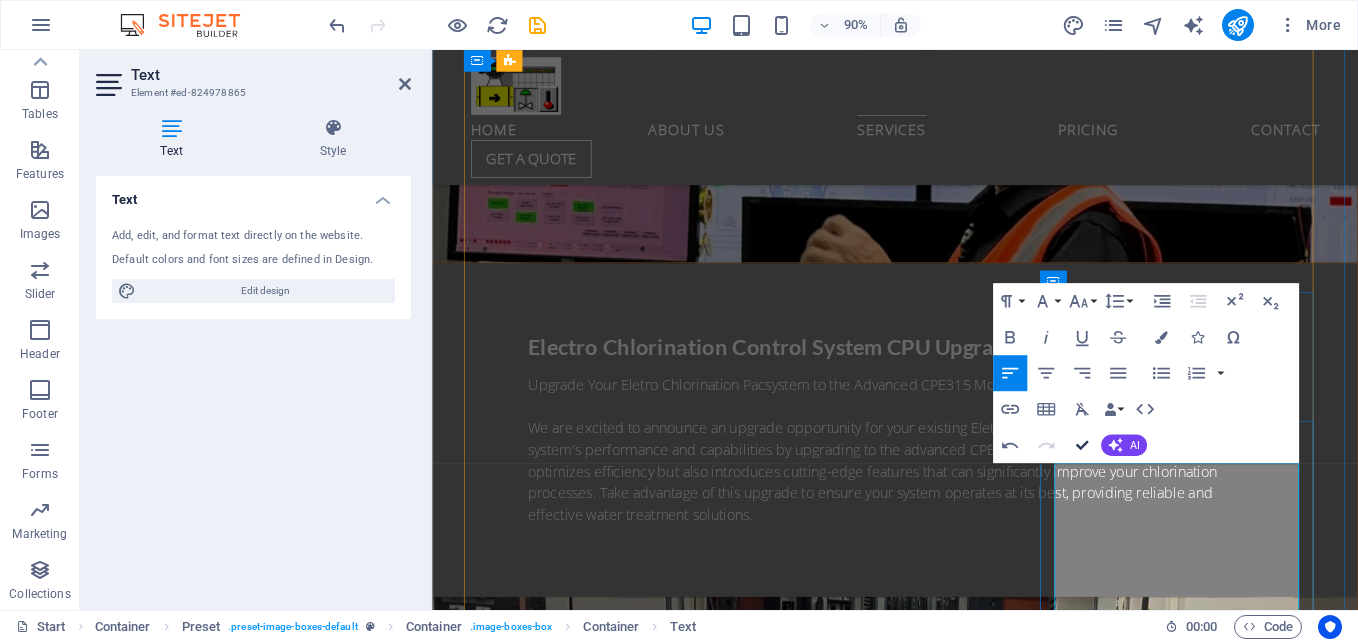 scroll, scrollTop: 4754, scrollLeft: 0, axis: vertical 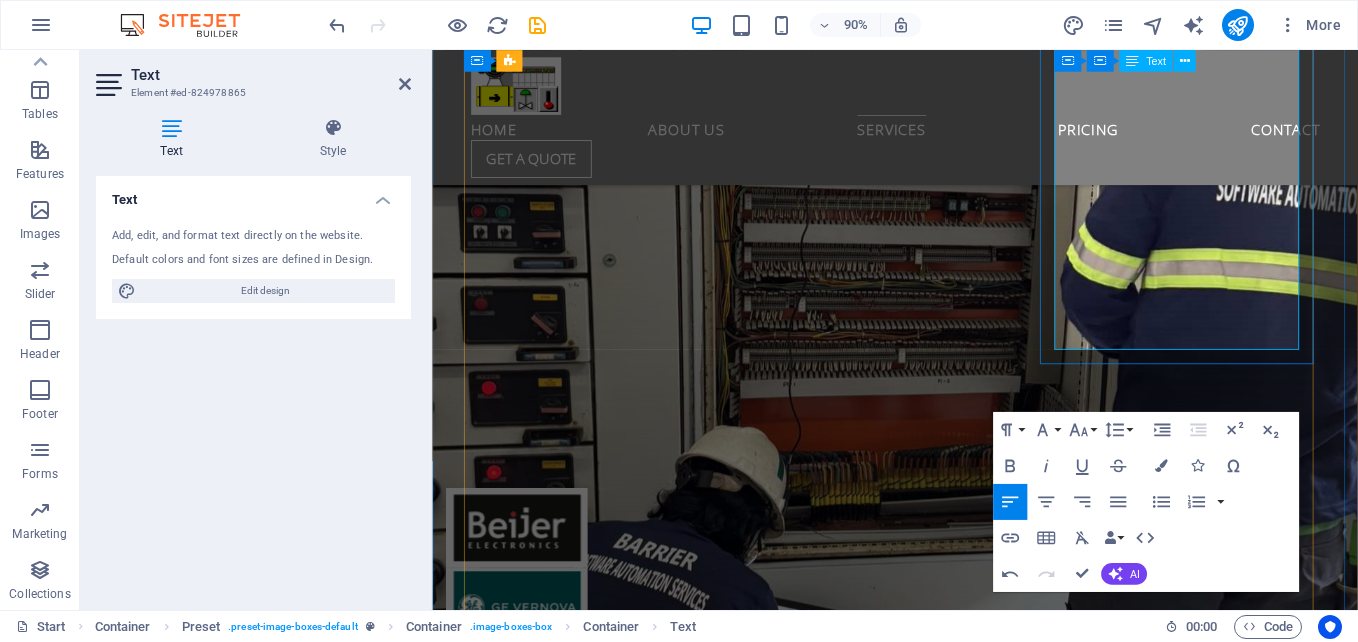 drag, startPoint x: 1124, startPoint y: 597, endPoint x: 1347, endPoint y: 374, distance: 315.36963 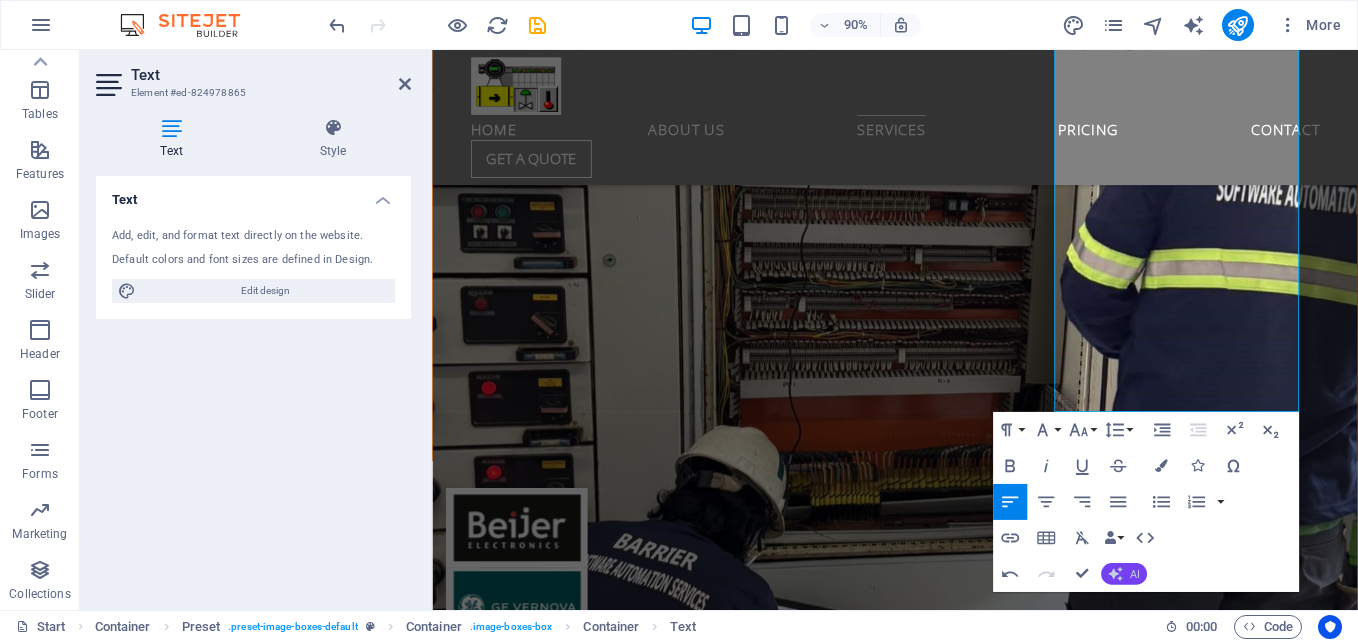 click on "AI" at bounding box center [1124, 574] 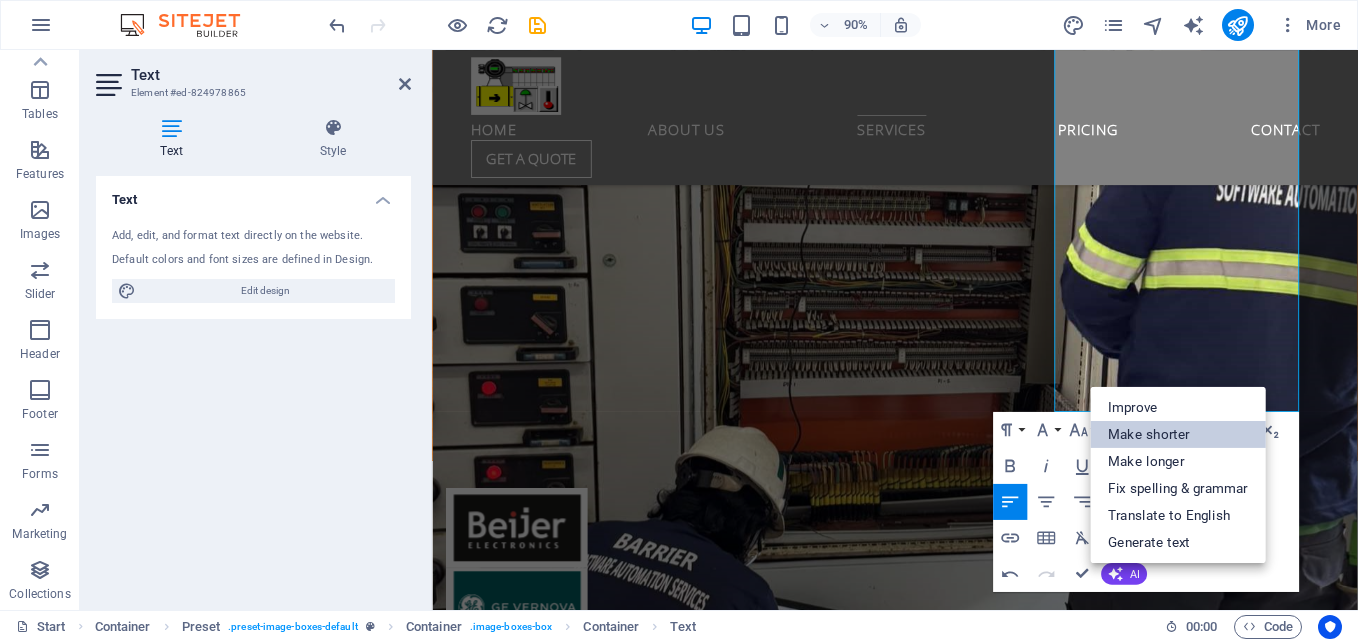click on "Make shorter" at bounding box center [1178, 434] 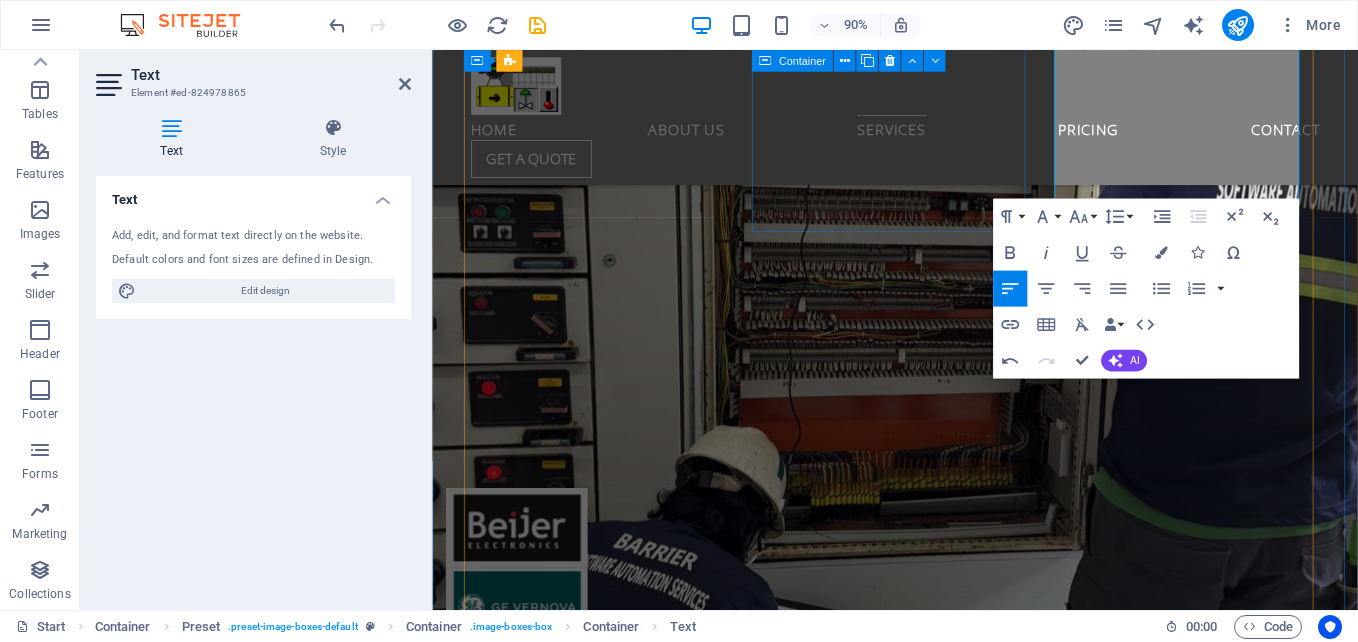 click on "Rx7i to RX3i Material Handling Solutions: Upgrade Your Control Systems. Enhance your material handling operations with a control system upgrade from the outdated Ge Rx7i Controller to the advanced Emerson Pacsystem Rx3i. This transition boosts performance and reliability while incorporating the latest features and innovations, keeping your operations competitive and efficient in a fast-changing industry." at bounding box center [947, 4415] 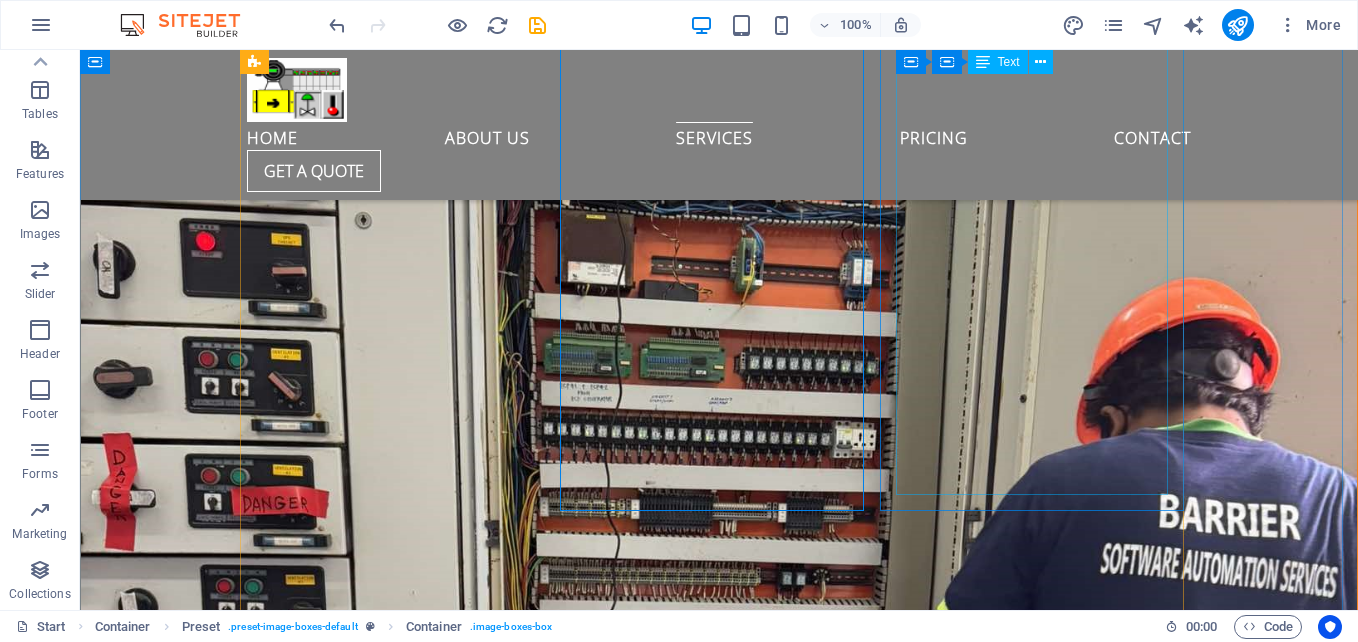 scroll, scrollTop: 4790, scrollLeft: 0, axis: vertical 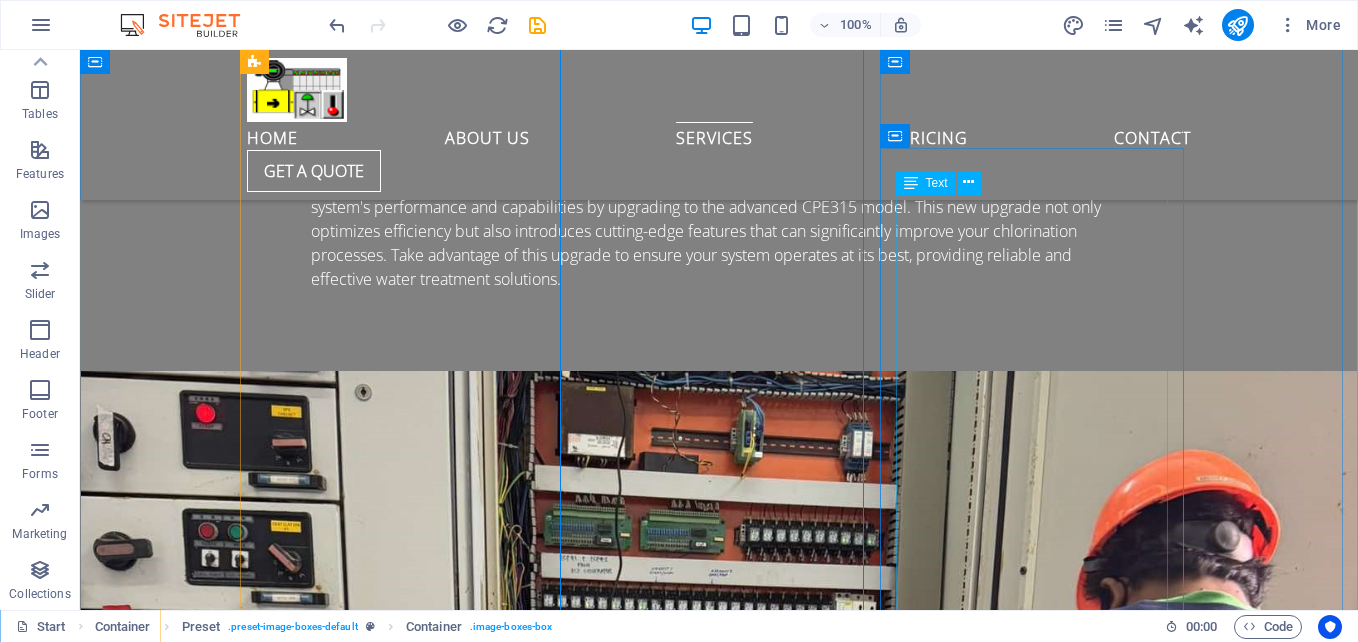 click on "**Restoration of PLC Program for SIL3 Turbine Control at Semirara Coal-Fired Power Plant** This project focuses on restoring and enhancing the PLC program for the SIL3 Turbine Control Protection system at Semirara Coal-Fired Power Plant. It's essential for ensuring the safety and efficiency of turbine operations, which are critical for power generation. Our team's meticulous programming and testing aim to optimize control processes, improve stability, and reduce malfunction risks, ensuring adherence to the highest industry standards for the plant's reliable energy supply." at bounding box center (719, 6049) 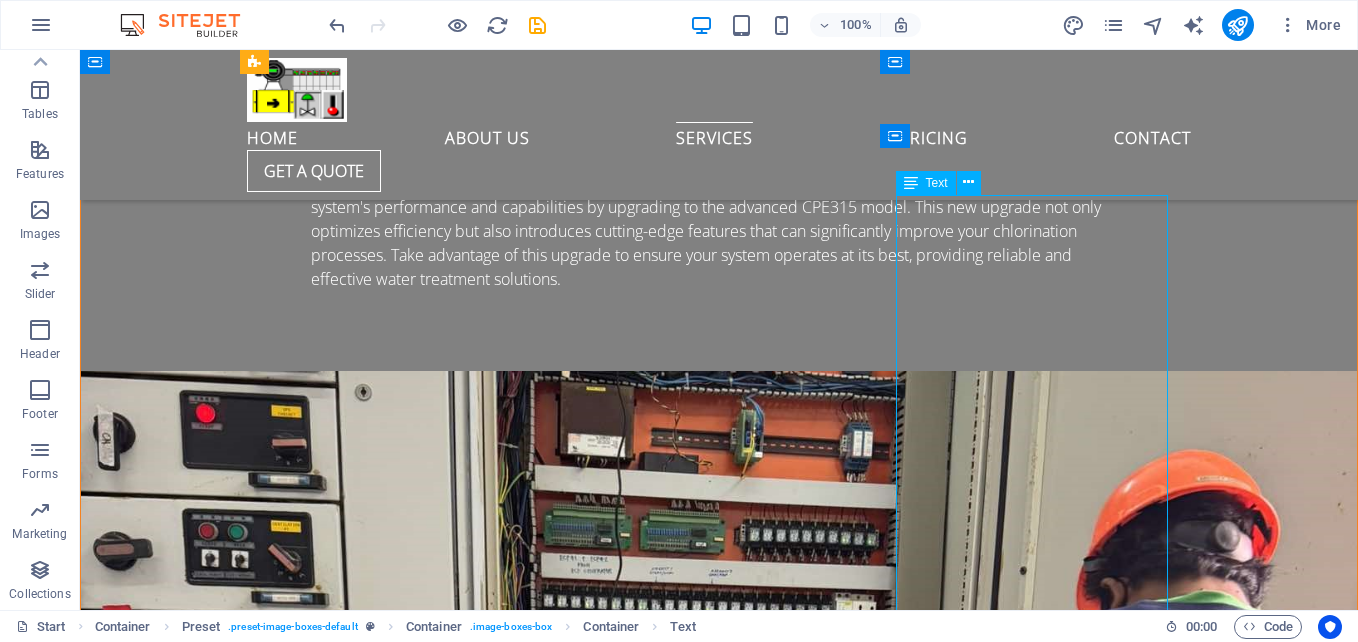 click on "**Restoration of PLC Program for SIL3 Turbine Control at Semirara Coal-Fired Power Plant** This project focuses on restoring and enhancing the PLC program for the SIL3 Turbine Control Protection system at Semirara Coal-Fired Power Plant. It's essential for ensuring the safety and efficiency of turbine operations, which are critical for power generation. Our team's meticulous programming and testing aim to optimize control processes, improve stability, and reduce malfunction risks, ensuring adherence to the highest industry standards for the plant's reliable energy supply." at bounding box center (719, 6049) 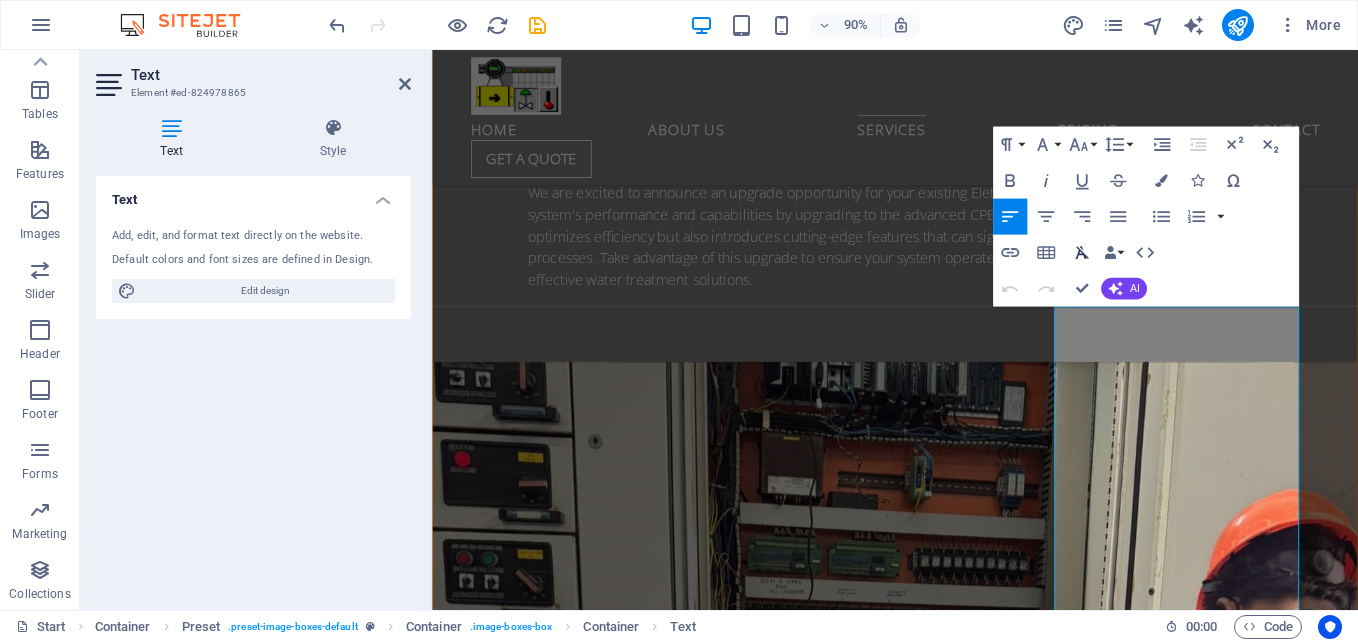 scroll, scrollTop: 4940, scrollLeft: 0, axis: vertical 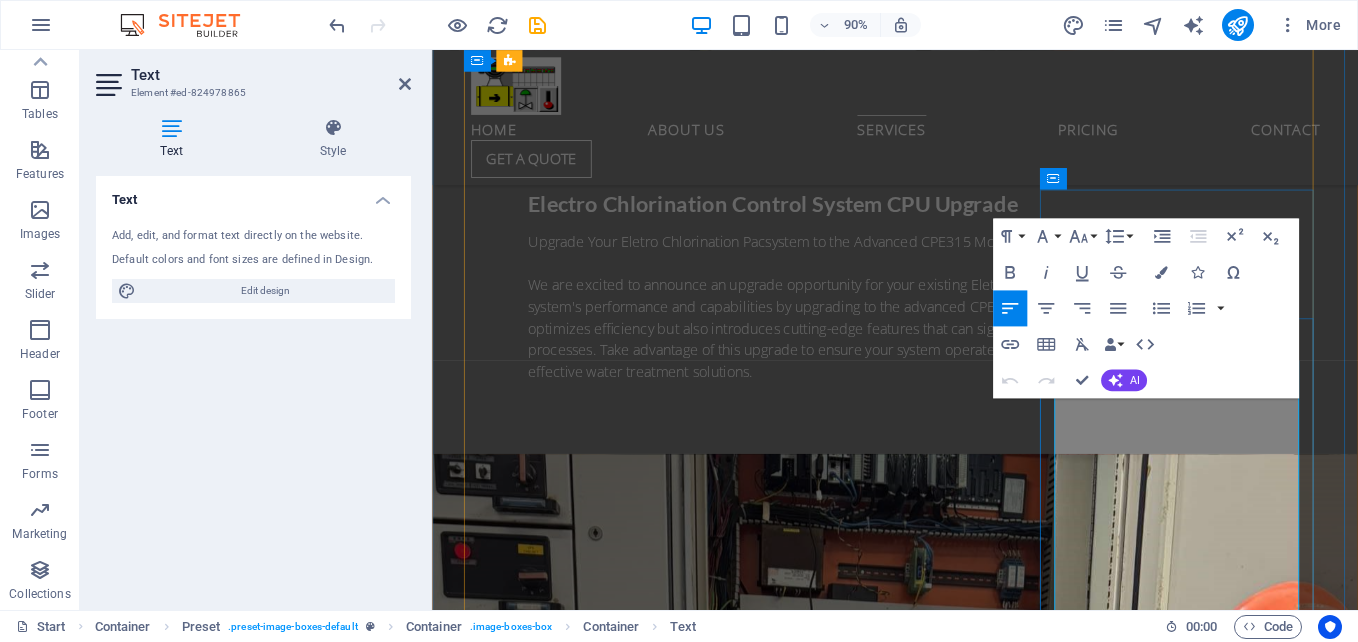 click on "**Restoration of PLC Program for SIL3 Turbine Control at Semirara Coal-Fired Power Plant** This project focuses on restoring and enhancing the PLC program for the SIL3 Turbine Control Protection system at Semirara Coal-Fired Power Plant. It's essential for ensuring the safety and efficiency of turbine operations, which are critical for power generation. Our team's meticulous programming and testing aim to optimize control processes, improve stability, and reduce malfunction risks, ensuring adherence to the highest industry standards for the plant's reliable energy supply." at bounding box center (947, 6241) 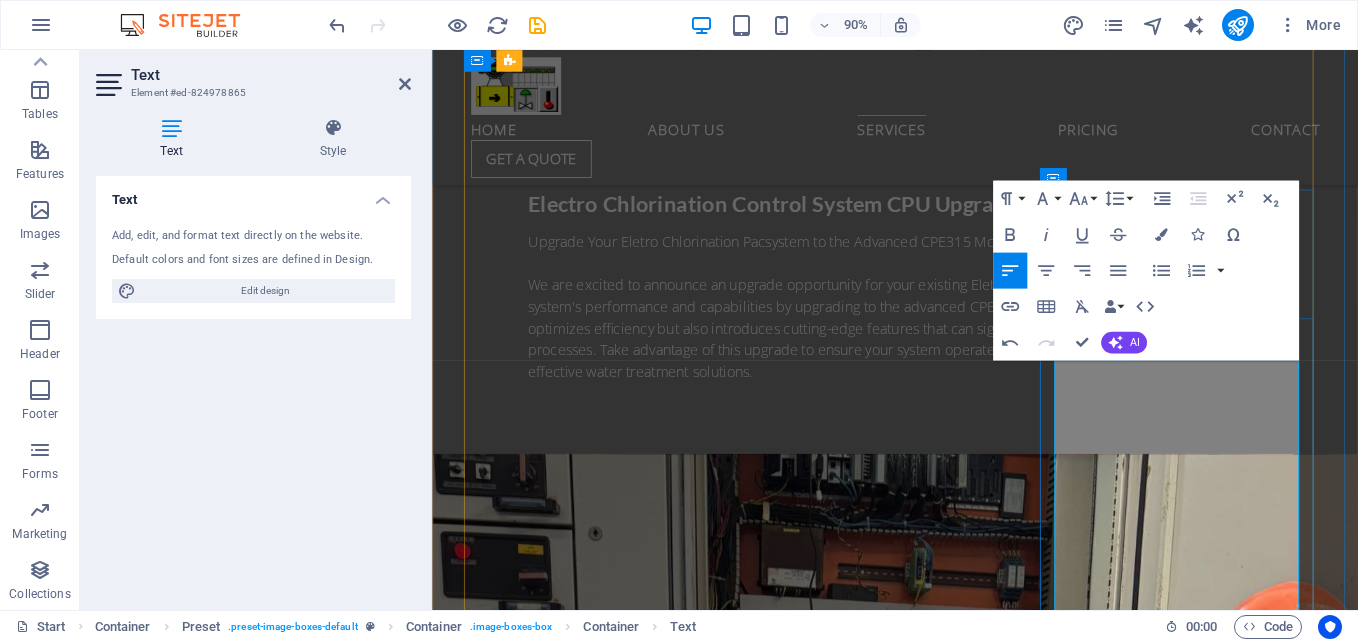 click on "Restoration of PLC Program for SIL3 Turbine Control at Semirara Power Plant This project focuses on restoring and enhancing the PLC program for the SIL3 Turbine Control Protection system at Semirara Coal-Fired Power Plant. It's essential for ensuring the safety and efficiency of turbine operations, which are critical for power generation. Our team's meticulous programming and testing aim to optimize control processes, improve stability, and reduce malfunction risks, ensuring adherence to the highest industry standards for the plant's reliable energy supply." at bounding box center [947, 6241] 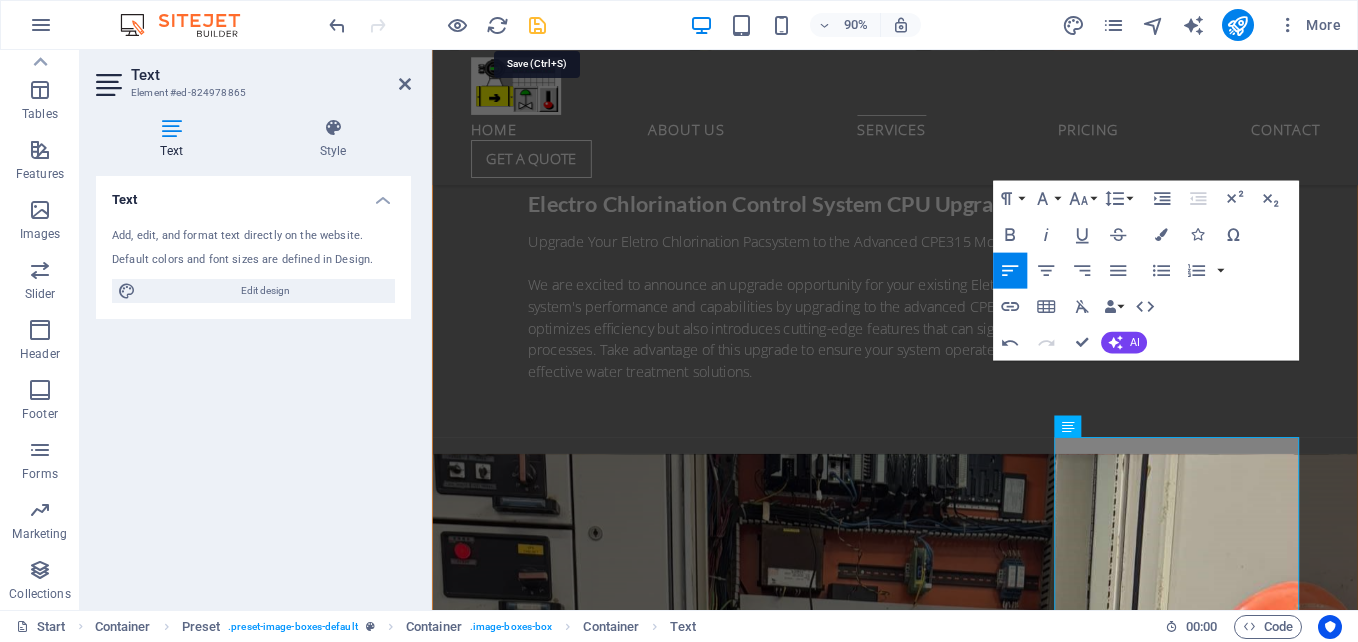 click at bounding box center (537, 25) 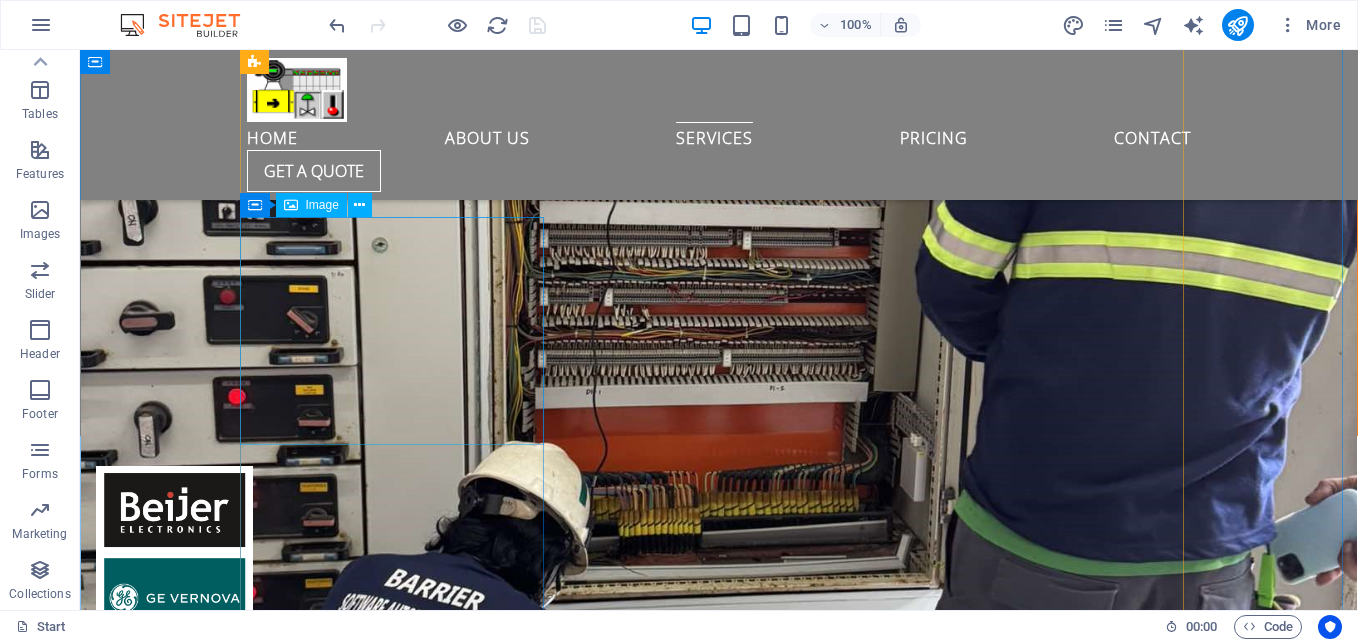 scroll, scrollTop: 5390, scrollLeft: 0, axis: vertical 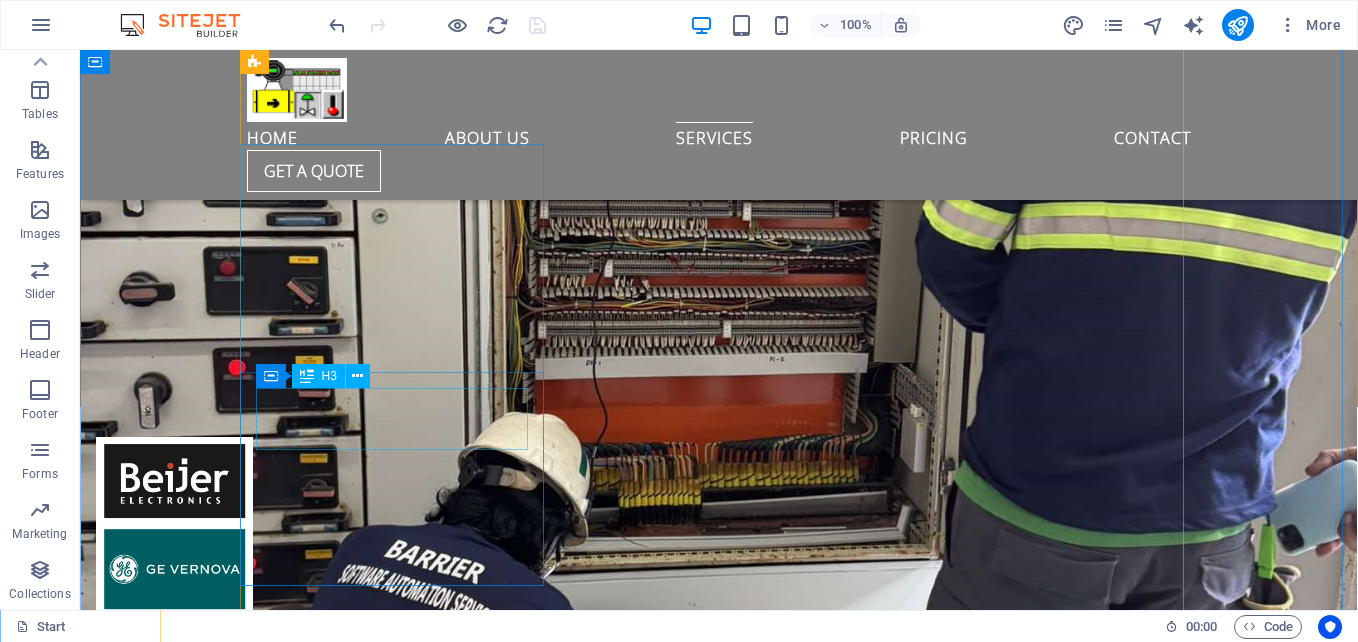 click on "H3" at bounding box center [318, 376] 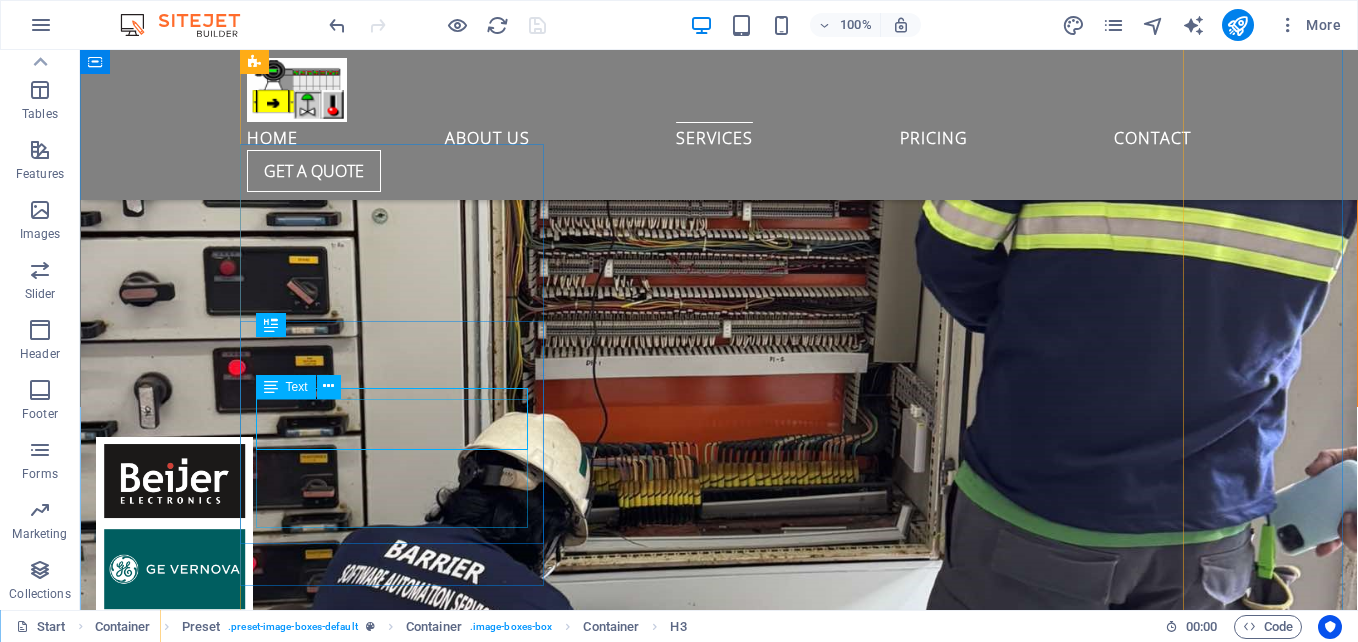 click on "Many manufacturing companies frequently struggle with a range of significant challenges that can impede their operational efficiency and overall productivity." at bounding box center [719, 6300] 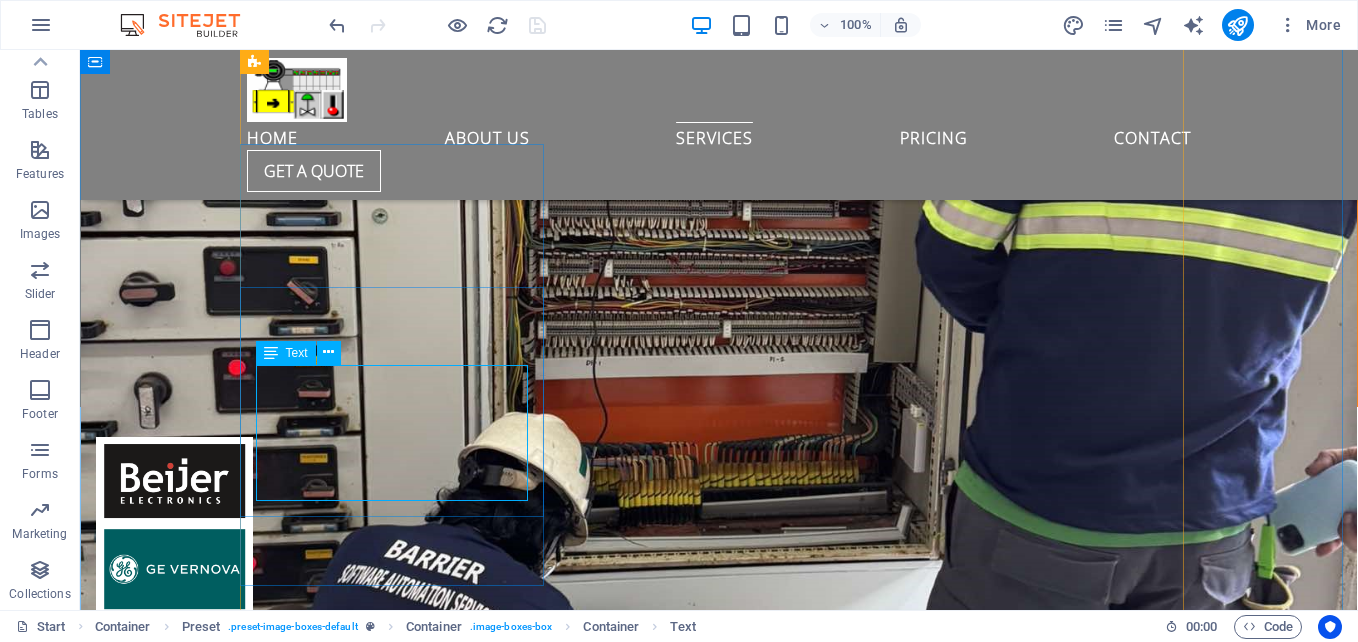 click on "Many manufacturing companies frequently struggle with a range of significant challenges that can impede their operational efficiency and overall productivity." at bounding box center (719, 6300) 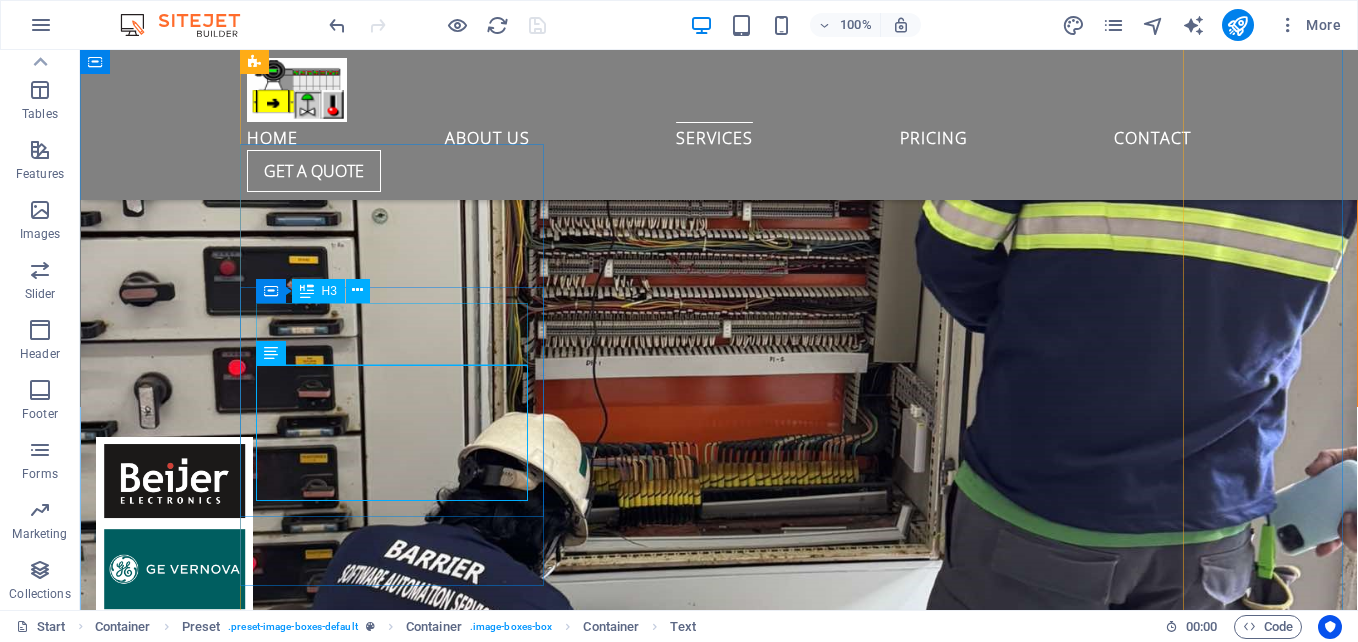 click on "PROCESS ENGINEERING" at bounding box center (719, 6252) 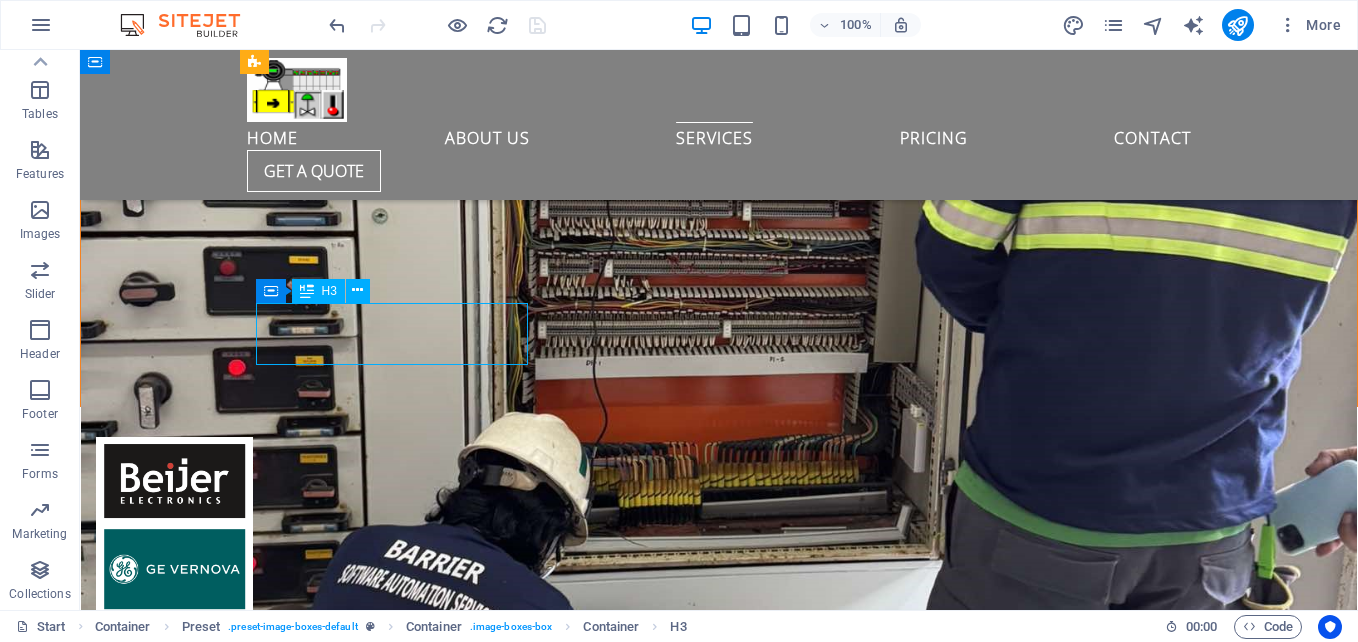 click on "PROCESS ENGINEERING" at bounding box center [719, 6252] 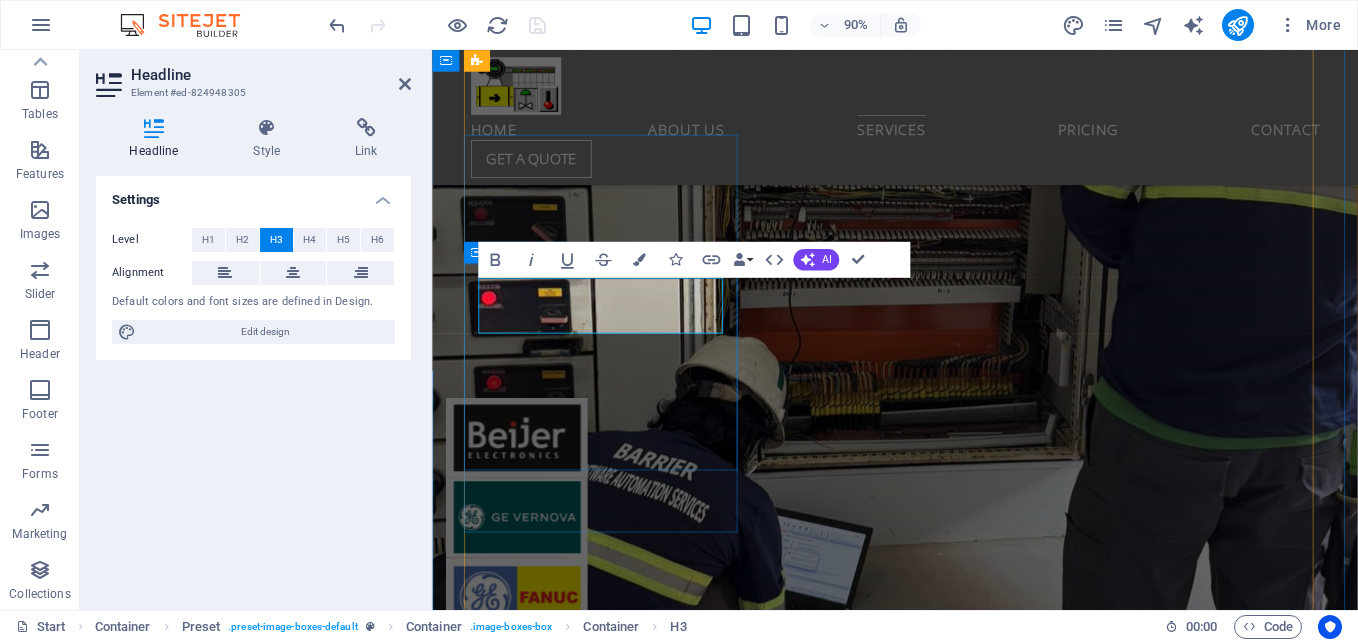 type 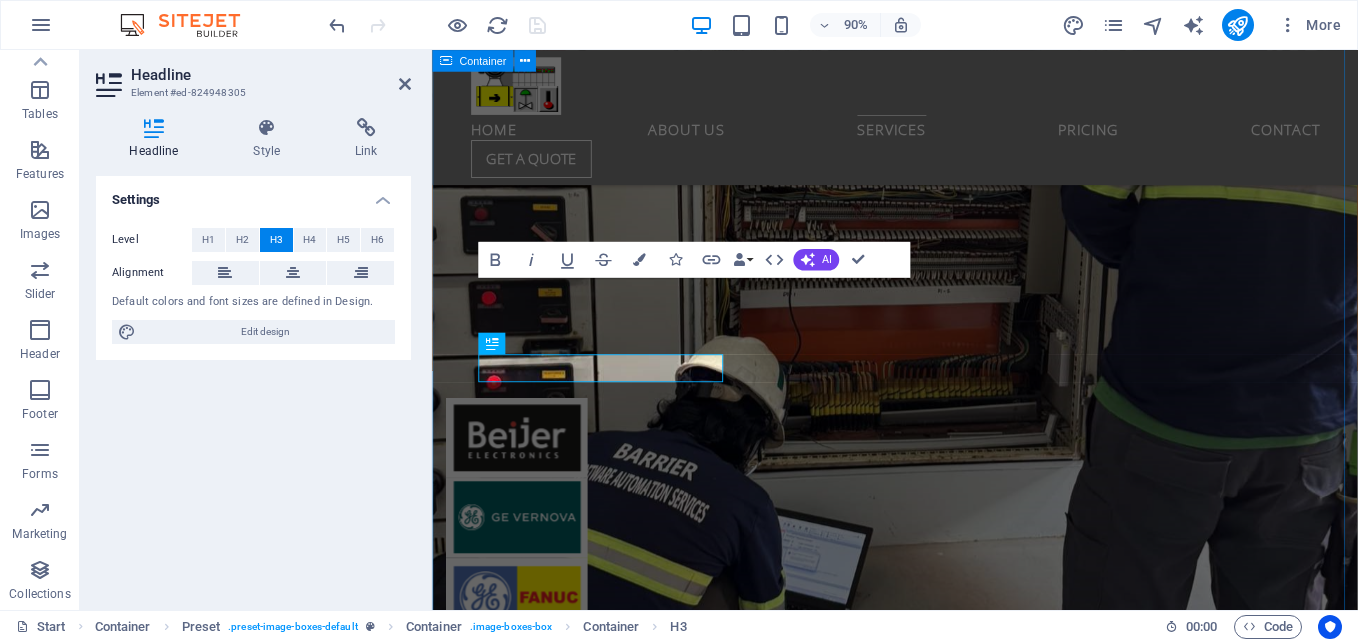 click on "our projects BARRIER SOFTWARE Services is deeply committed to sourcing and delivering a highly effective and cost-efficient range of products and services tailored to address the diverse needs of the industrial market. With expertise across various specialized areas, we ensure that we meet the unique requirements of our clients while upholding high standards of quality and performance. We take pride in our ability to stay ahead of industry trends and innovations, enabling us to provide solutions that not only meet current demands but also prepare our clients for future challenges. Our focus includes the following key areas: Stacker Reclaimer Upgrade of Stacker Reclaimer Units 1 and 2: Implementation of a Redundant Controller CPU Upgrade to CPE315 for Enhanced Performance and Reliability in the Pacsystem. Crusher House Control New Control Panel ECP CPU Upgrade to CPE315 Online Program Debuging  Rx7i to RX3i Material Handling Solutions: Upgrade Your Control Systems. Program Restoration Fire Pump Upgrade" at bounding box center (946, 6269) 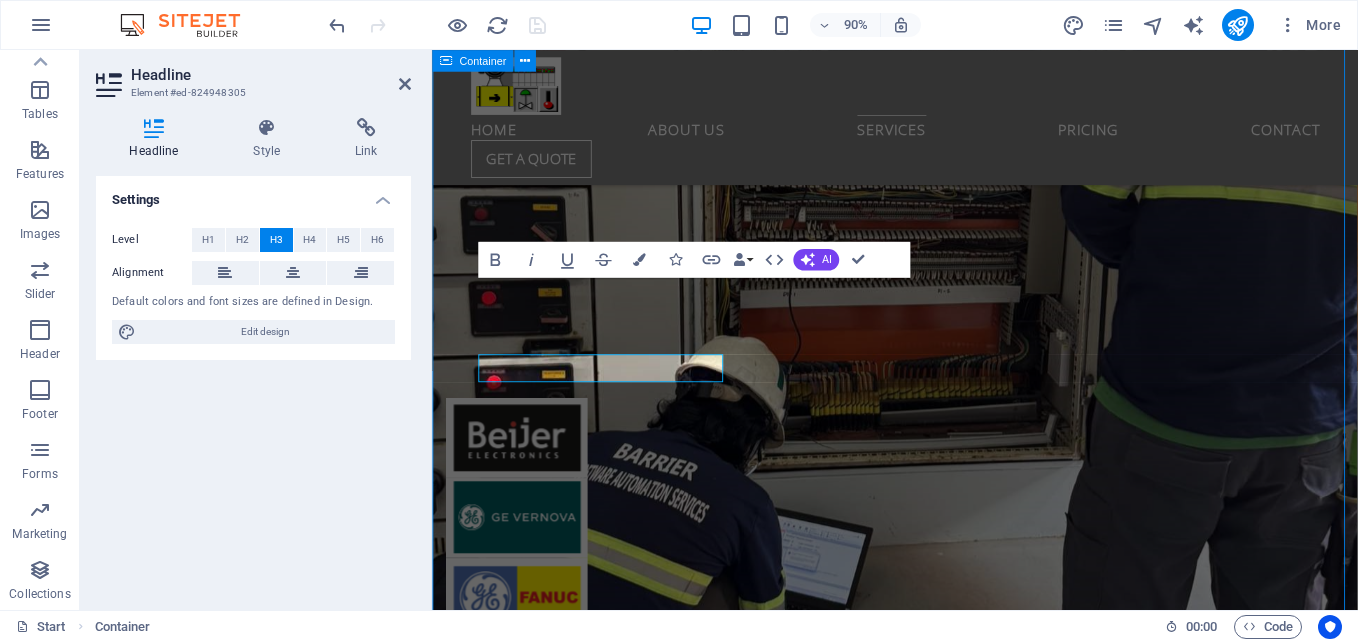 click on "our projects BARRIER SOFTWARE Services is deeply committed to sourcing and delivering a highly effective and cost-efficient range of products and services tailored to address the diverse needs of the industrial market. With expertise across various specialized areas, we ensure that we meet the unique requirements of our clients while upholding high standards of quality and performance. We take pride in our ability to stay ahead of industry trends and innovations, enabling us to provide solutions that not only meet current demands but also prepare our clients for future challenges. Our focus includes the following key areas: Stacker Reclaimer Upgrade of Stacker Reclaimer Units 1 and 2: Implementation of a Redundant Controller CPU Upgrade to CPE315 for Enhanced Performance and Reliability in the Pacsystem. Crusher House Control New Control Panel ECP CPU Upgrade to CPE315 Online Program Debuging  Rx7i to RX3i Material Handling Solutions: Upgrade Your Control Systems. Program Restoration Fire Pump Upgrade" at bounding box center (946, 6269) 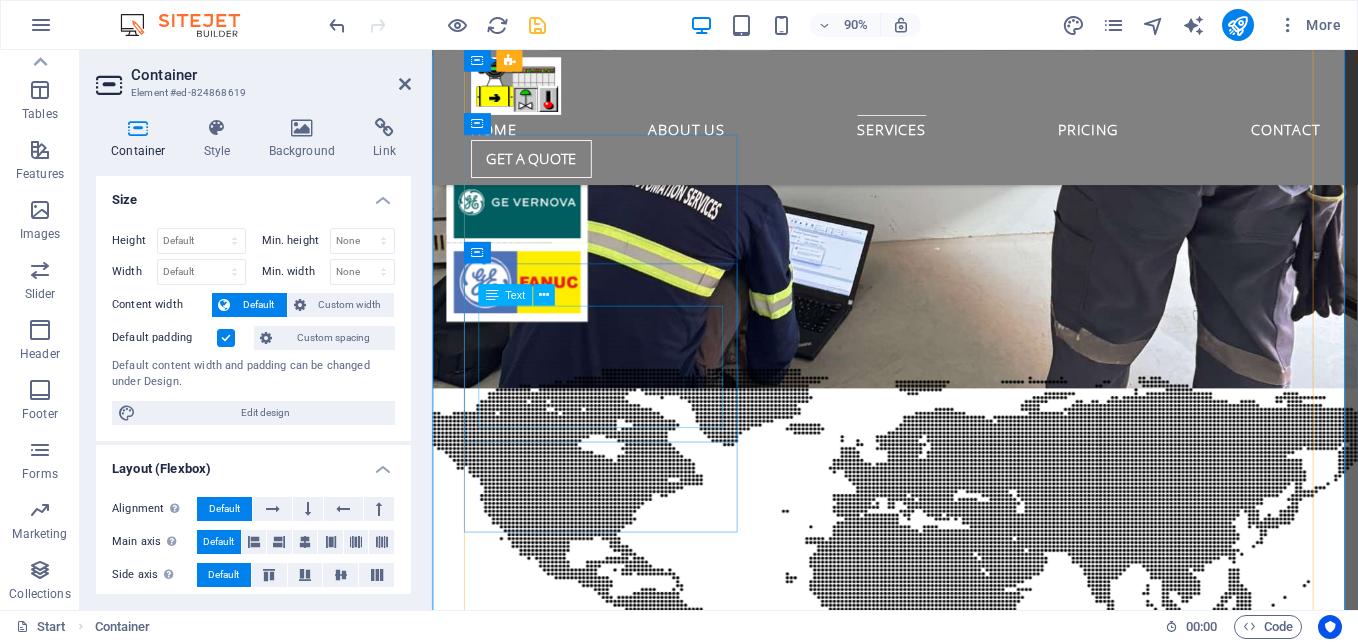 click on "Many manufacturing companies frequently struggle with a range of significant challenges that can impede their operational efficiency and overall productivity." at bounding box center [947, 5950] 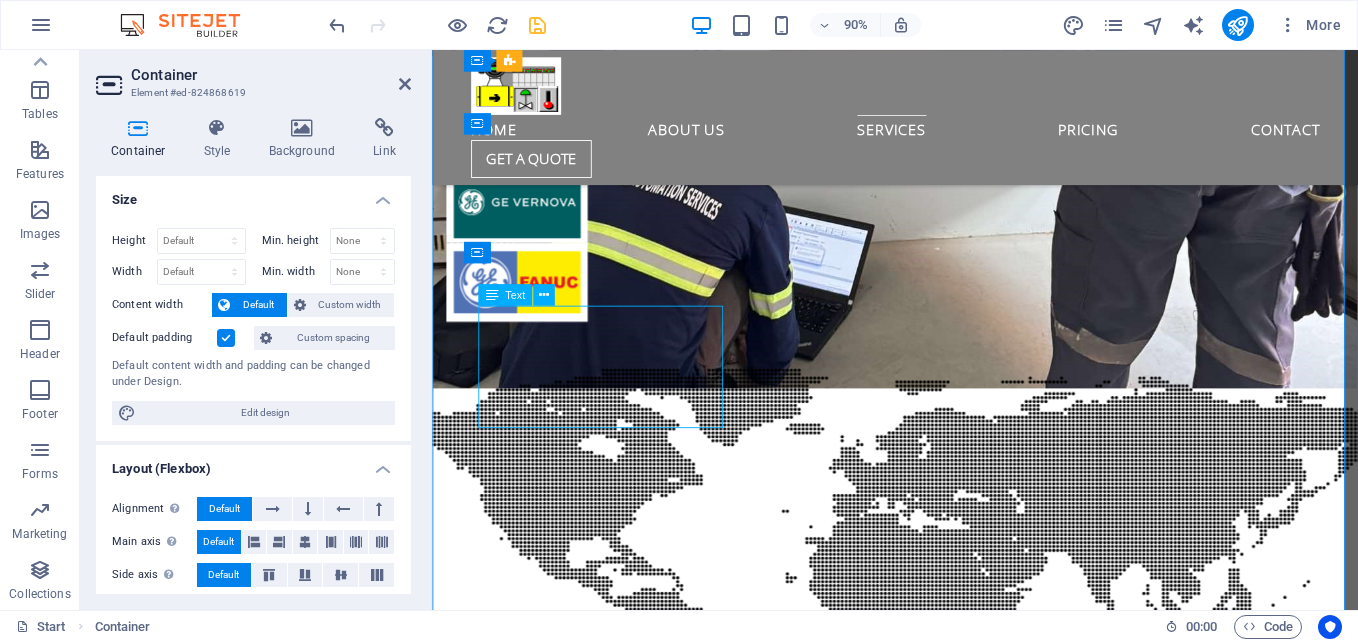 click on "Many manufacturing companies frequently struggle with a range of significant challenges that can impede their operational efficiency and overall productivity." at bounding box center [947, 5950] 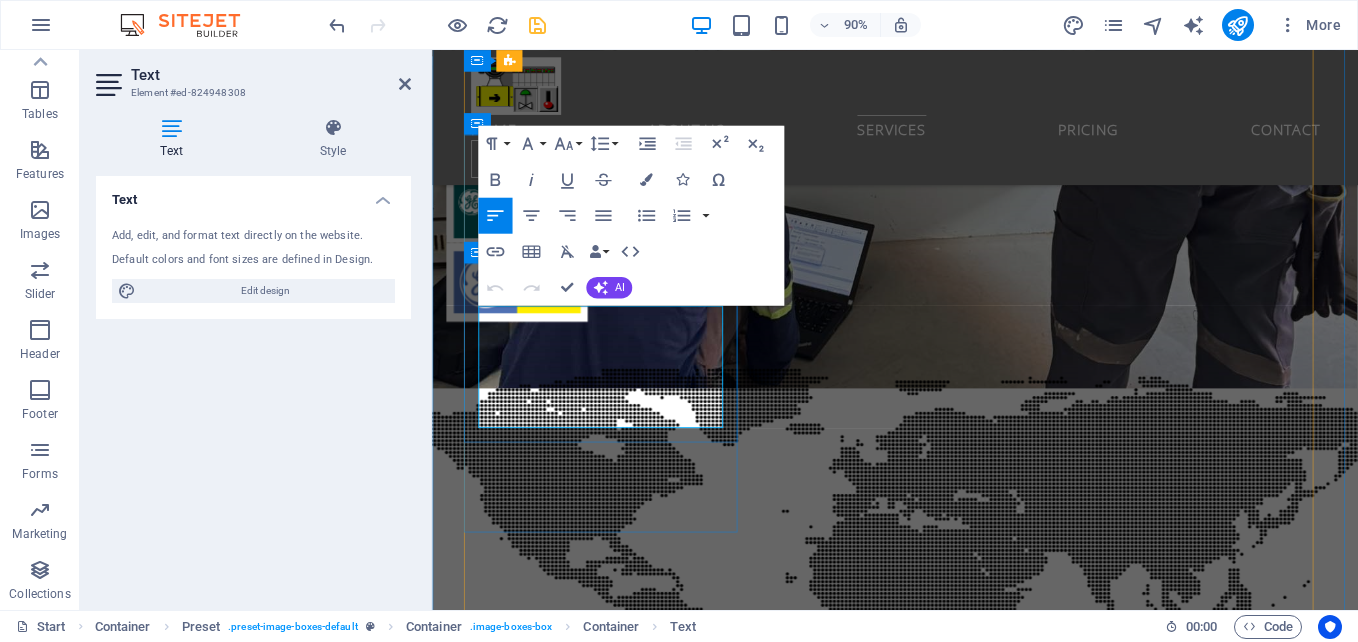 drag, startPoint x: 565, startPoint y: 447, endPoint x: 474, endPoint y: 348, distance: 134.46933 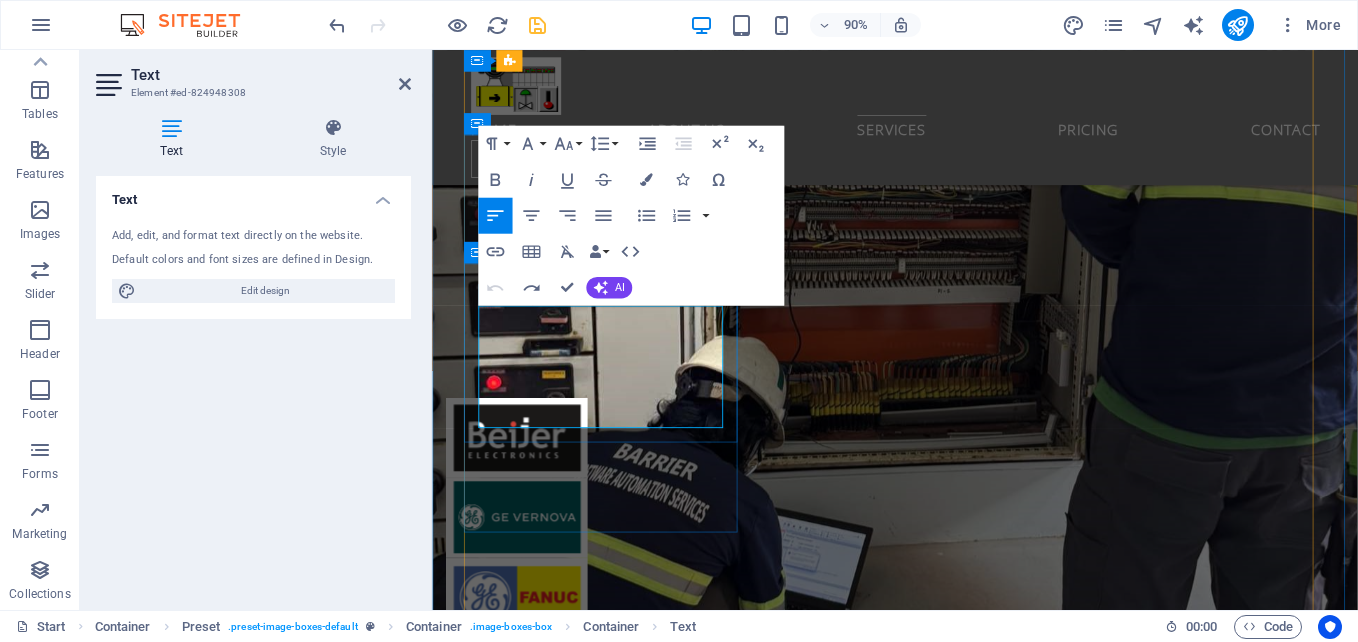 click on "Many manufacturing companies frequently struggle with a range of significant challenges that can impede their operational efficiency and overall productivity." at bounding box center [947, 6300] 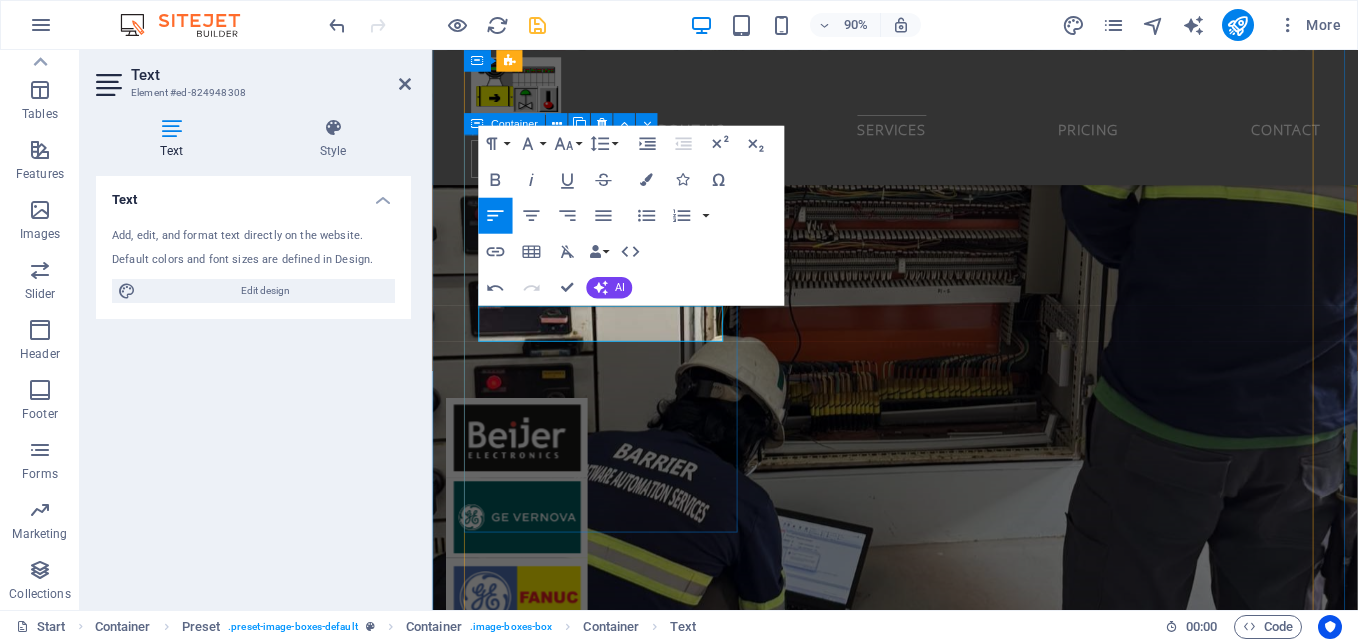 type 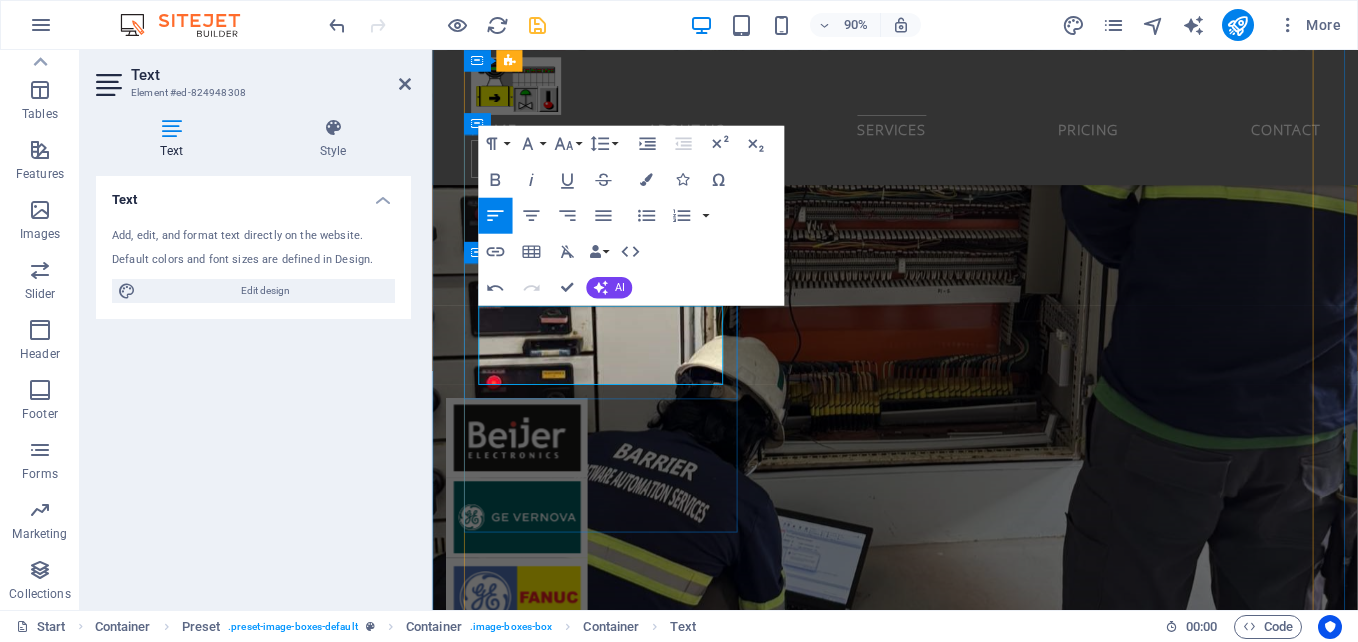 drag, startPoint x: 610, startPoint y: 382, endPoint x: 484, endPoint y: 347, distance: 130.7708 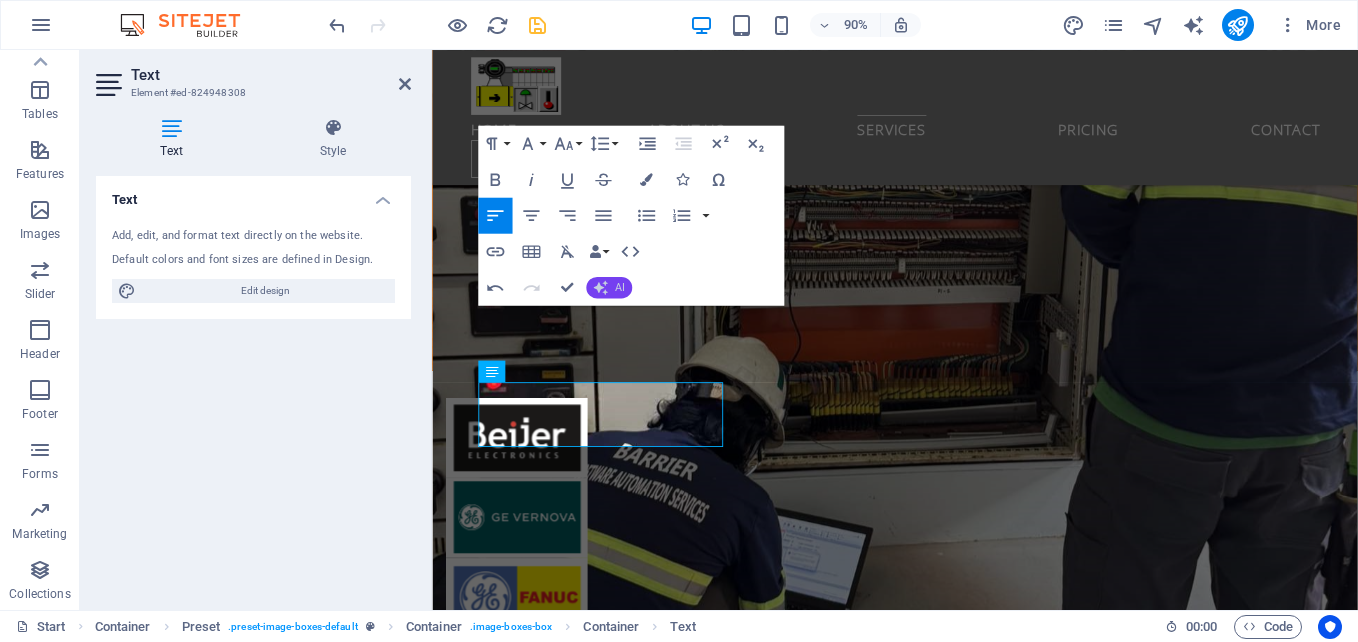 click on "AI" at bounding box center (620, 287) 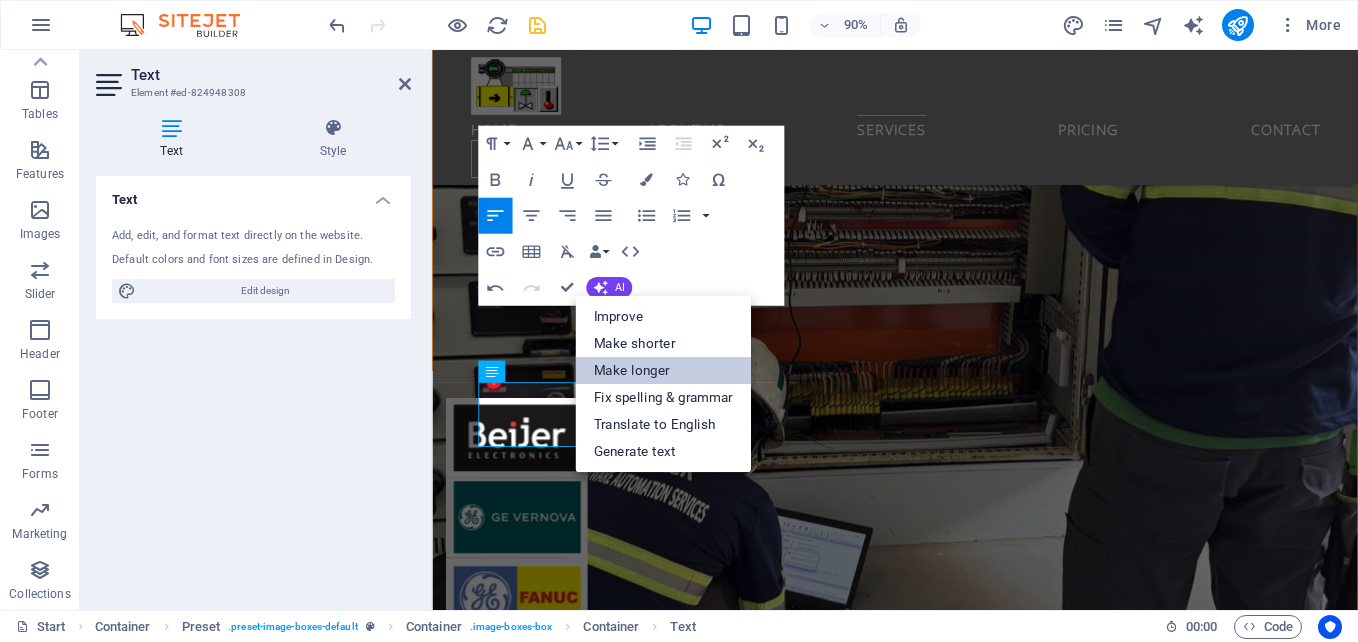 click on "Make longer" at bounding box center (663, 370) 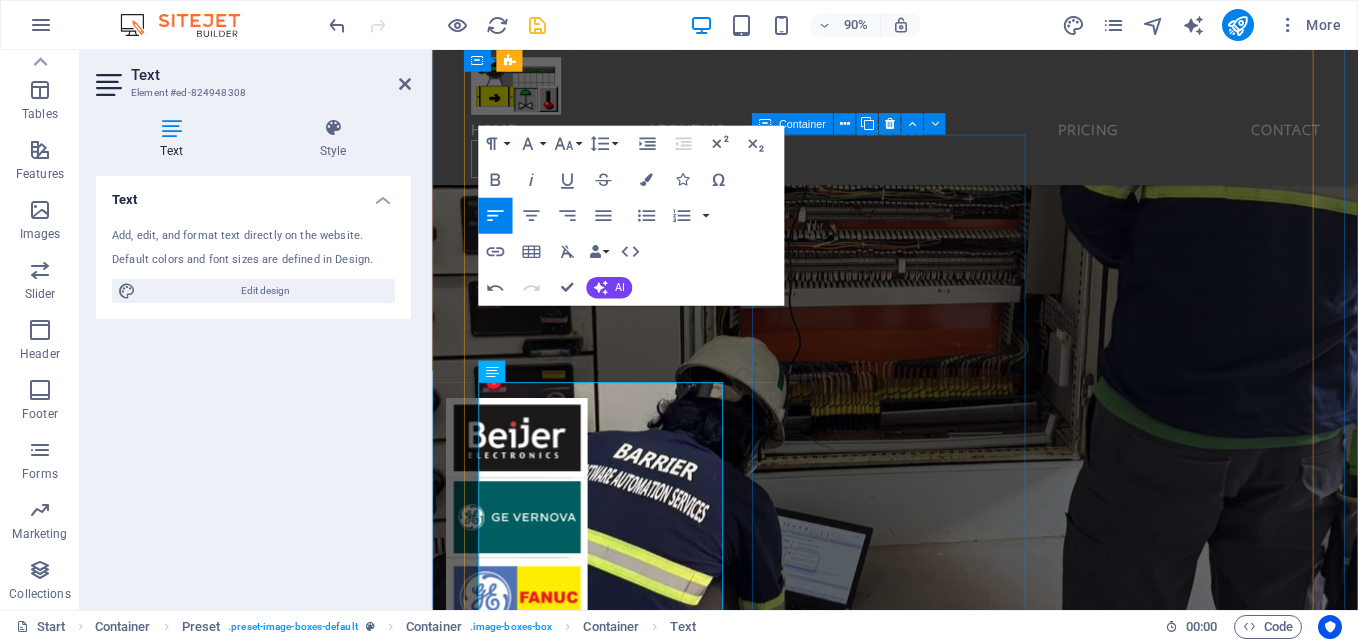 scroll, scrollTop: 5840, scrollLeft: 0, axis: vertical 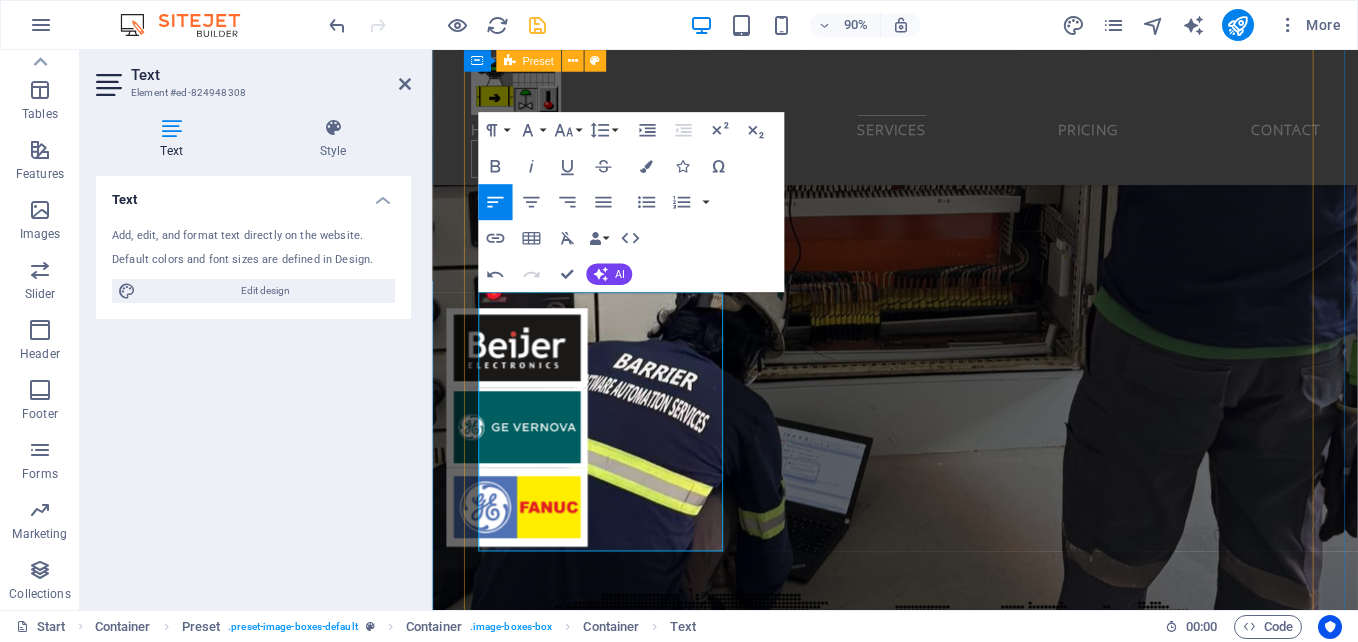 click on "Stacker Reclaimer Upgrade of Stacker Reclaimer Units 1 and 2: Implementation of a Redundant Controller CPU Upgrade to CPE315 for Enhanced Performance and Reliability in the Pacsystem. Crusher House Control New Control Panel We have successfully installed a cutting-edge new crusher house, featuring an advanced Remote Control Panel that is powered by the sophisticated Emerson PACSystems controller.  ECP CPU Upgrade to CPE315 We are pleased to announce the upgrade of the main control CPU in our Electro Chlorination Plant to the state-of-the-art CPE315 model. This enhancement will greatly enhance system efficiency and reliability, ensuring optimal performance in our chlorination processes. Online Program Debuging  We specialize in debugging the Flue Gas Desulfurization (FGD) Flue Pacsystem Control Program to optimize air pollution control systems. Rx7i to RX3i Material Handling Solutions: Upgrade Your Control Systems. Program Restoration Fire Pump Upgrade PROCESS ENGINEERING PROCESS ENGINEERING" at bounding box center (947, 6198) 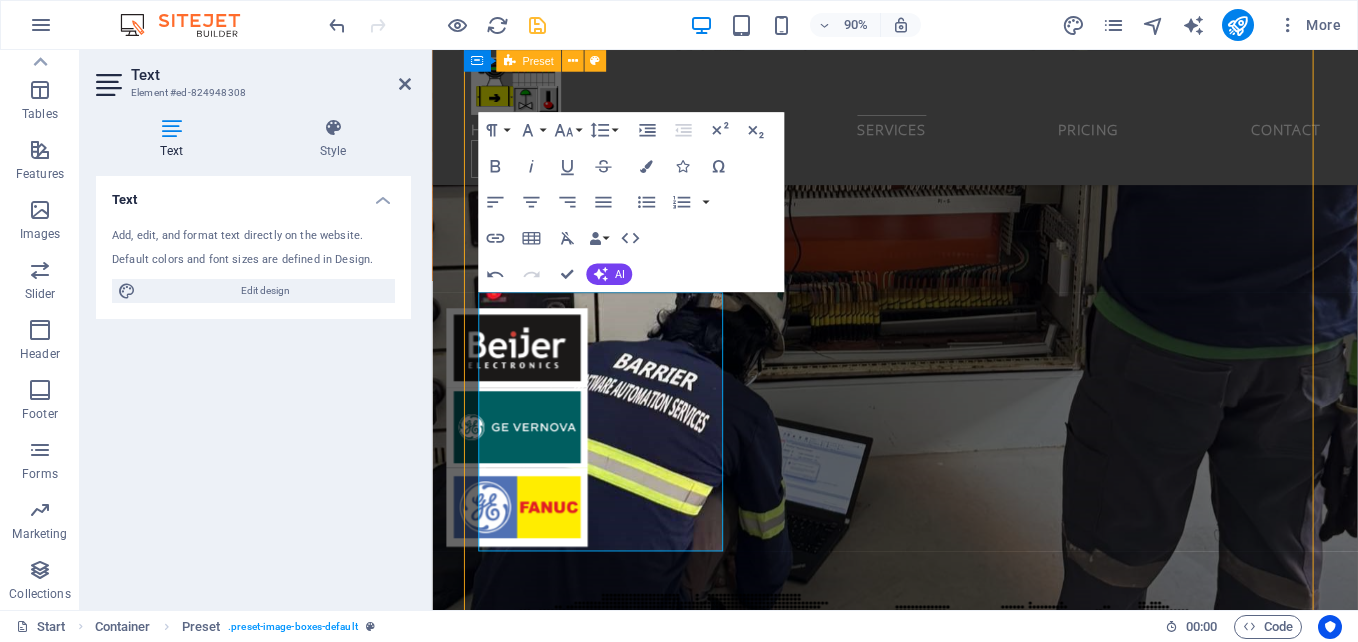 click on "Stacker Reclaimer Upgrade of Stacker Reclaimer Units 1 and 2: Implementation of a Redundant Controller CPU Upgrade to CPE315 for Enhanced Performance and Reliability in the Pacsystem. Crusher House Control New Control Panel We have successfully installed a cutting-edge new crusher house, featuring an advanced Remote Control Panel that is powered by the sophisticated Emerson PACSystems controller.  ECP CPU Upgrade to CPE315 We are pleased to announce the upgrade of the main control CPU in our Electro Chlorination Plant to the state-of-the-art CPE315 model. This enhancement will greatly enhance system efficiency and reliability, ensuring optimal performance in our chlorination processes. Online Program Debuging  We specialize in debugging the Flue Gas Desulfurization (FGD) Flue Pacsystem Control Program to optimize air pollution control systems. Rx7i to RX3i Material Handling Solutions: Upgrade Your Control Systems. Program Restoration Fire Pump Upgrade PROCESS ENGINEERING PROCESS ENGINEERING" at bounding box center [947, 6198] 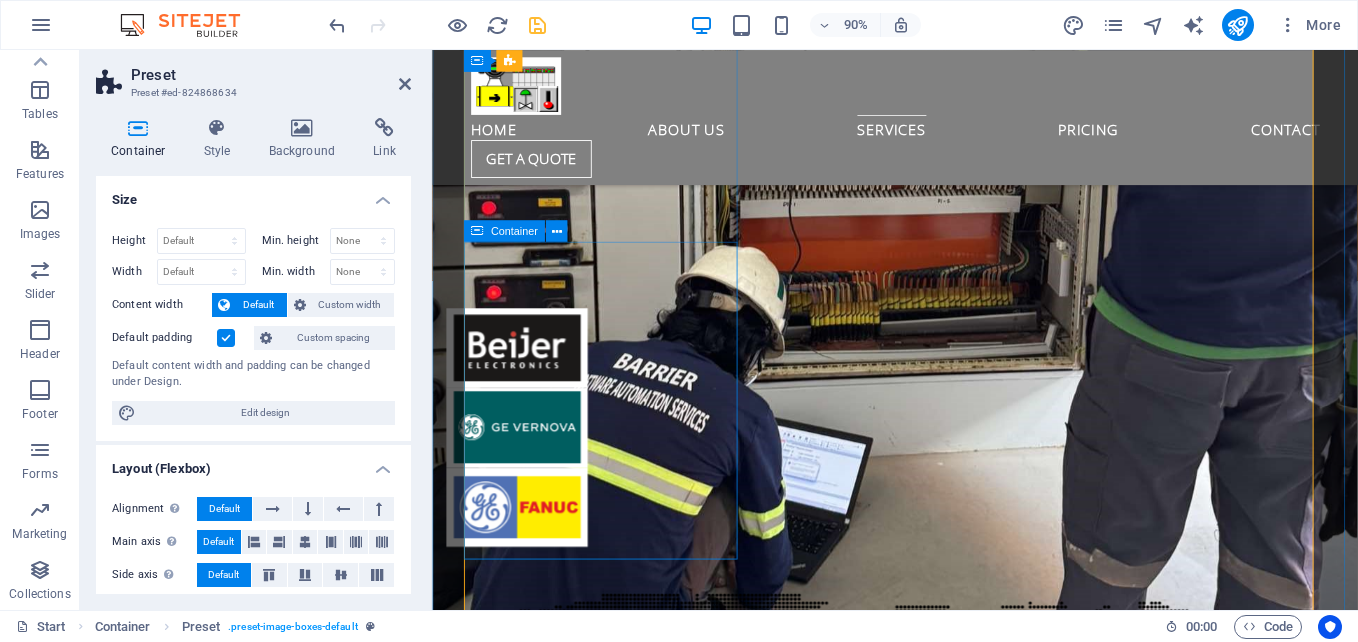 scroll, scrollTop: 5740, scrollLeft: 0, axis: vertical 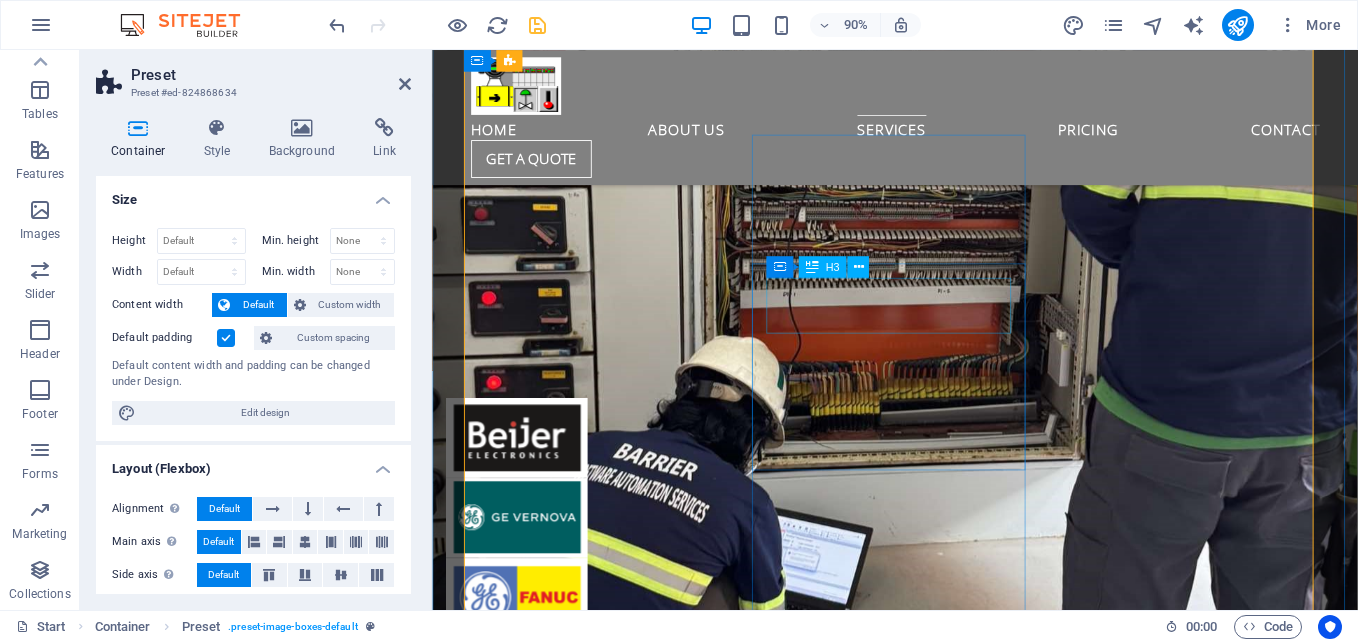 click on "PROCESS ENGINEERING" at bounding box center [947, 7127] 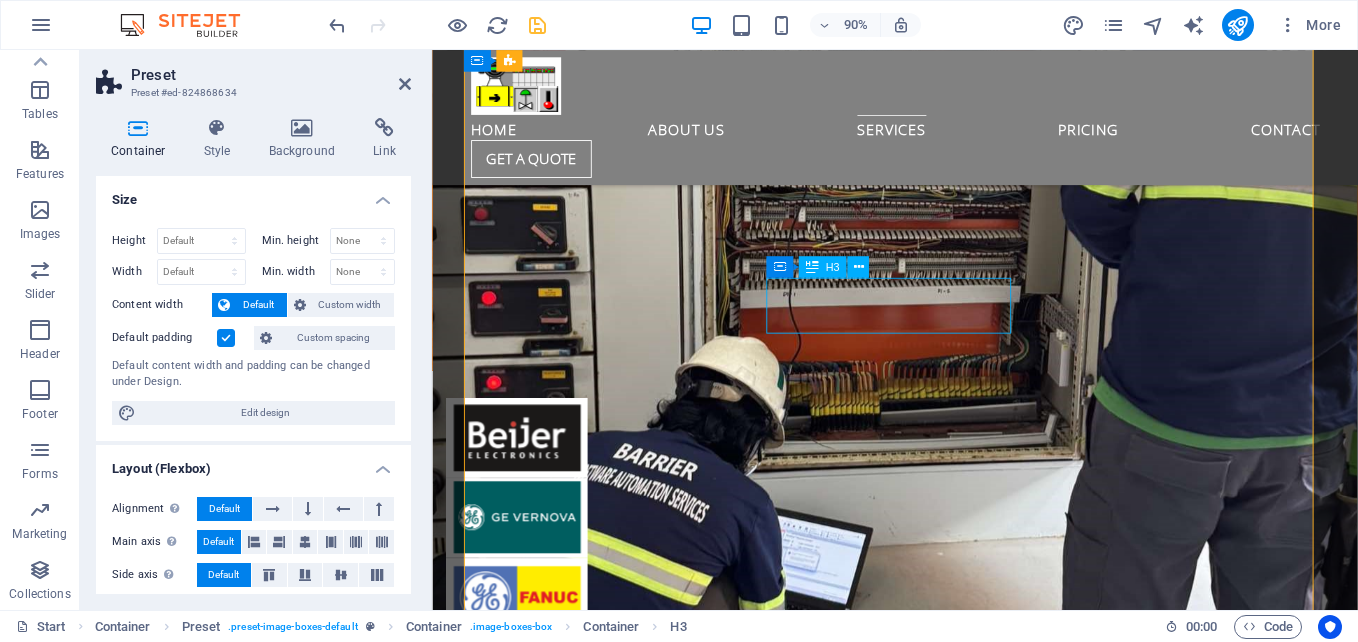 click on "PROCESS ENGINEERING" at bounding box center [947, 7127] 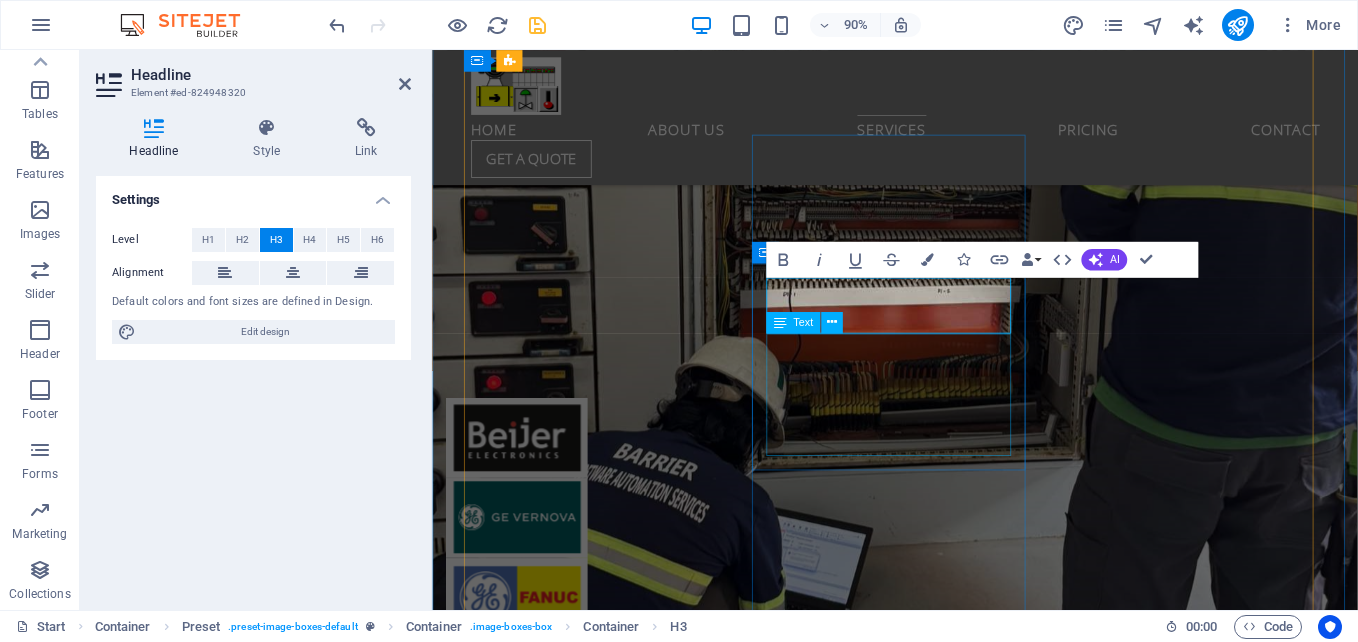 type 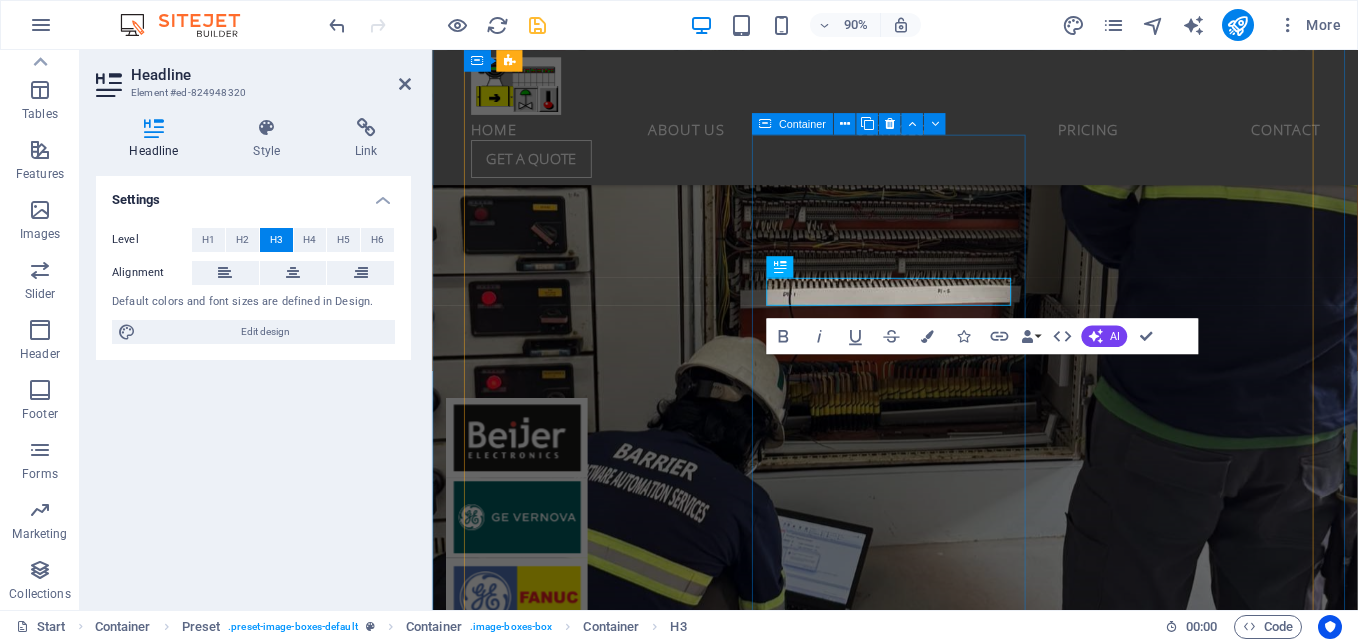 click on "Data Manager Server Many manufacturing companies frequently struggle with a range of significant challenges that can impede their operational efficiency and overall productivity." at bounding box center (947, 6937) 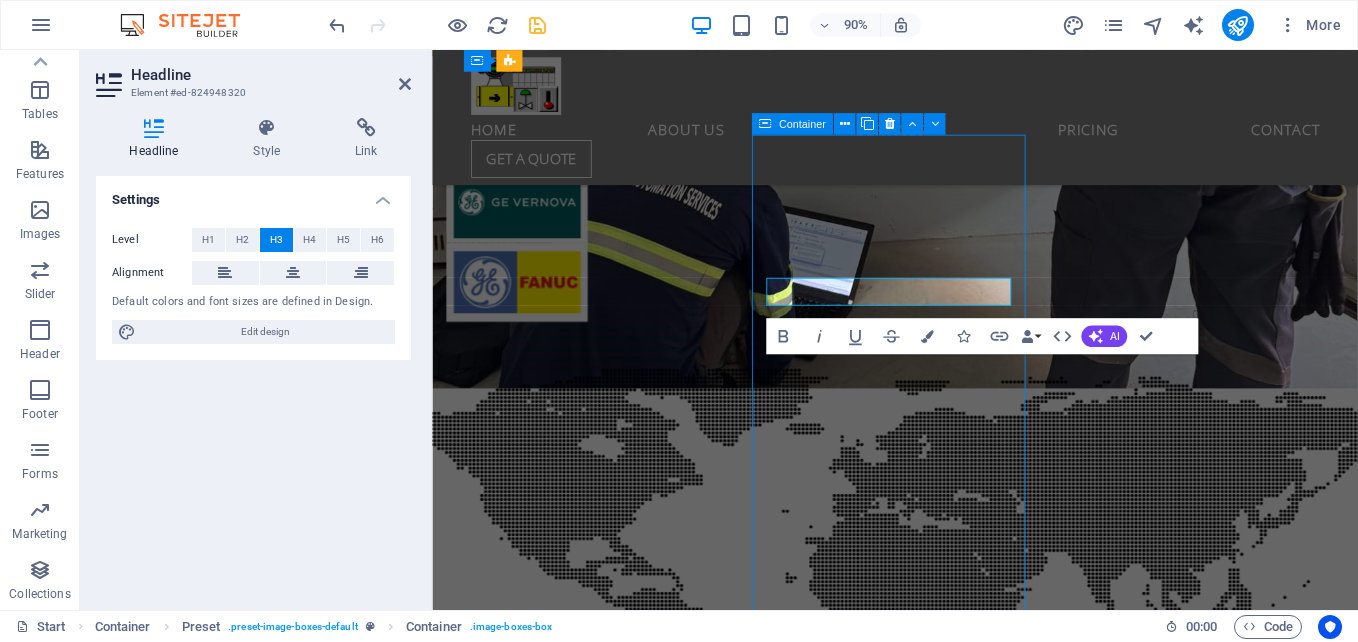 scroll, scrollTop: 5390, scrollLeft: 0, axis: vertical 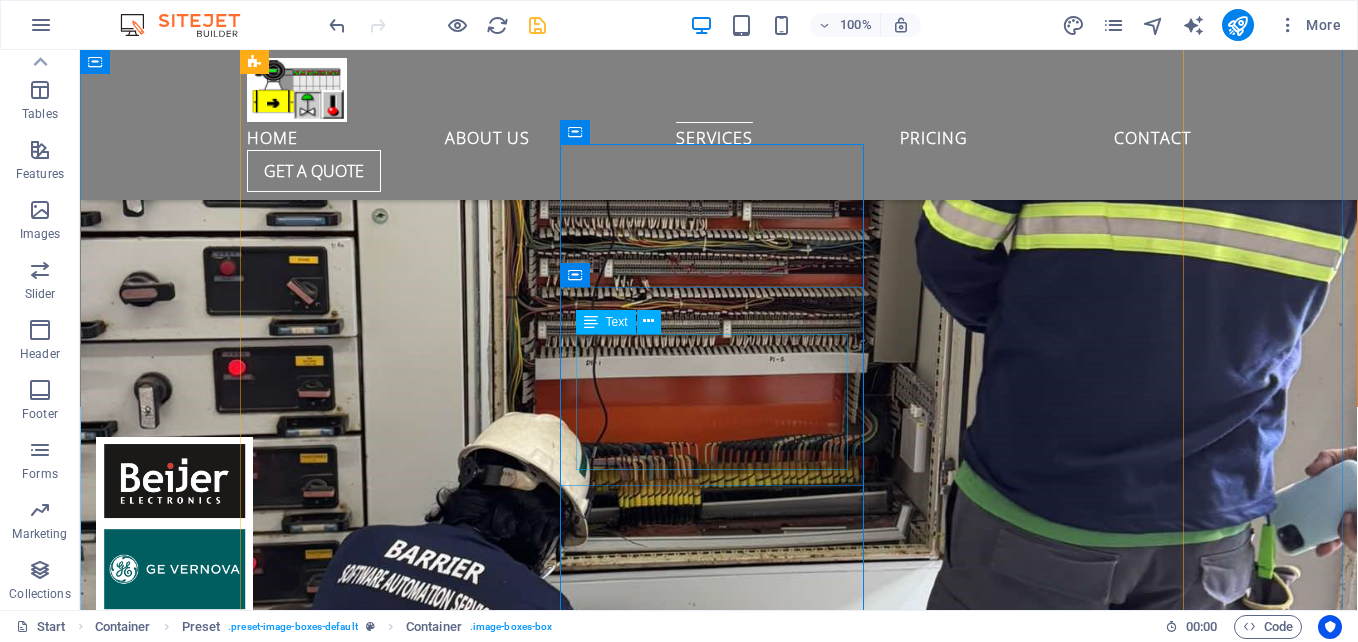 click on "Many manufacturing companies frequently struggle with a range of significant challenges that can impede their operational efficiency and overall productivity." at bounding box center [719, 7175] 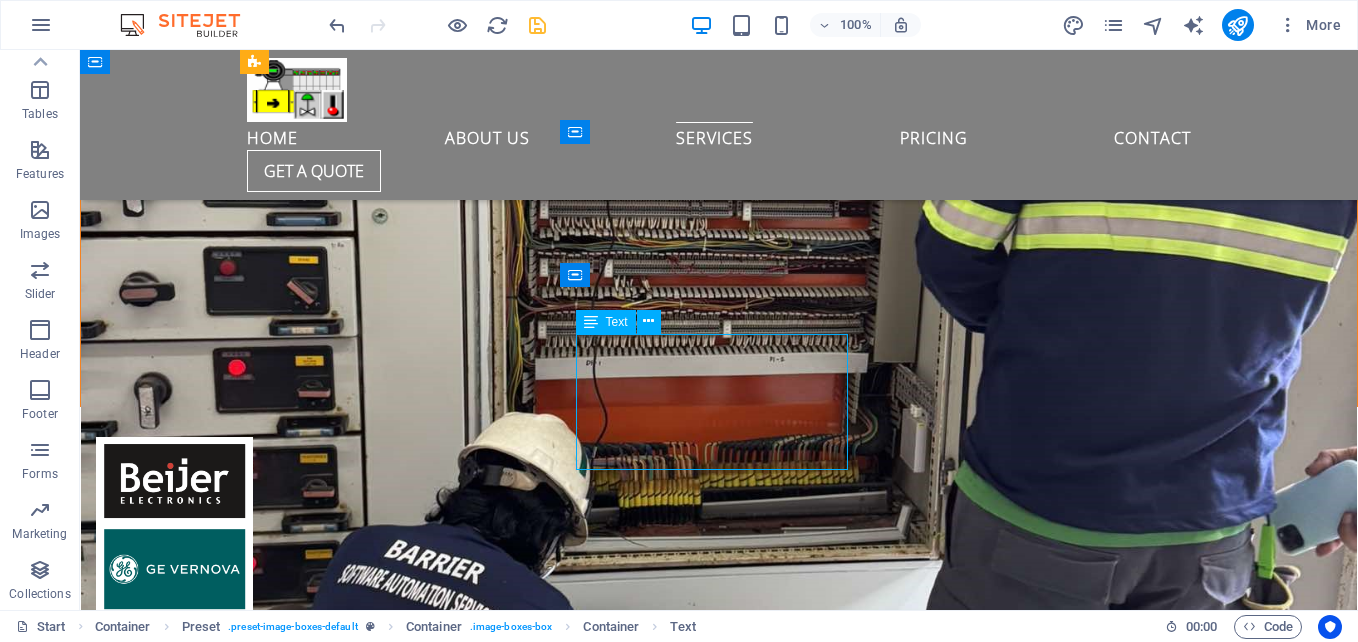 click on "Many manufacturing companies frequently struggle with a range of significant challenges that can impede their operational efficiency and overall productivity." at bounding box center (719, 7175) 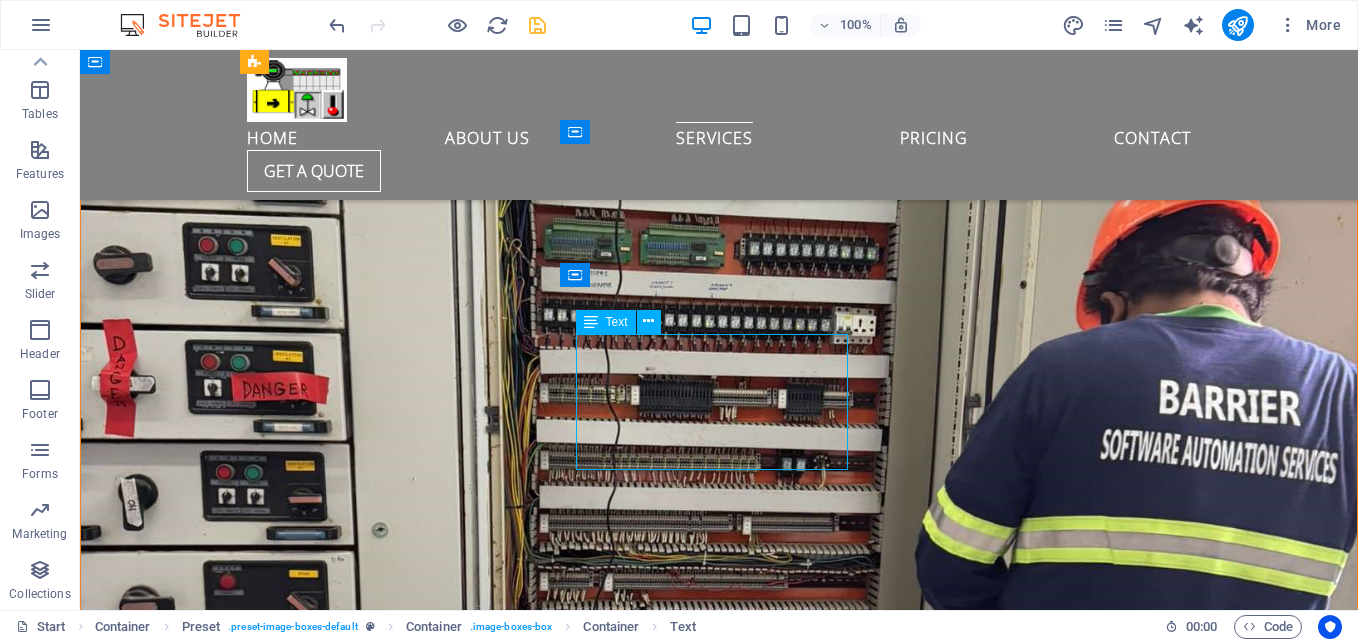 scroll, scrollTop: 5740, scrollLeft: 0, axis: vertical 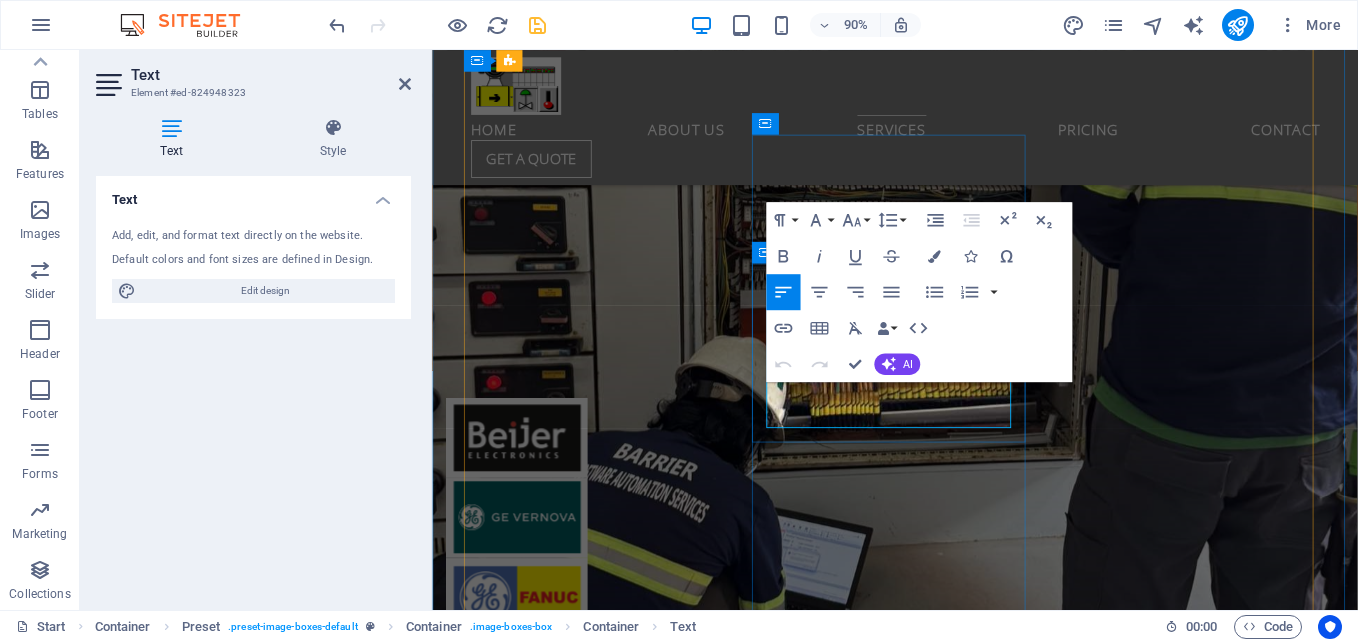click on "Many manufacturing companies frequently struggle with a range of significant challenges that can impede their operational efficiency and overall productivity." at bounding box center [937, 7167] 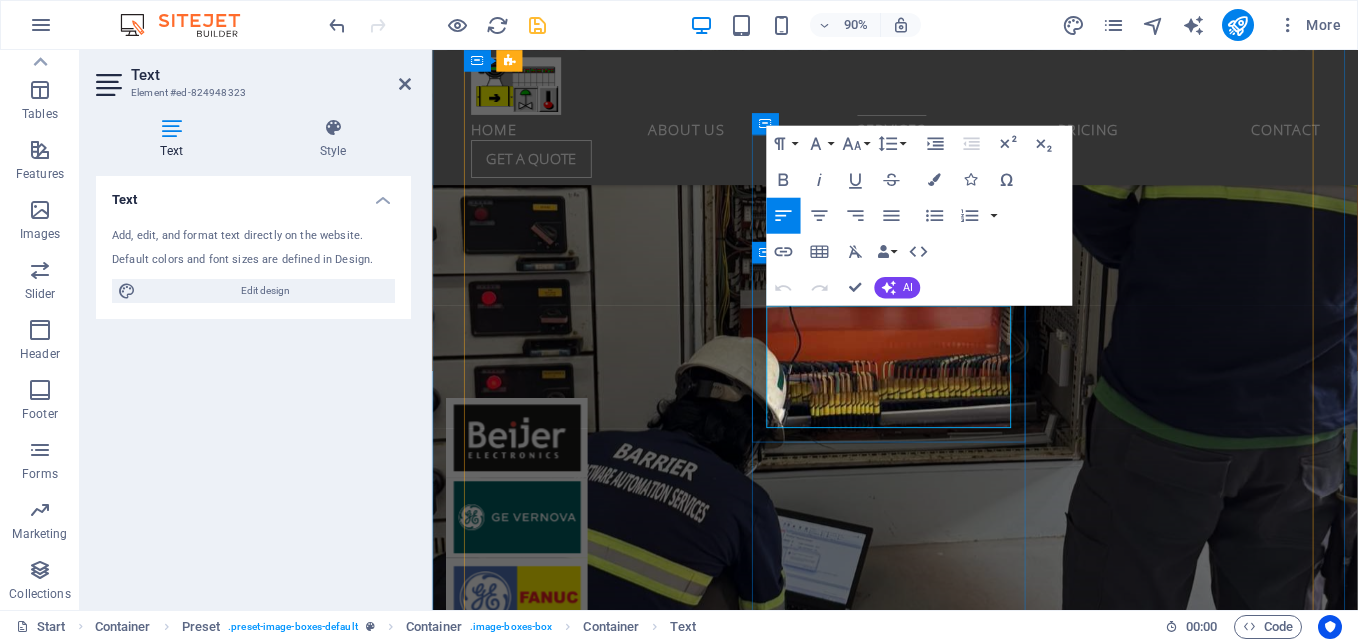 click on "Many manufacturing companies frequently struggle with a range of significant challenges that can impede their operational efficiency and overall productivity." at bounding box center (937, 7167) 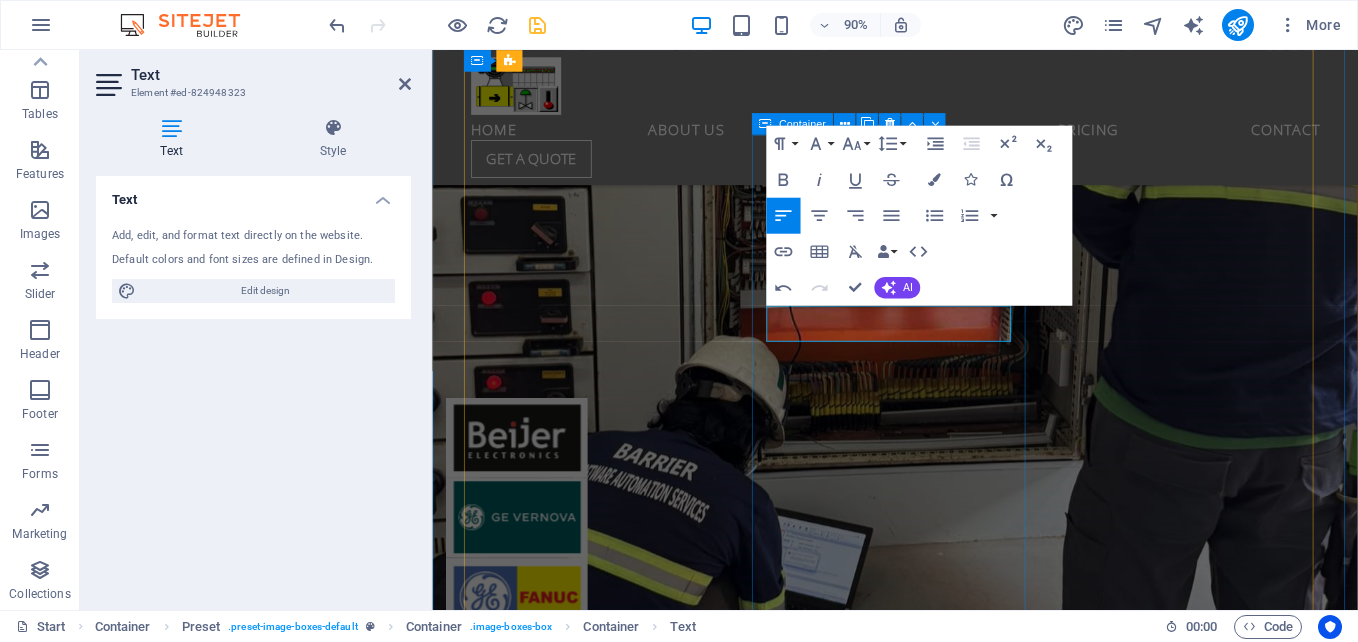 type 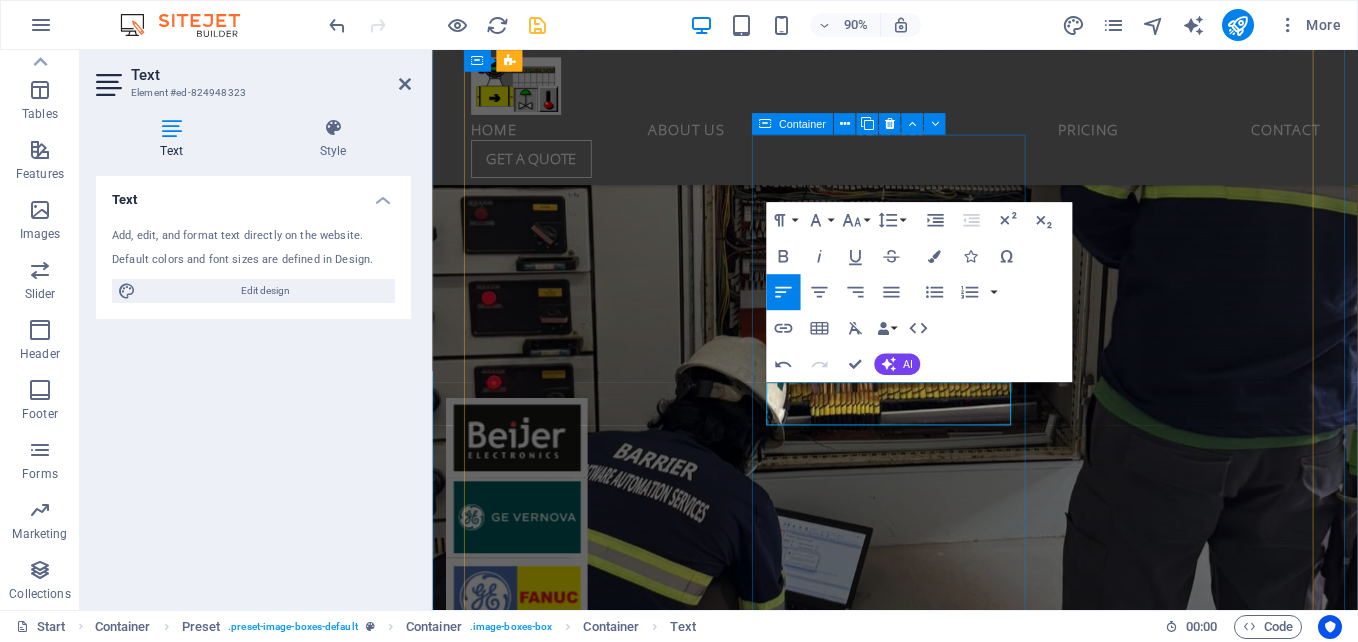 click on "Data Manager Server Installed new Proxy data  manager server" at bounding box center [947, 6925] 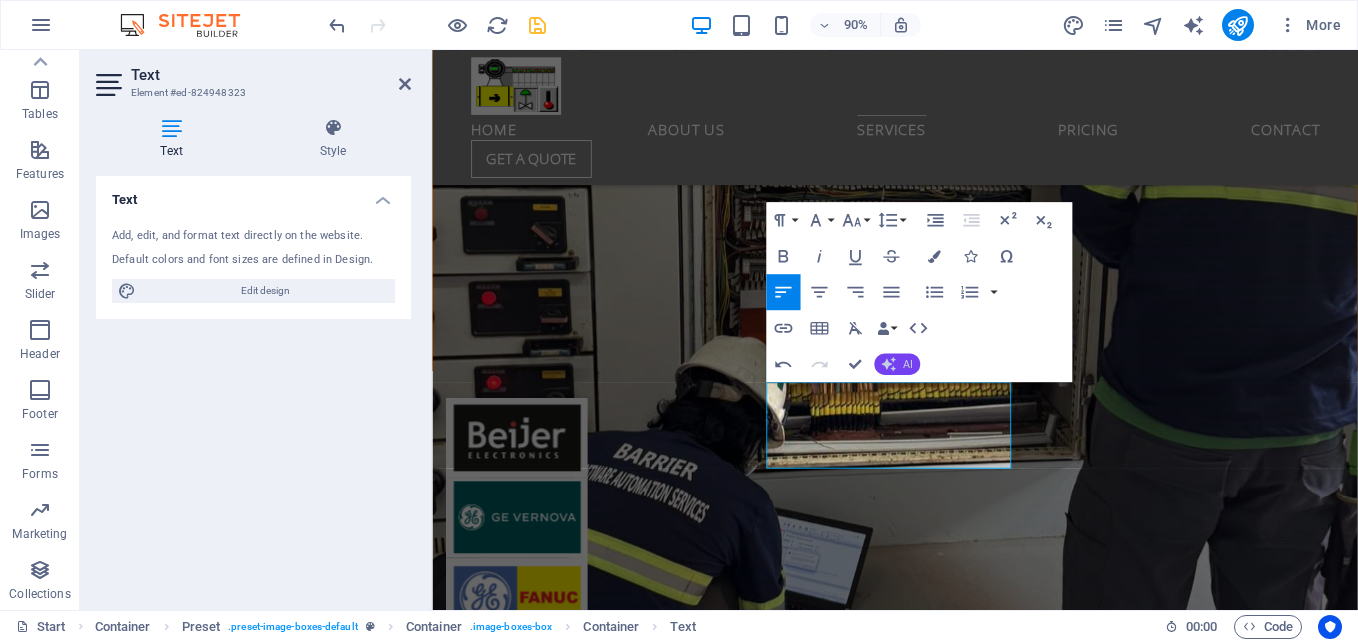 click on "AI" at bounding box center [908, 364] 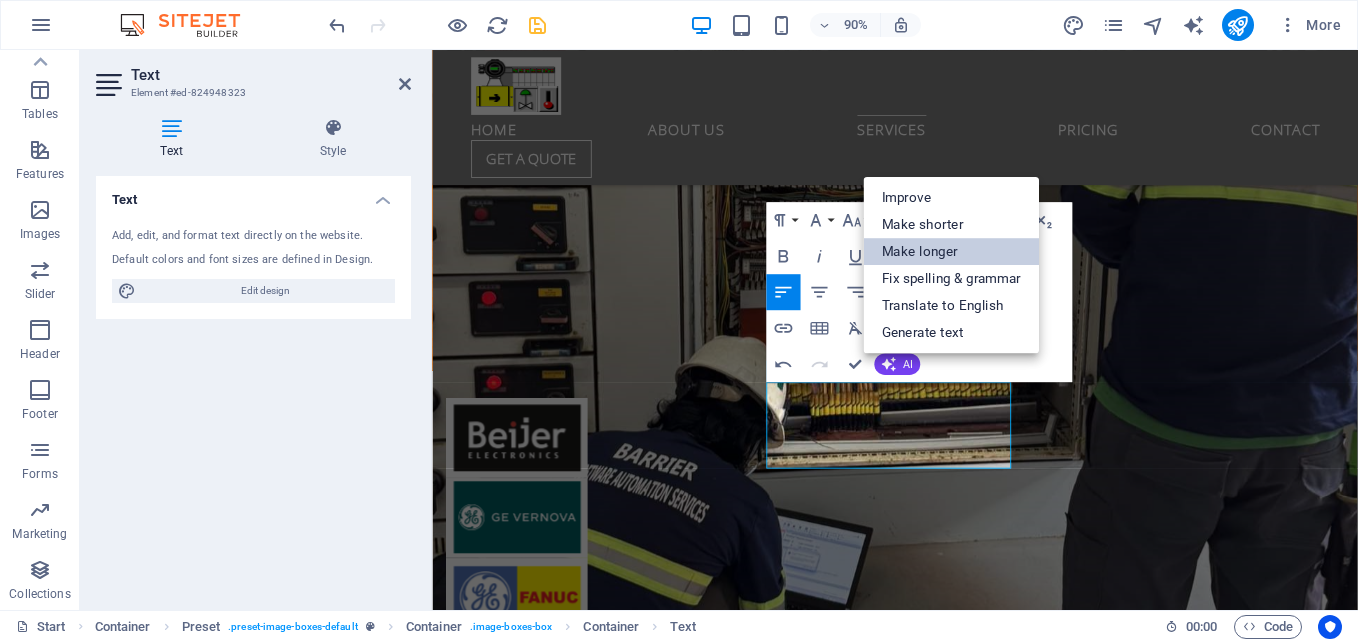 click on "Make longer" at bounding box center (951, 251) 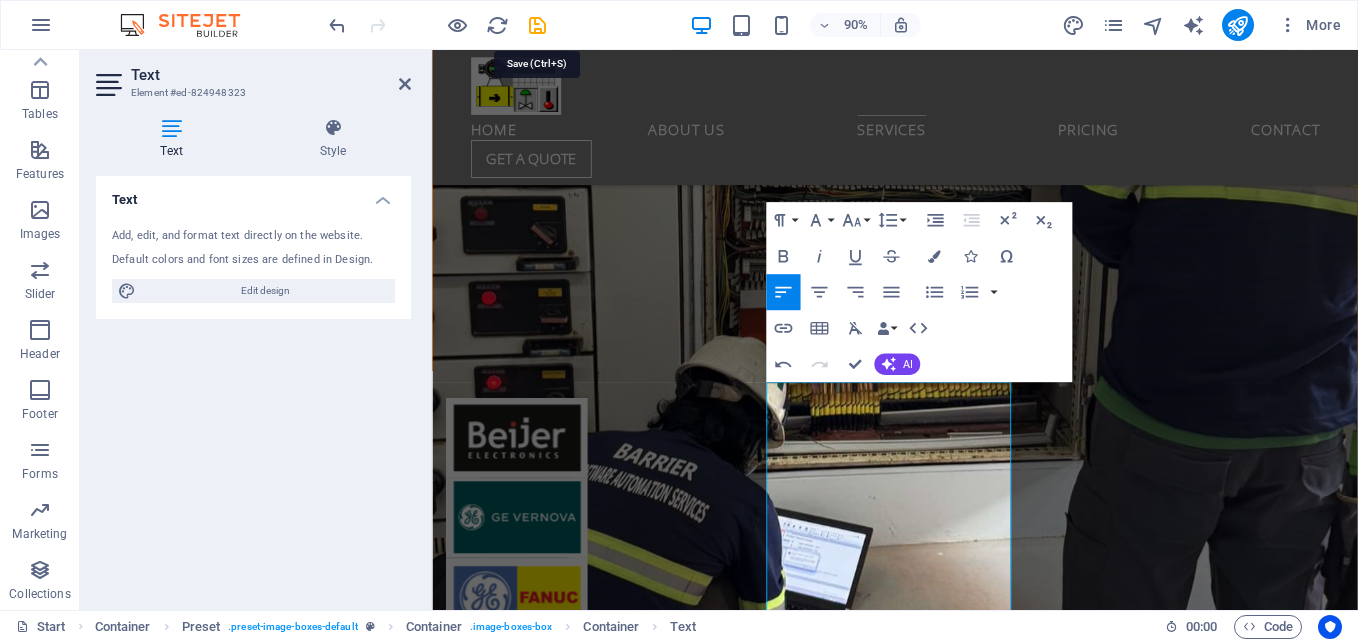 click at bounding box center [537, 25] 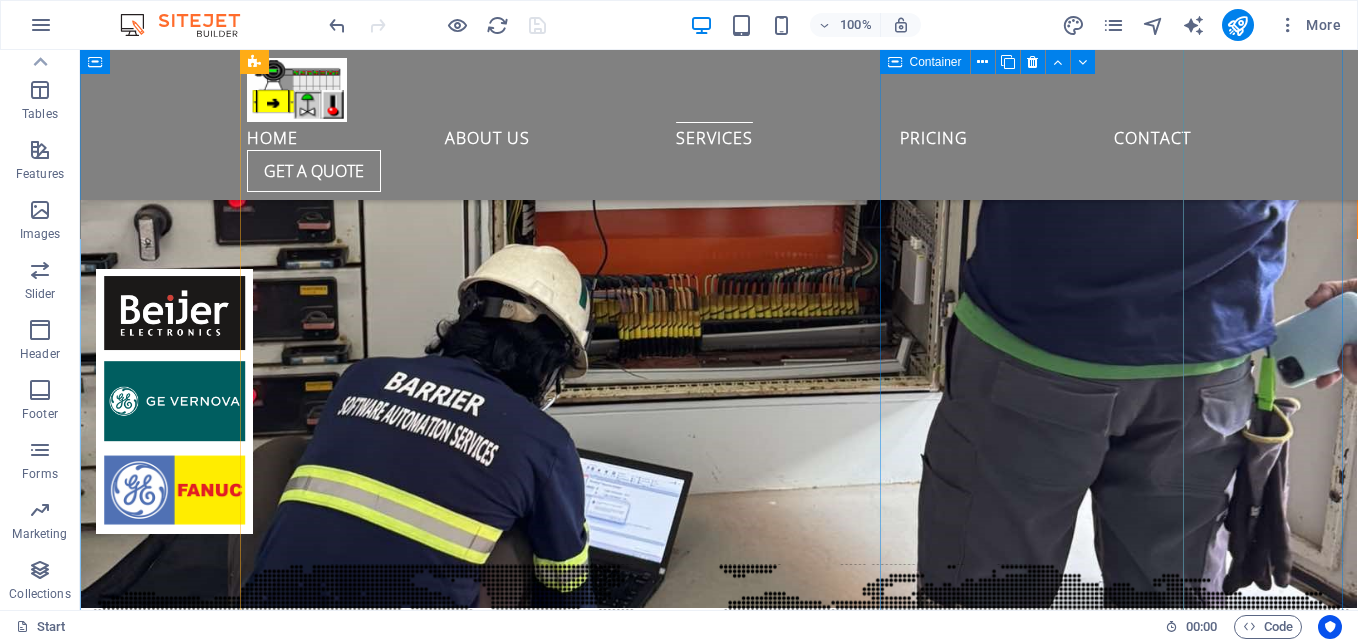 scroll, scrollTop: 5590, scrollLeft: 0, axis: vertical 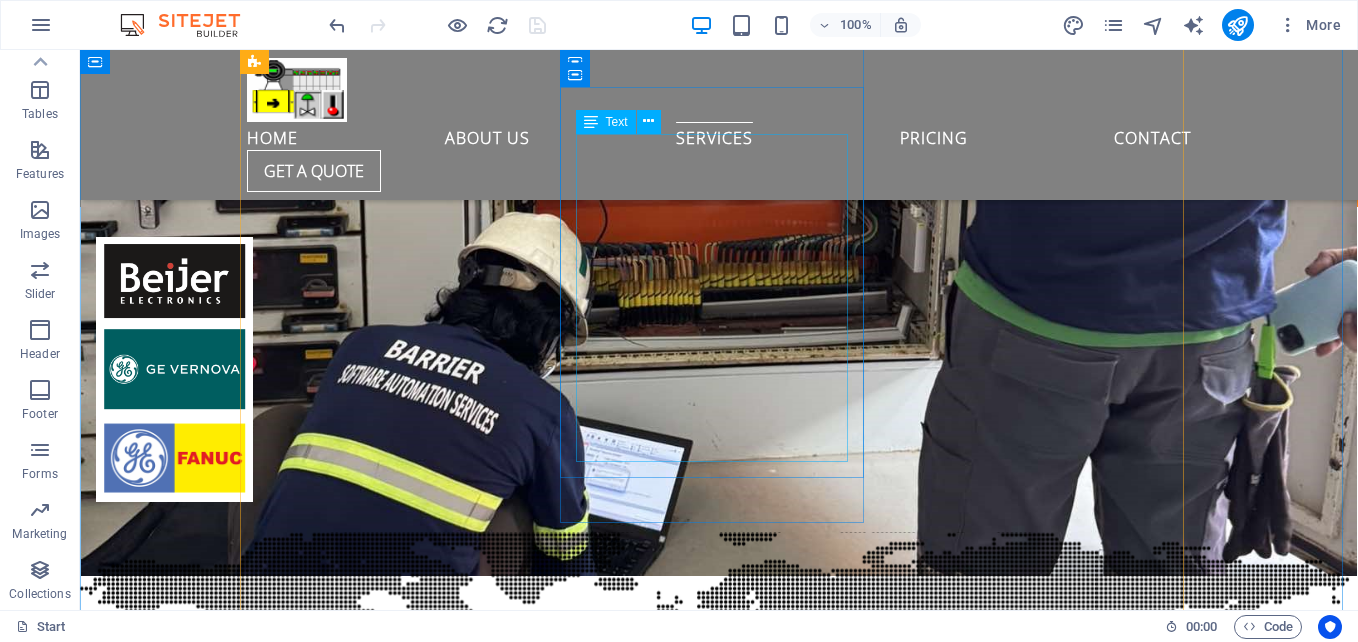 click on "We have successfully installed a new Proxy Data Manager server utilizing the Dell PowerEdge system. This advanced setup is designed to efficiently collect and manage data from the BOPs Server. The integration employs the OPC UA Server, which communicates seamlessly with the Kepware OPC UA Client. This configuration enhances data exchange and operational efficiency, ensuring reliable access to critical data for our ongoing projects." at bounding box center (719, 6999) 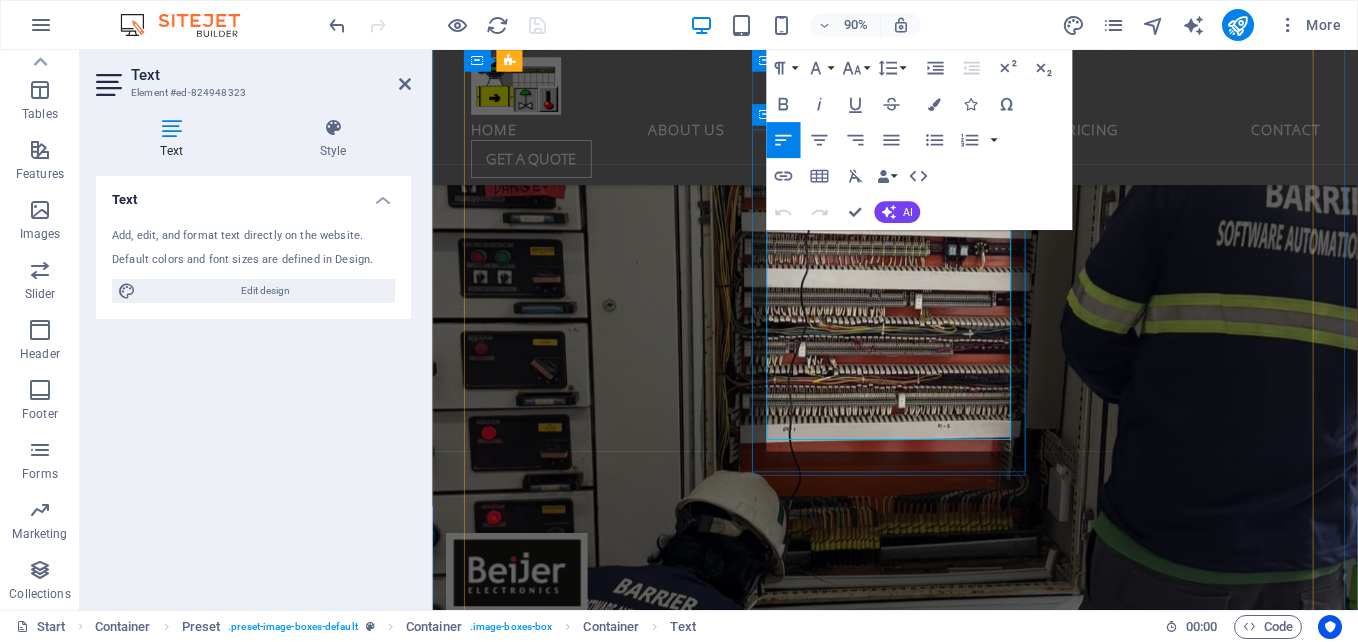 scroll, scrollTop: 5940, scrollLeft: 0, axis: vertical 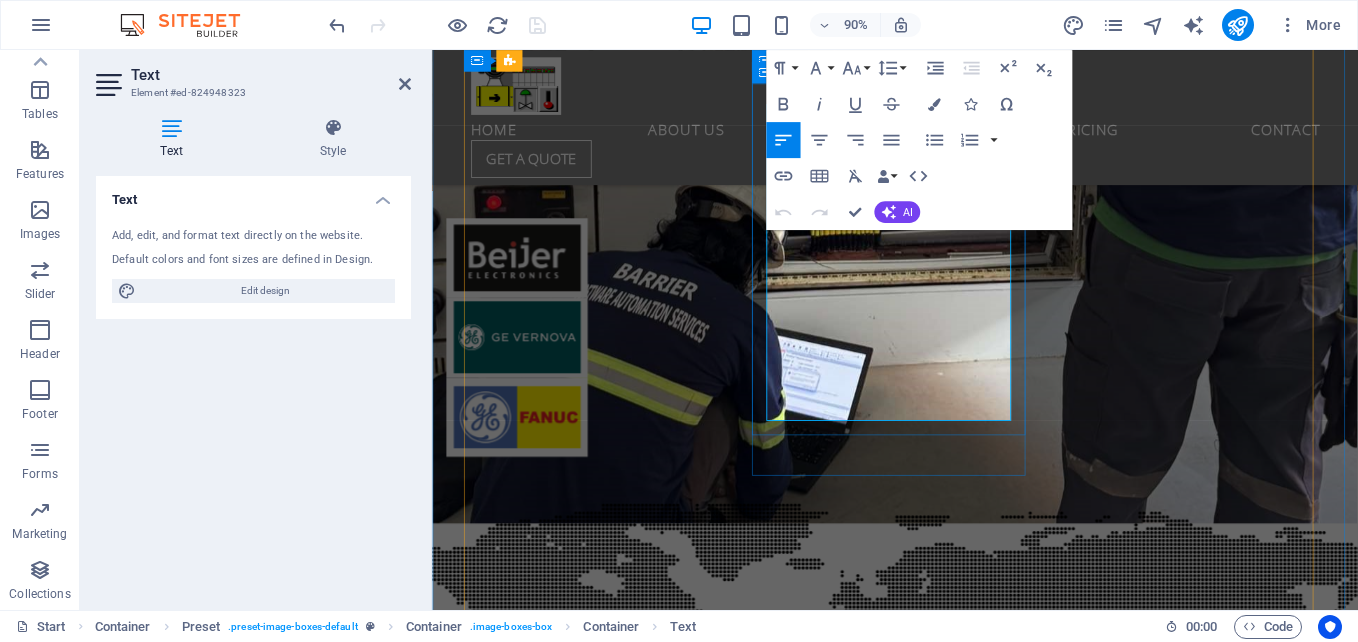 click on "We have successfully installed a new Proxy Data Manager server utilizing the Dell PowerEdge system. This advanced setup is designed to efficiently collect and manage data from the BOPs Server. The integration employs the OPC UA Server, which communicates seamlessly with the Kepware OPC UA Client. This configuration enhances data exchange and operational efficiency, ensuring reliable access to critical data for our ongoing projects." at bounding box center (947, 6991) 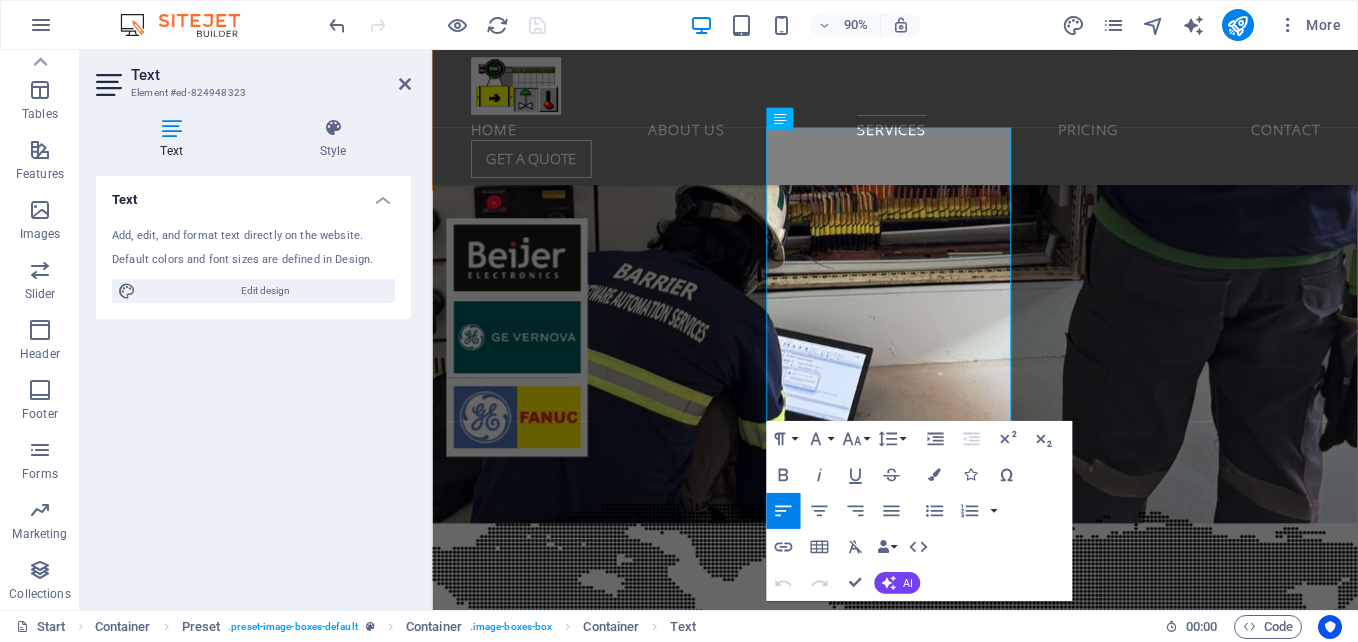 type 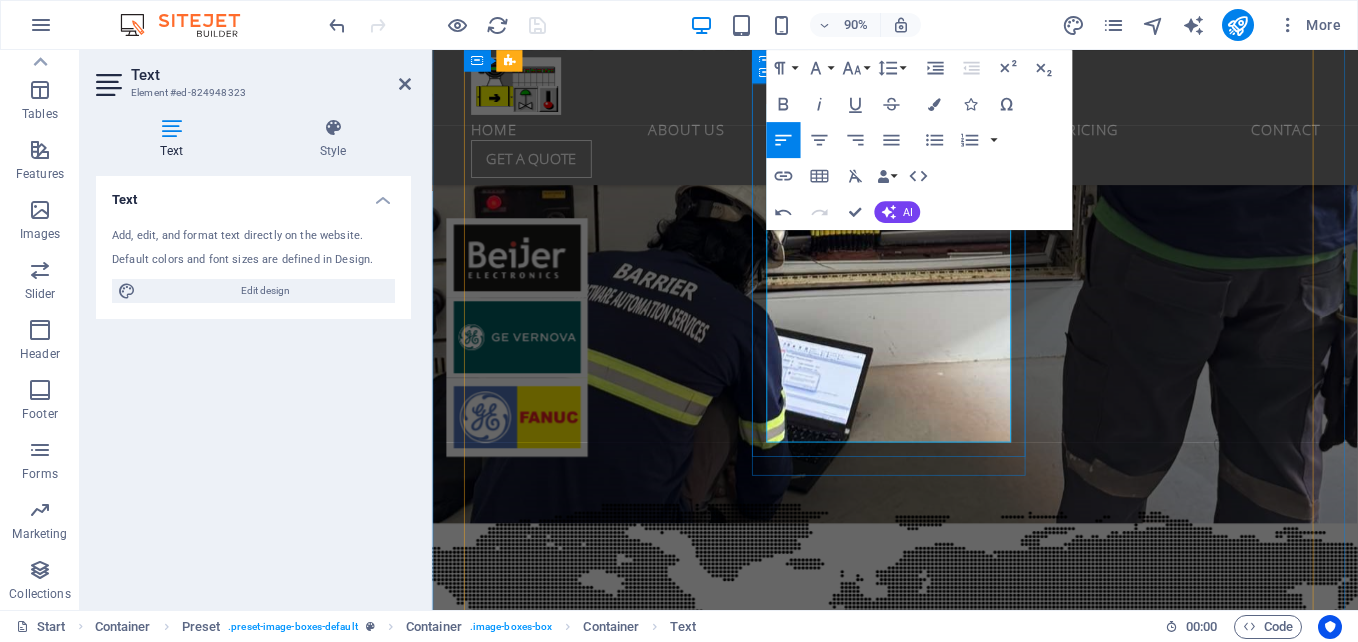 click on "We have successfully installed a new Proxy Data Manager server utilizing the Dell PowerEdge system. This advanced setup is designed to efficiently collect and manage data from the BOPs Server. The integration employs the OPC UA Server, which communicates seamlessly with the Kepware OPC UA Client. This configuration enhances data exchange and operational efficiency, ensuring reliable access to critical data for our ongoing projects.  Collaboration with" at bounding box center [947, 6991] 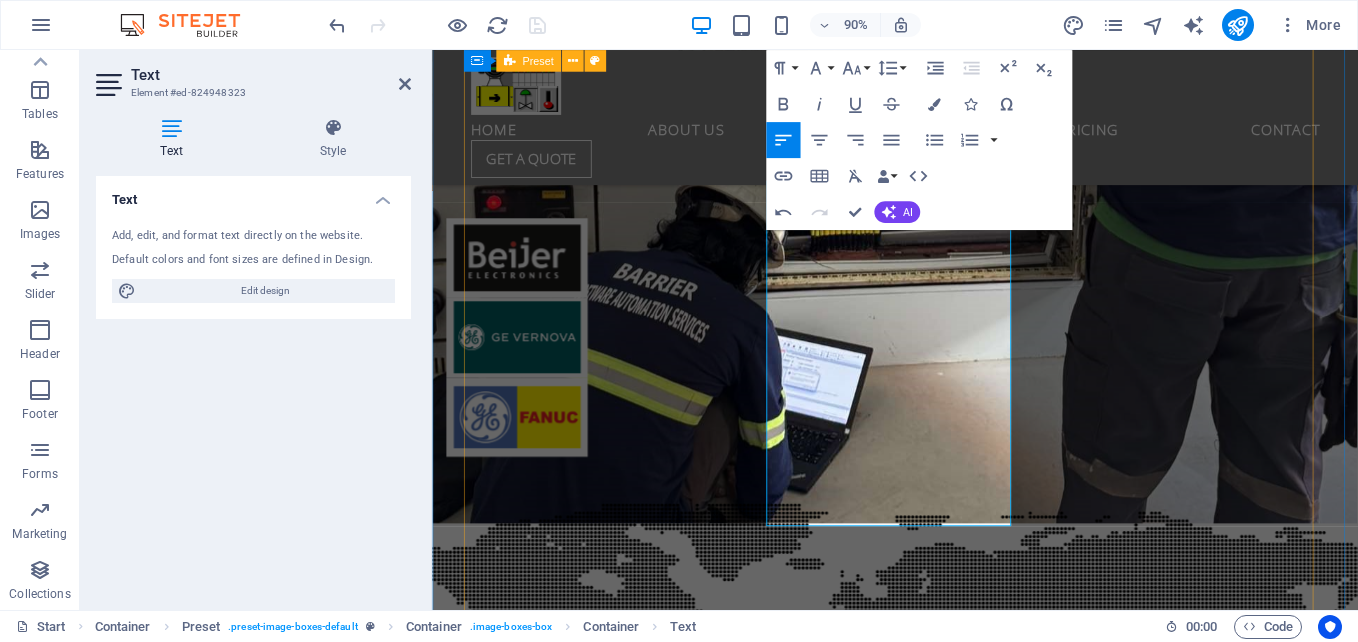 click on "Stacker Reclaimer Upgrade of Stacker Reclaimer Units 1 and 2: Implementation of a Redundant Controller CPU Upgrade to CPE315 for Enhanced Performance and Reliability in the Pacsystem. Crusher House Control New Control Panel We have successfully installed a cutting-edge new crusher house, featuring an advanced Remote Control Panel that is powered by the sophisticated Emerson PACSystems controller. ECP CPU Upgrade to CPE315 We are pleased to announce the upgrade of the main control CPU in our Electro Chlorination Plant to the state-of-the-art CPE315 model. This enhancement will greatly enhance system efficiency and reliability, ensuring optimal performance in our chlorination processes. Online Program Debuging We specialize in debugging the Flue Gas Desulfurization (FGD) Flue Pacsystem Control Program to optimize air pollution control systems. Rx7i to RX3i Material Handling Solutions: Upgrade Your Control Systems. Program Restoration Fire Pump Upgrade Data Manager Server PROCESS ENGINEERING" at bounding box center (947, 6246) 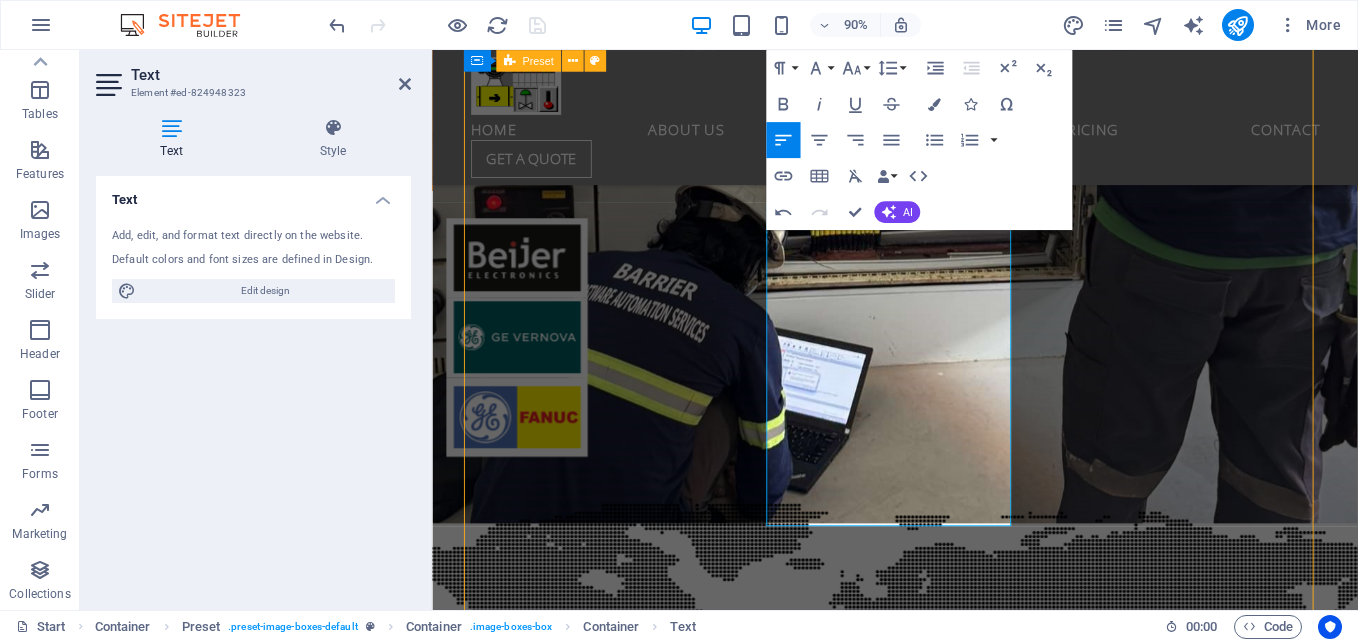 click on "Stacker Reclaimer Upgrade of Stacker Reclaimer Units 1 and 2: Implementation of a Redundant Controller CPU Upgrade to CPE315 for Enhanced Performance and Reliability in the Pacsystem. Crusher House Control New Control Panel We have successfully installed a cutting-edge new crusher house, featuring an advanced Remote Control Panel that is powered by the sophisticated Emerson PACSystems controller. ECP CPU Upgrade to CPE315 We are pleased to announce the upgrade of the main control CPU in our Electro Chlorination Plant to the state-of-the-art CPE315 model. This enhancement will greatly enhance system efficiency and reliability, ensuring optimal performance in our chlorination processes. Online Program Debuging We specialize in debugging the Flue Gas Desulfurization (FGD) Flue Pacsystem Control Program to optimize air pollution control systems. Rx7i to RX3i Material Handling Solutions: Upgrade Your Control Systems. Program Restoration Fire Pump Upgrade Data Manager Server PROCESS ENGINEERING" at bounding box center (947, 6246) 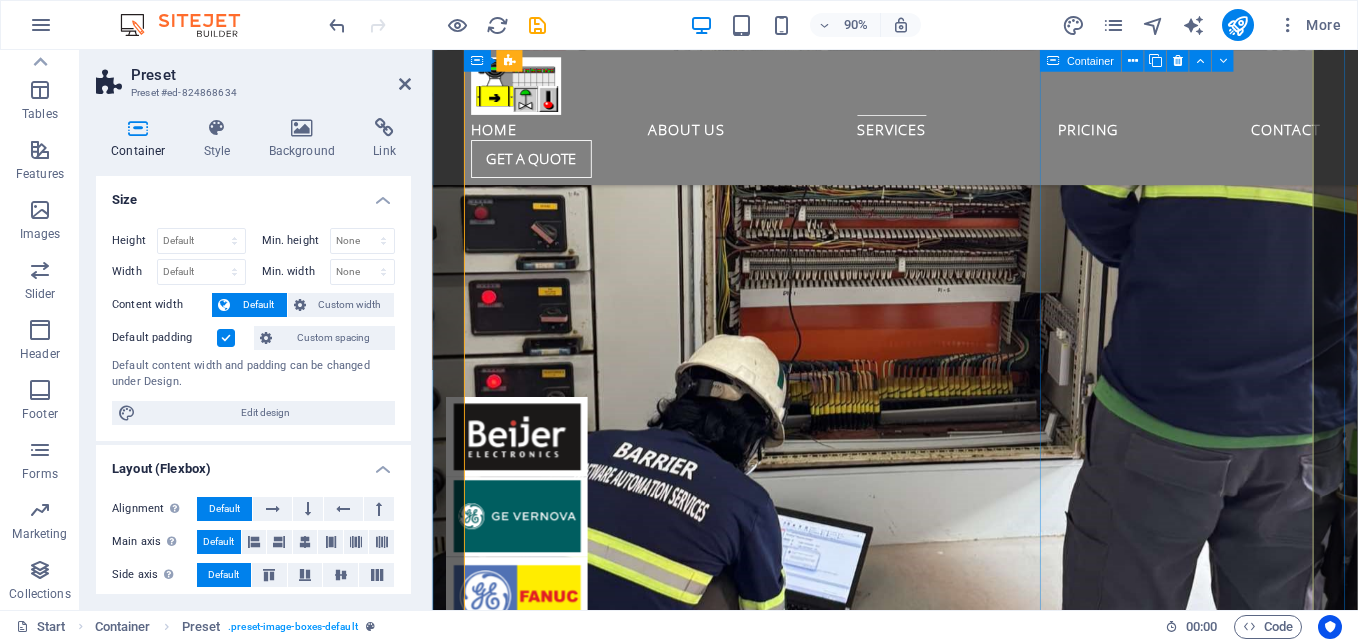 scroll, scrollTop: 5740, scrollLeft: 0, axis: vertical 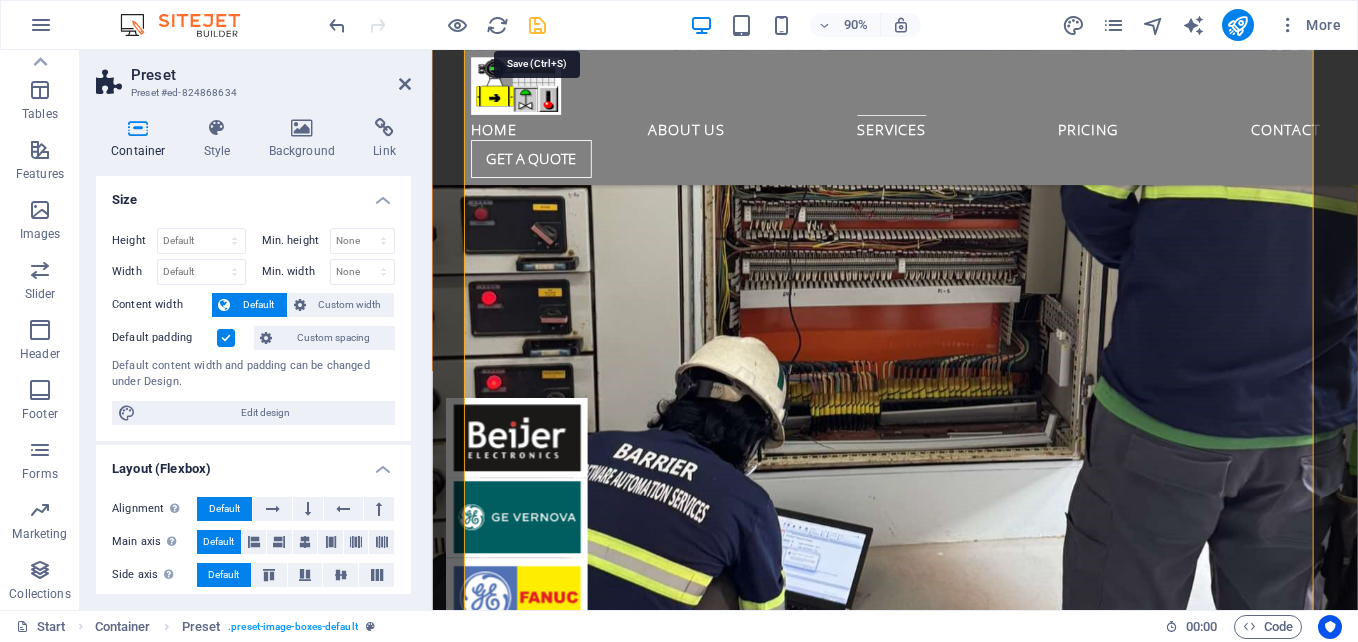 click at bounding box center (537, 25) 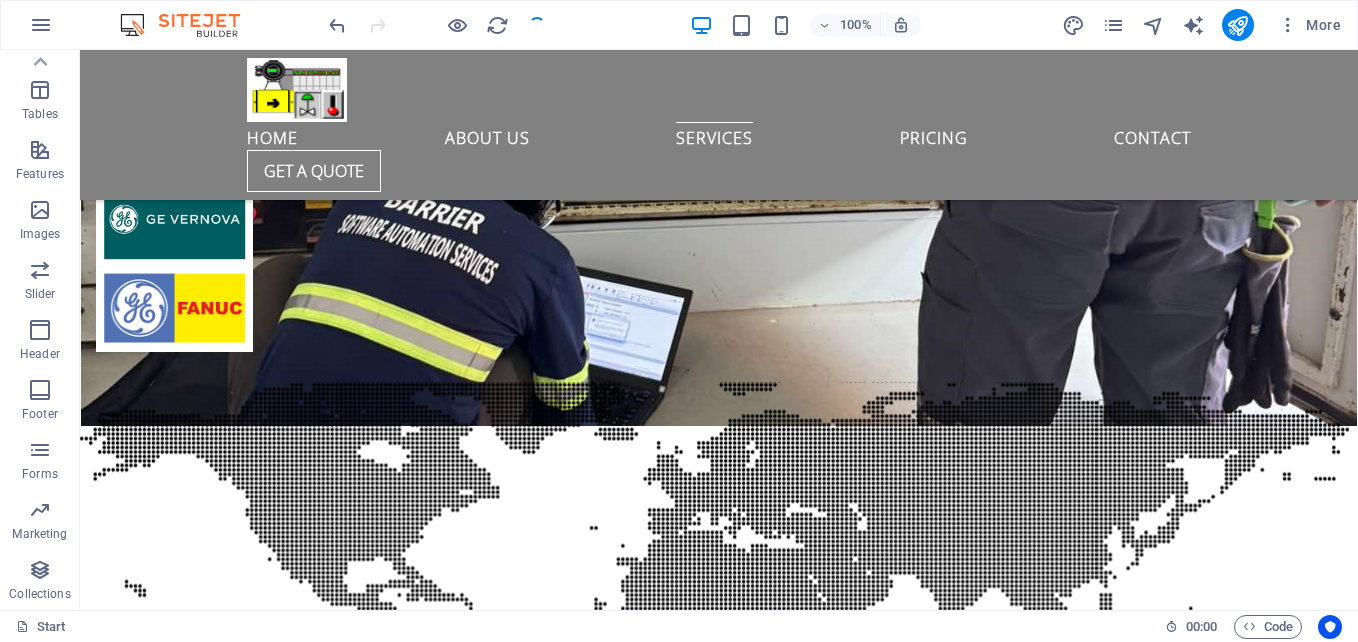 scroll, scrollTop: 5390, scrollLeft: 0, axis: vertical 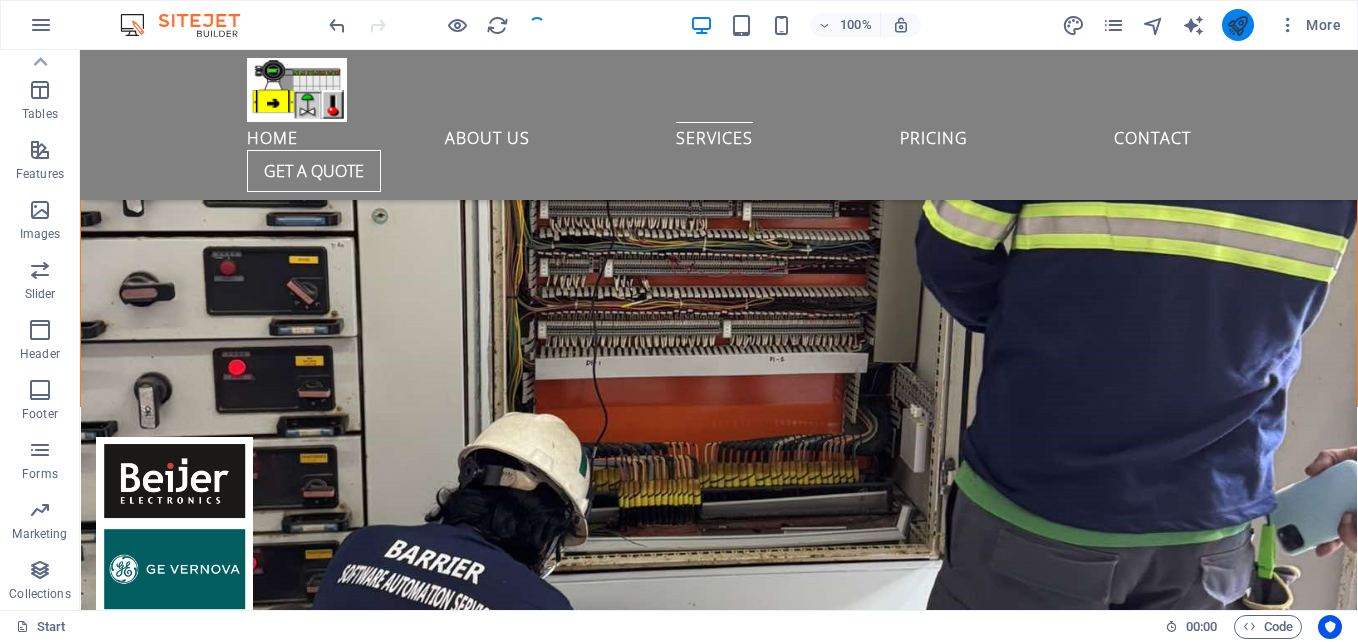 click at bounding box center (1238, 25) 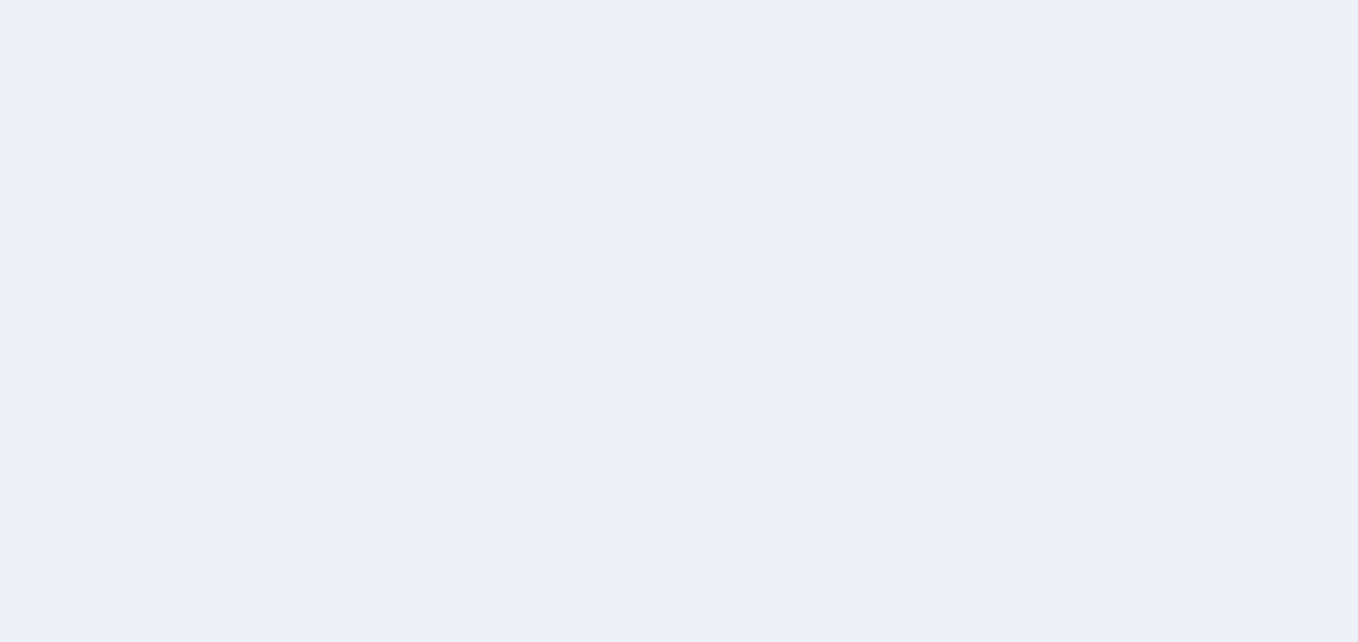 scroll, scrollTop: 0, scrollLeft: 0, axis: both 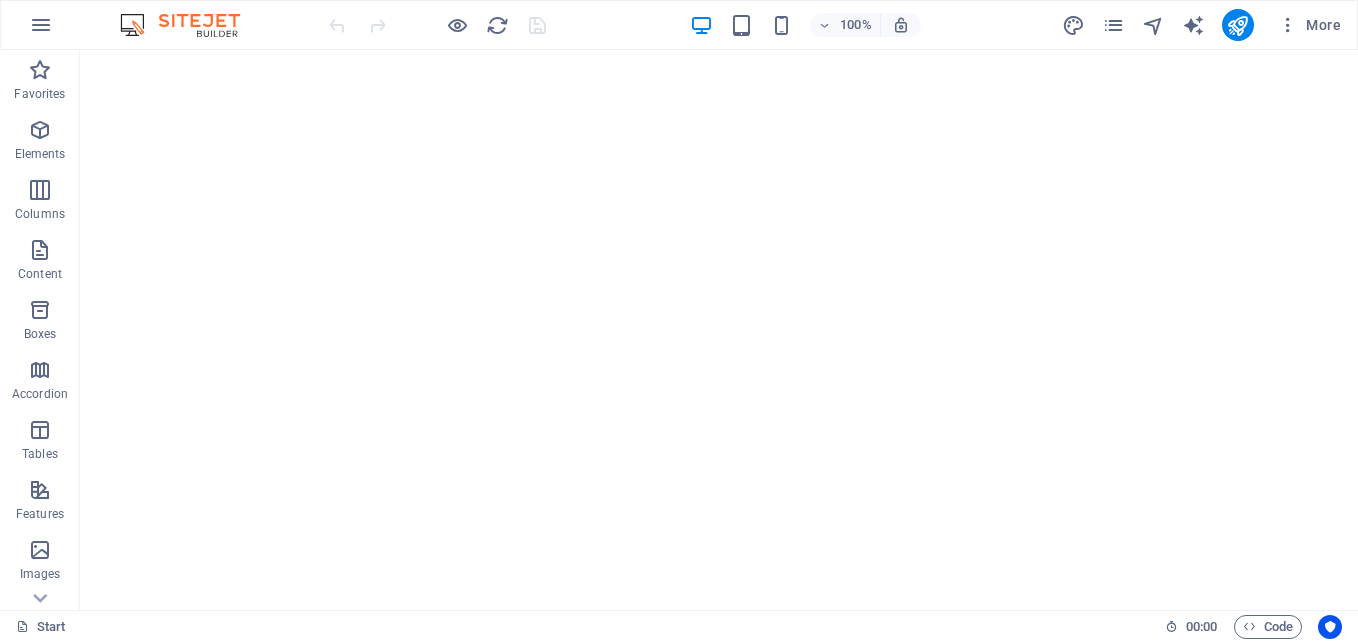 drag, startPoint x: 1350, startPoint y: 115, endPoint x: 1177, endPoint y: 56, distance: 182.78403 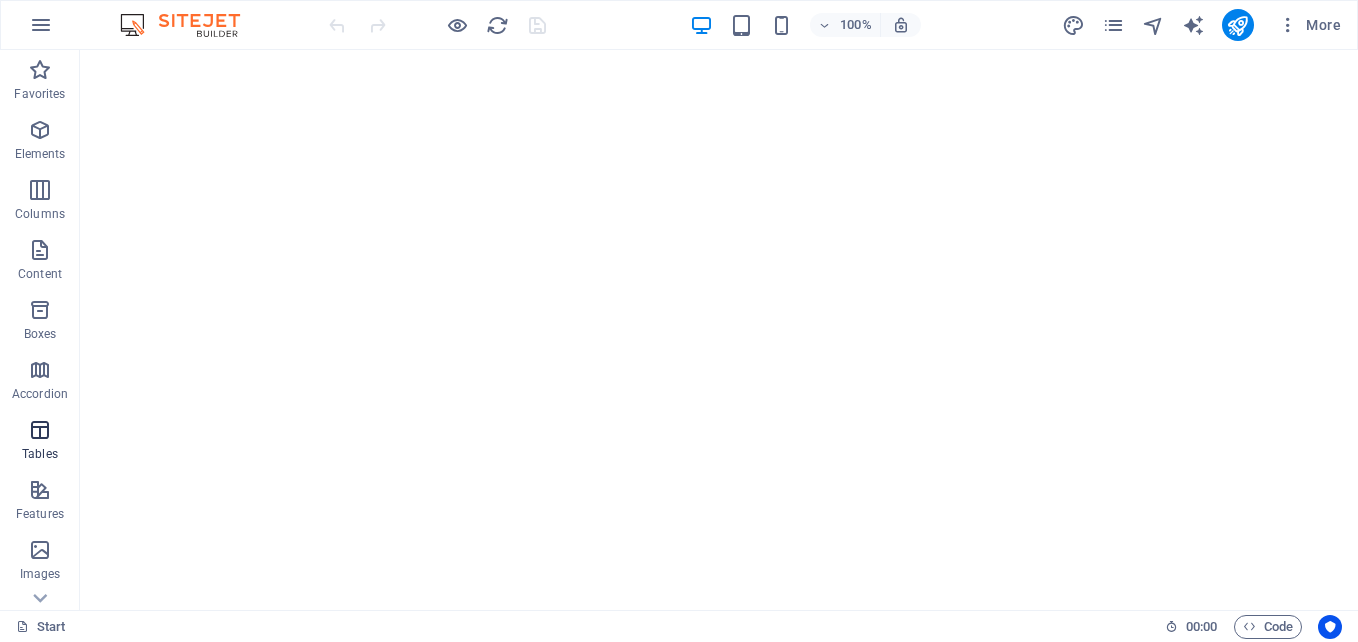 click at bounding box center [40, 430] 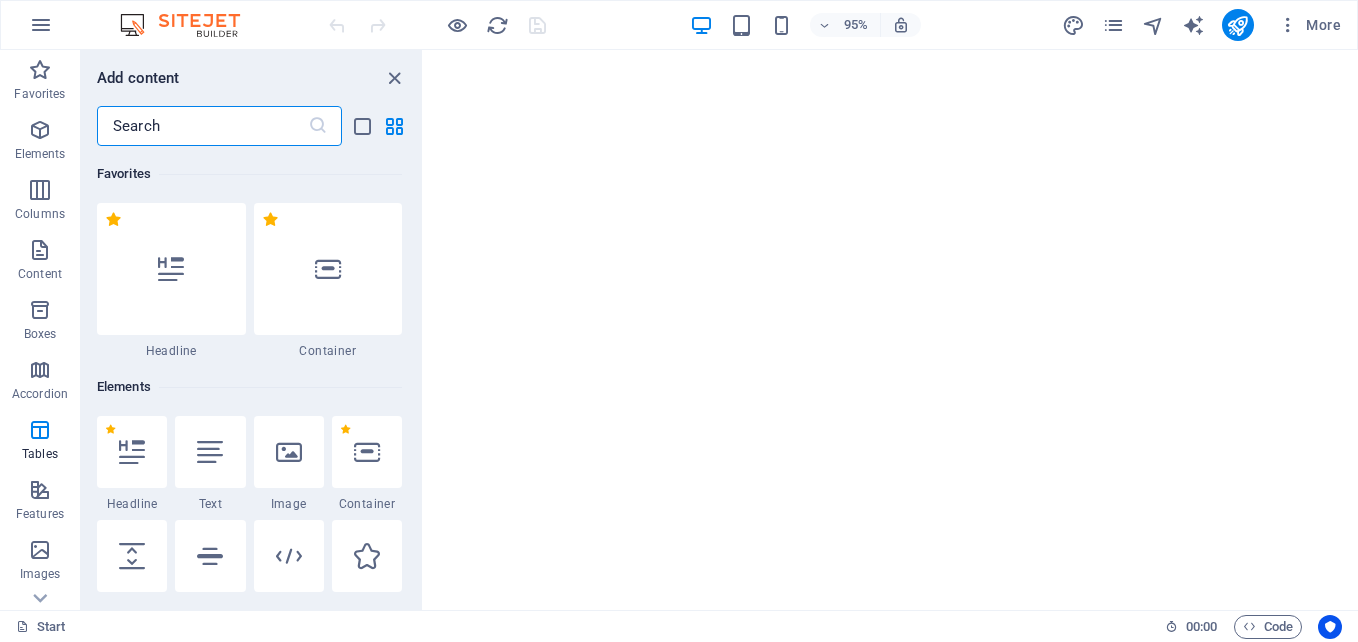 scroll, scrollTop: 6926, scrollLeft: 0, axis: vertical 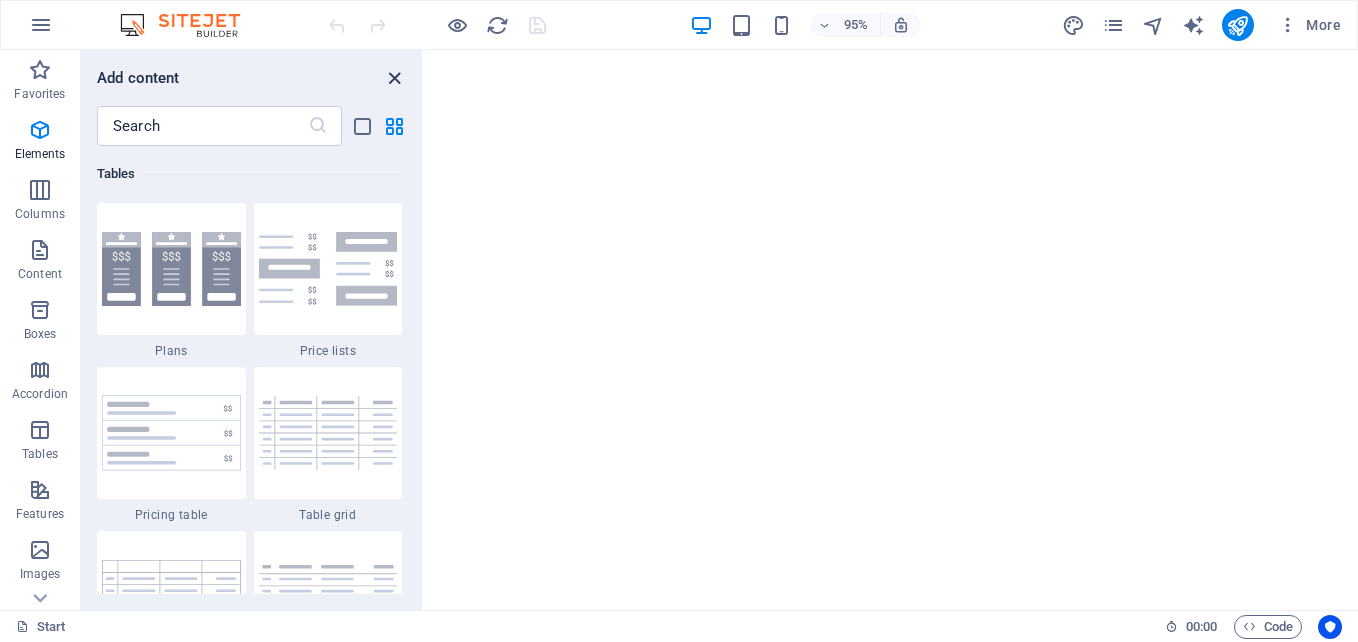 click at bounding box center [394, 78] 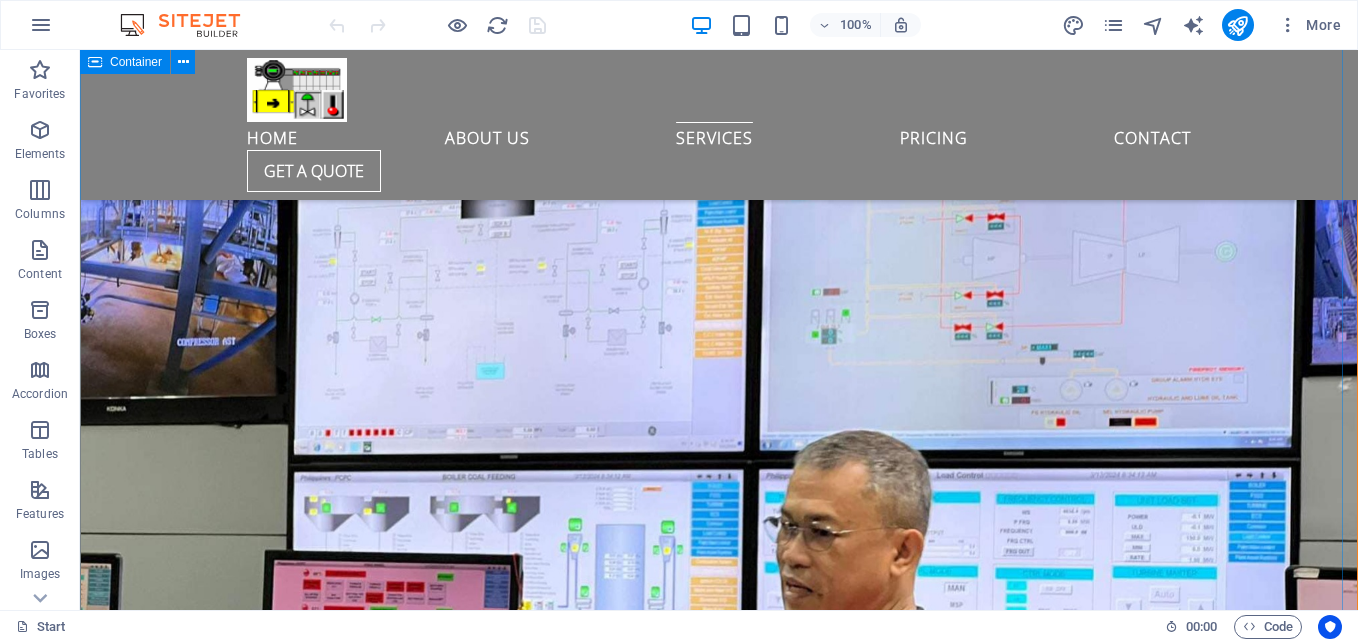 scroll, scrollTop: 4200, scrollLeft: 0, axis: vertical 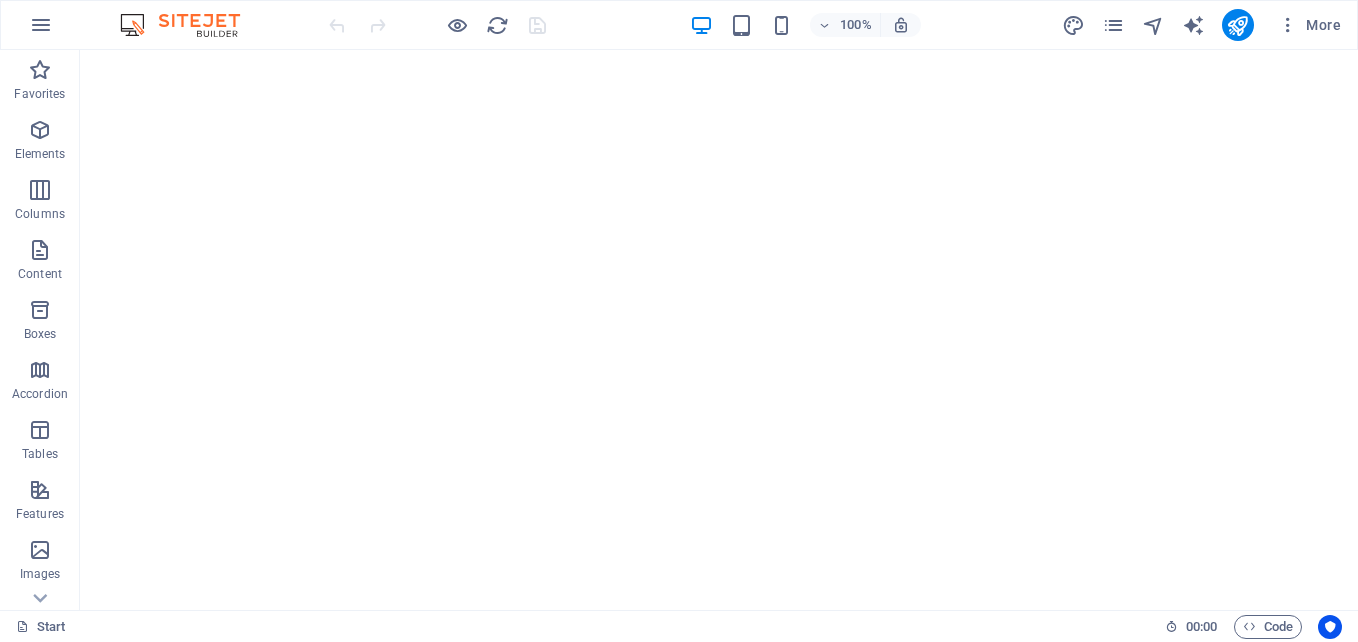 drag, startPoint x: 1349, startPoint y: 360, endPoint x: 1430, endPoint y: 51, distance: 319.44012 